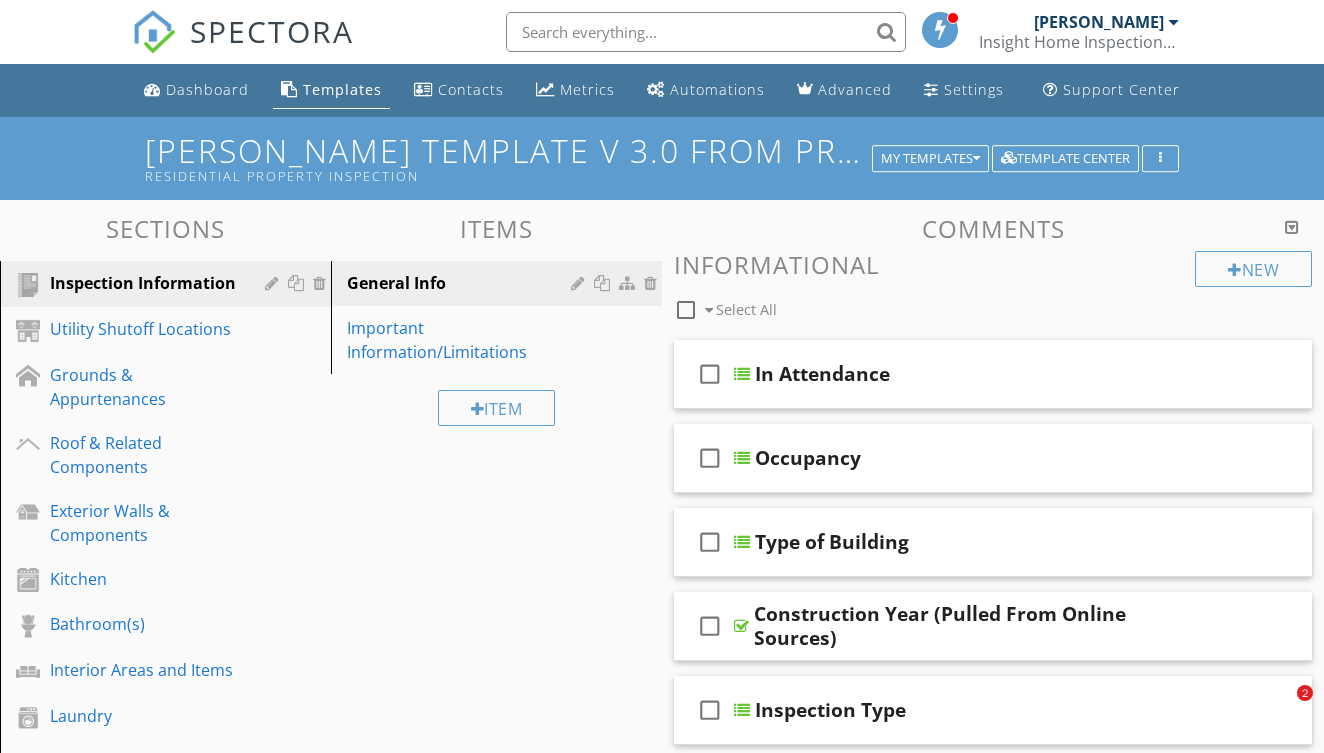 scroll, scrollTop: 875, scrollLeft: 0, axis: vertical 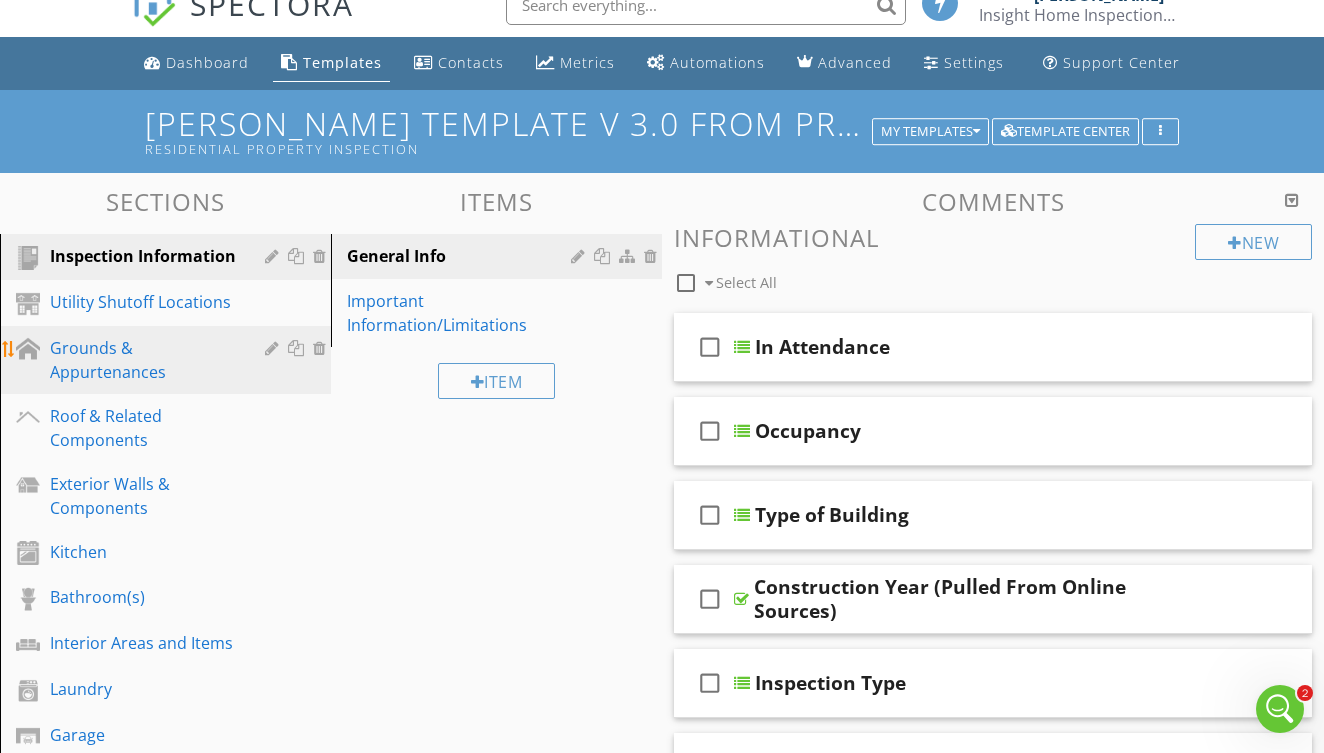 click on "Grounds & Appurtenances" at bounding box center [143, 360] 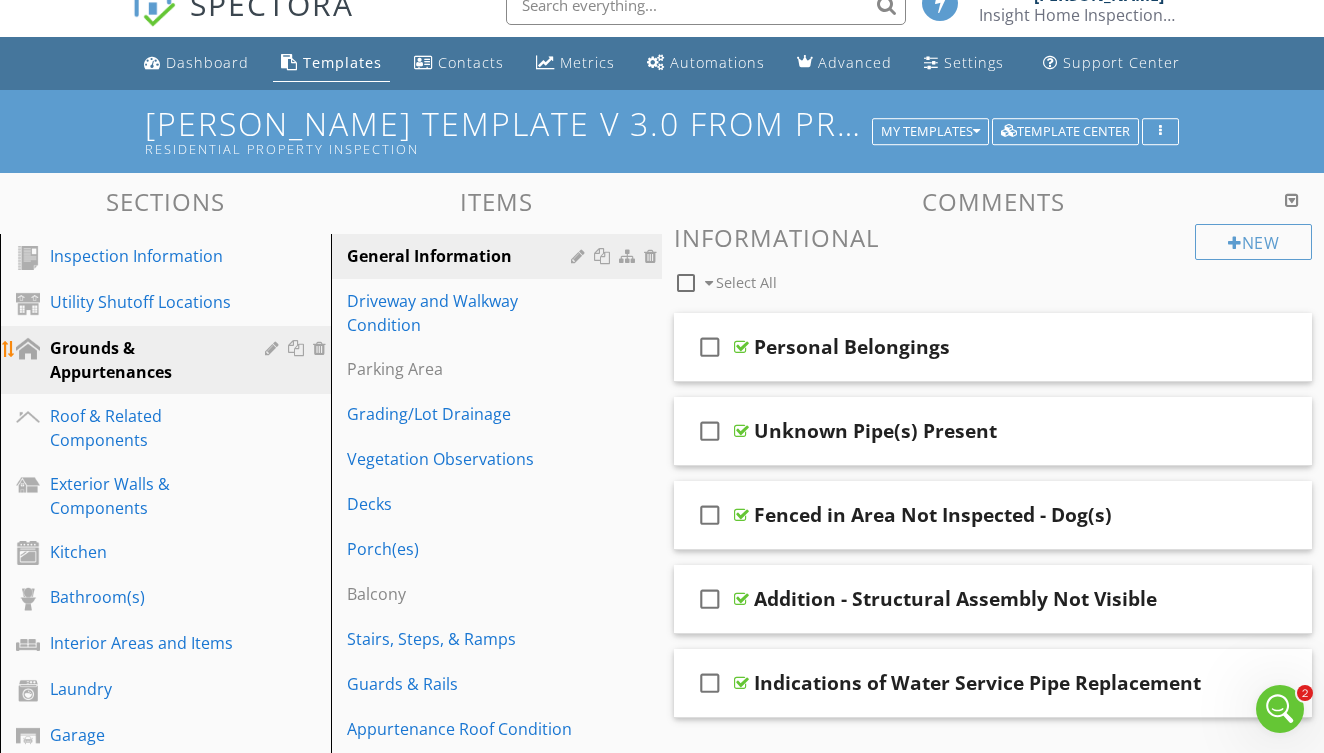 click at bounding box center (274, 348) 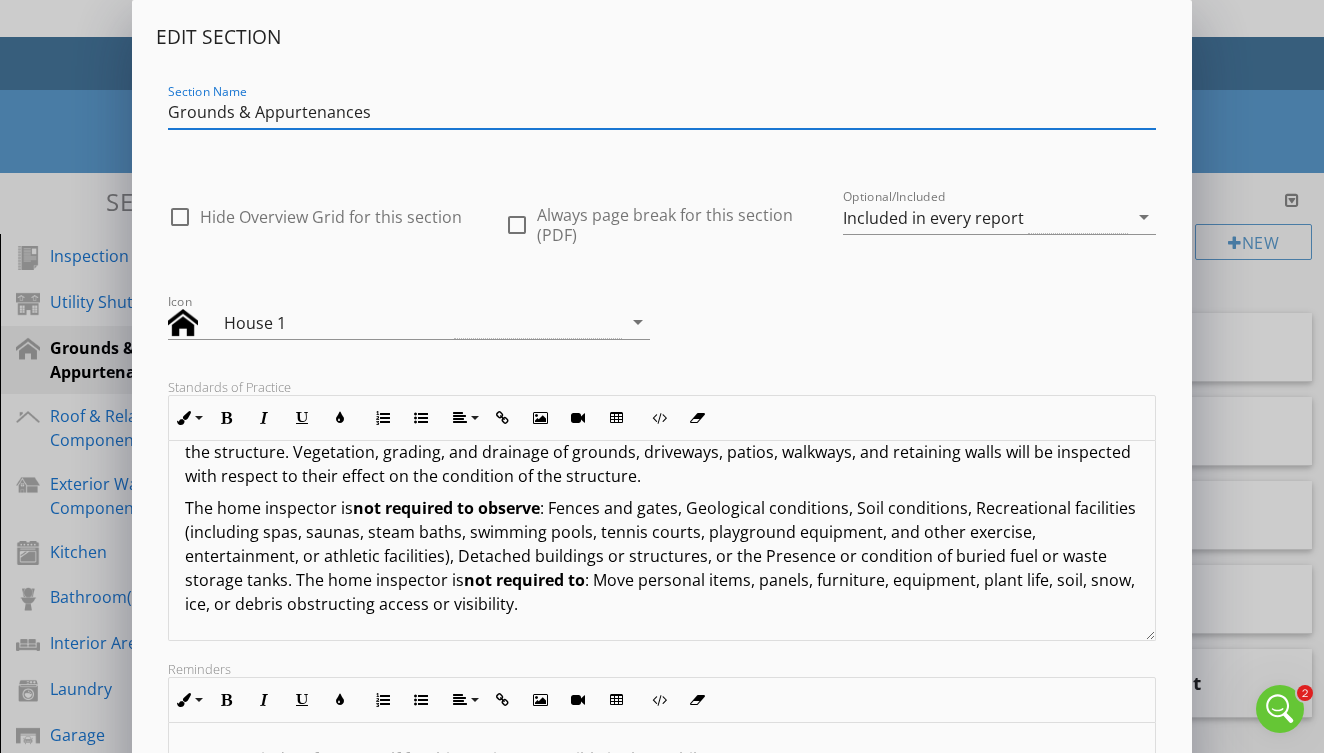 scroll, scrollTop: 98, scrollLeft: 0, axis: vertical 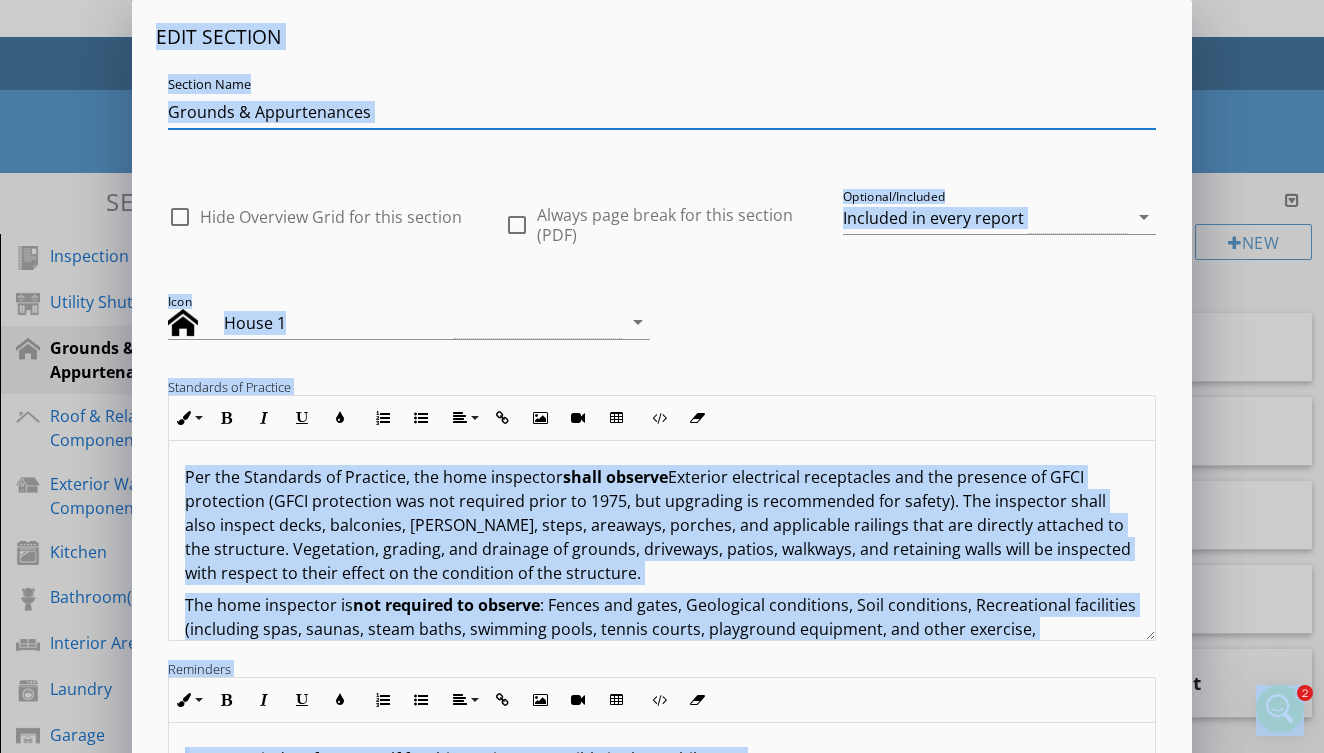 click on "Edit Section   Section Name Grounds & Appurtenances     check_box_outline_blank Hide Overview Grid for this section   check_box_outline_blank Always page break for this section (PDF)   Optional/Included Included in every report arrow_drop_down   Icon   House 1   arrow_drop_down     Standards of Practice   Inline Style XLarge Large Normal Small Light Small/Light Bold Italic Underline Colors Ordered List Unordered List Align Align Left Align Center Align Right Align Justify Insert Link Insert Image Insert Video Insert Table Code View Clear Formatting Per the Standards of Practice, the home inspector  shall observe The home inspector is  not required to observe not required to : Move personal items, panels, furniture, equipment, plant life, soil, snow, ice, or debris obstructing access or visibility. These will display in the 'Standards' tab on the report   Reminders   Inline Style XLarge Large Normal Small Light Small/Light Bold Italic Underline Colors Ordered List Unordered List Align Align Left" at bounding box center (662, 529) 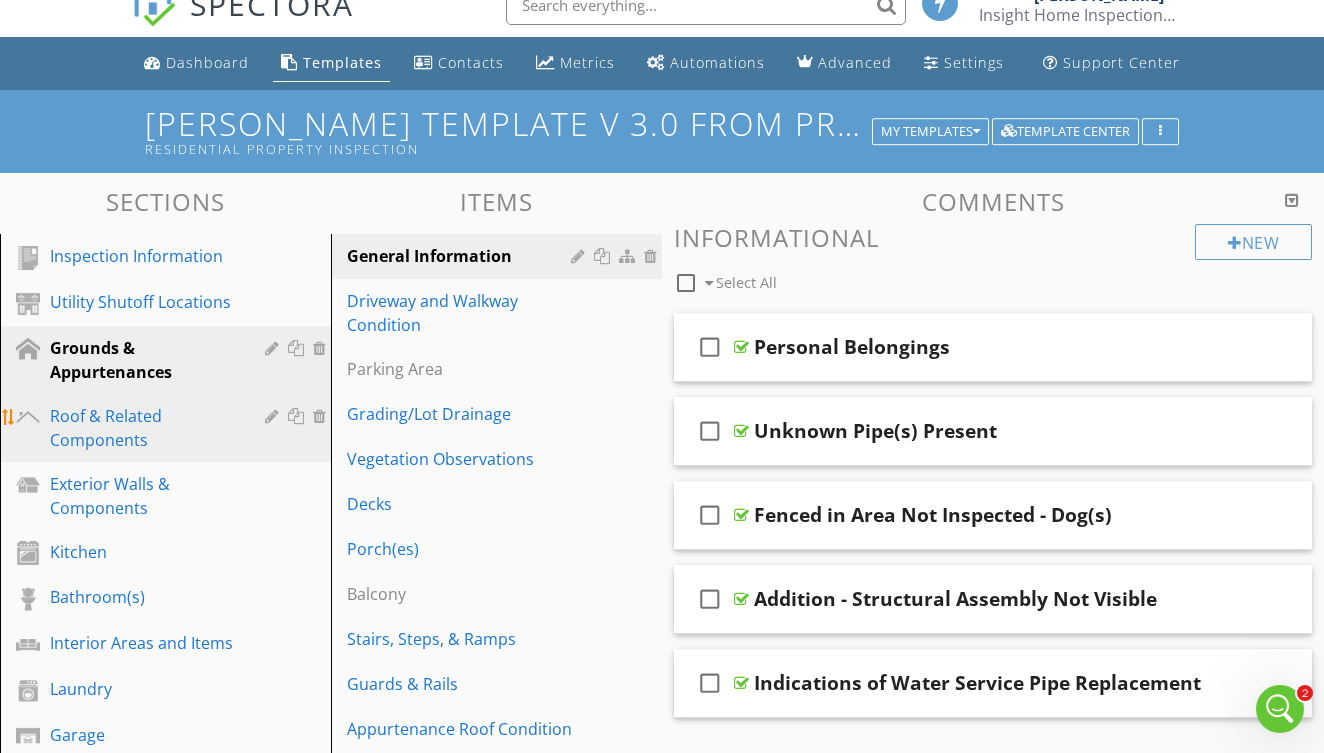 click on "Roof & Related Components" at bounding box center [143, 428] 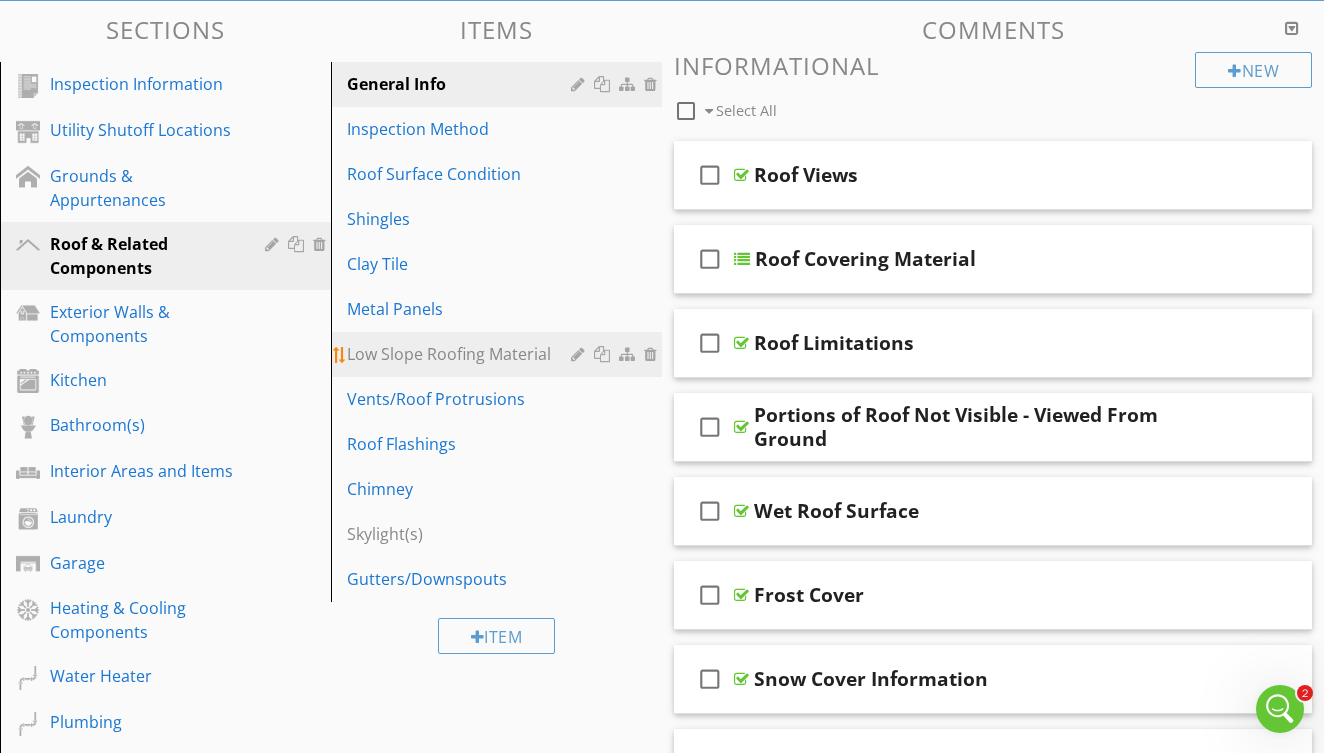 scroll, scrollTop: 205, scrollLeft: 0, axis: vertical 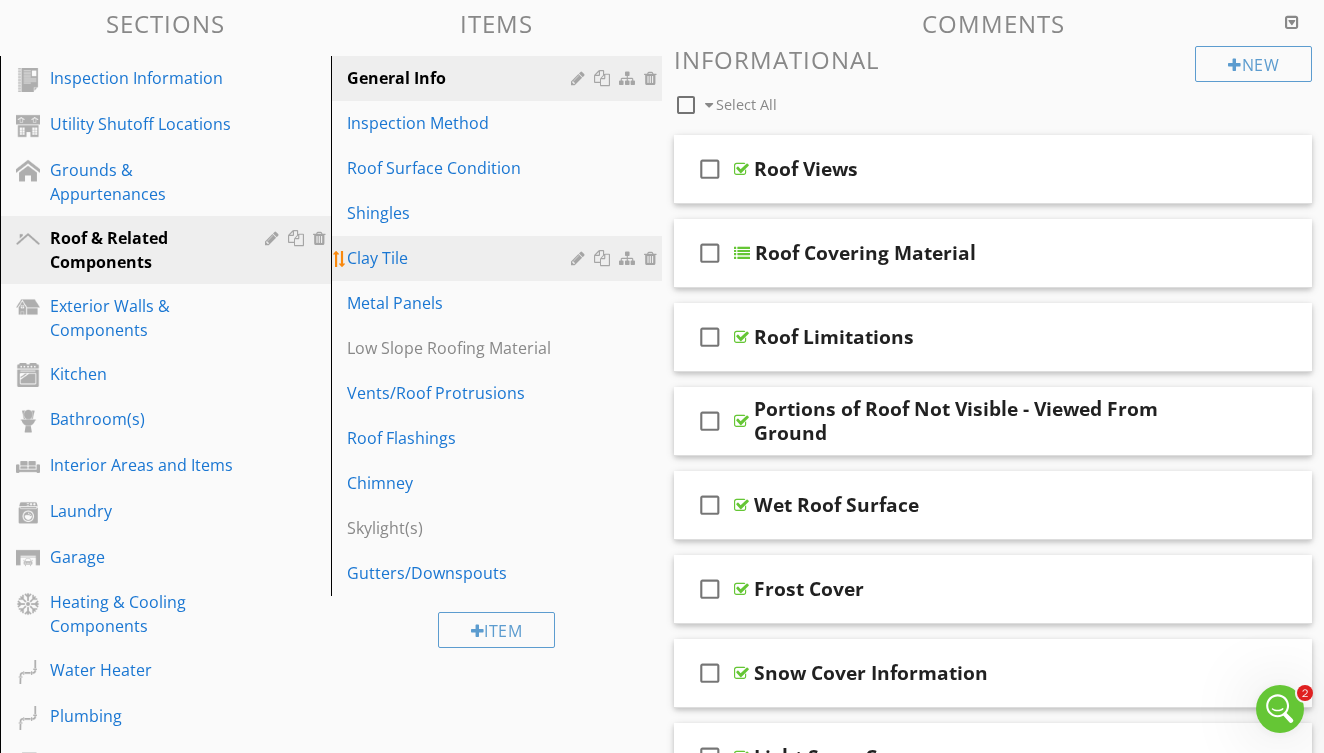 click on "Clay Tile" at bounding box center [462, 258] 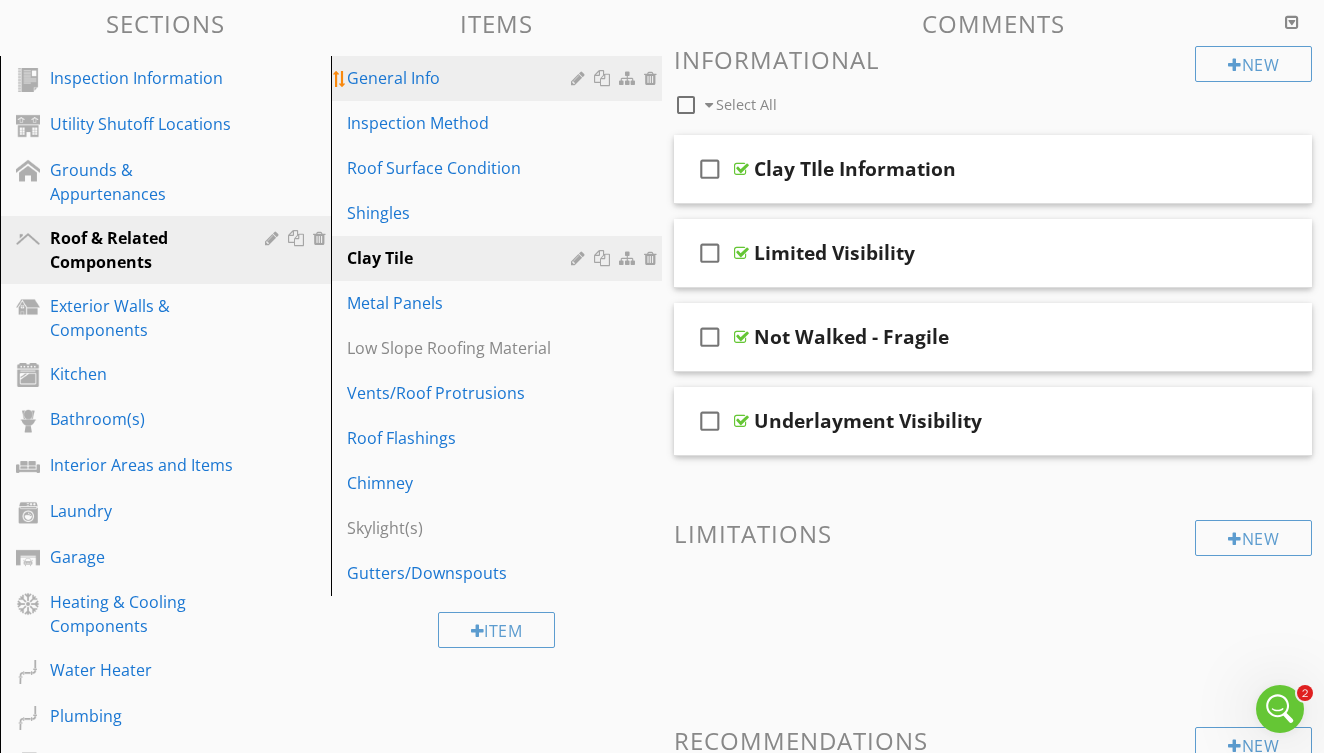 click on "General Info" at bounding box center (462, 78) 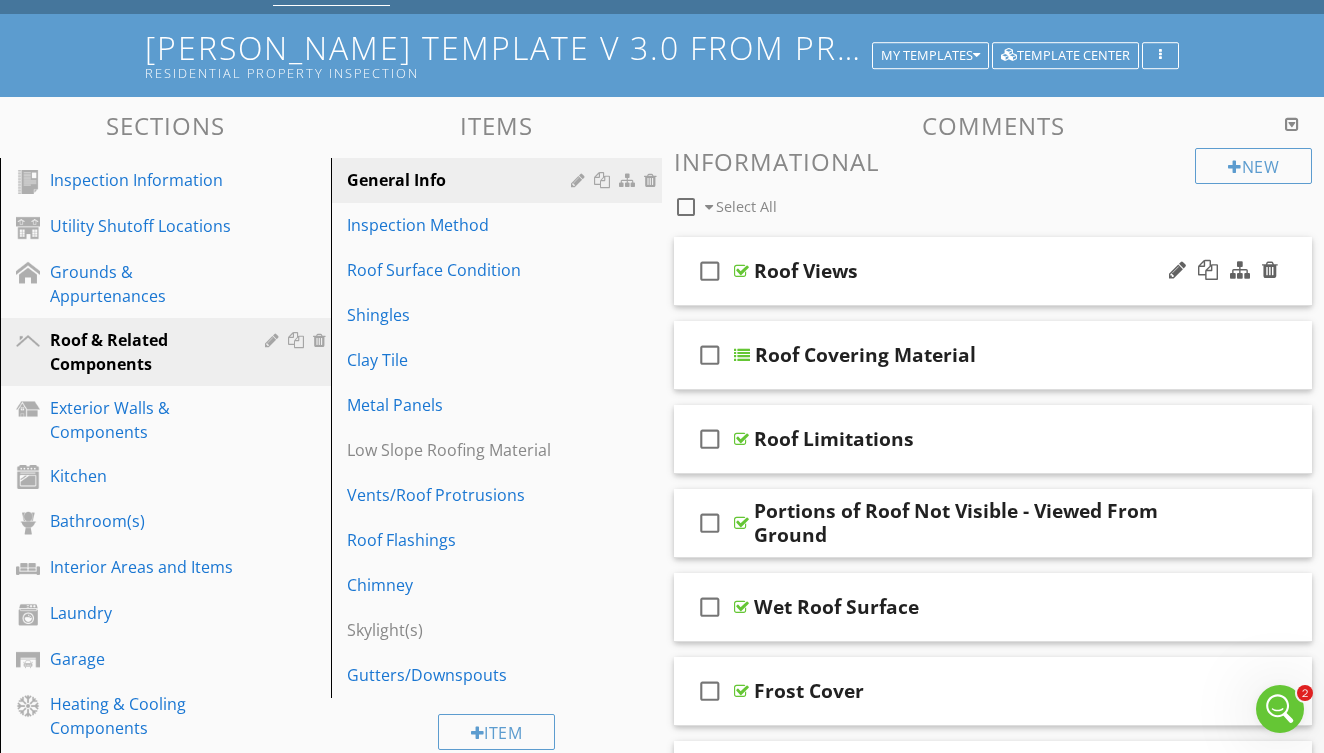 scroll, scrollTop: 106, scrollLeft: 0, axis: vertical 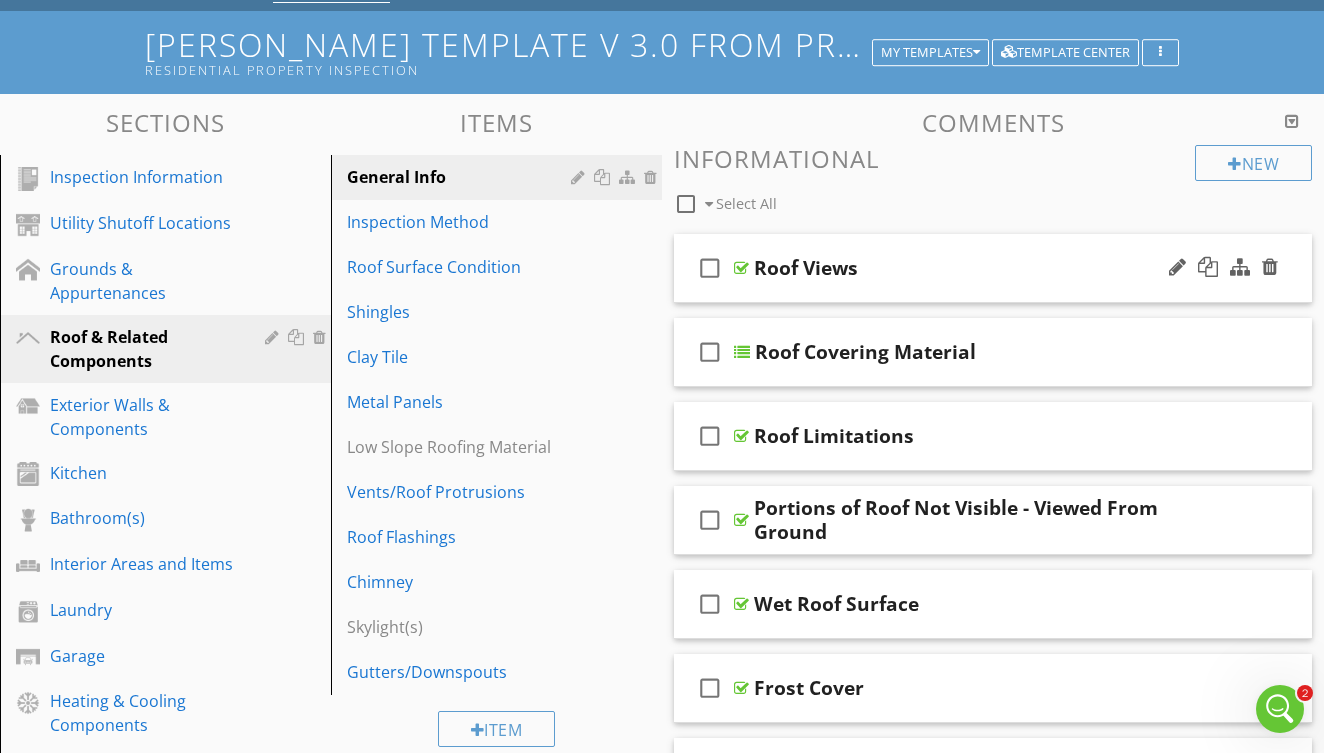 click on "check_box_outline_blank
Roof Views" at bounding box center [993, 268] 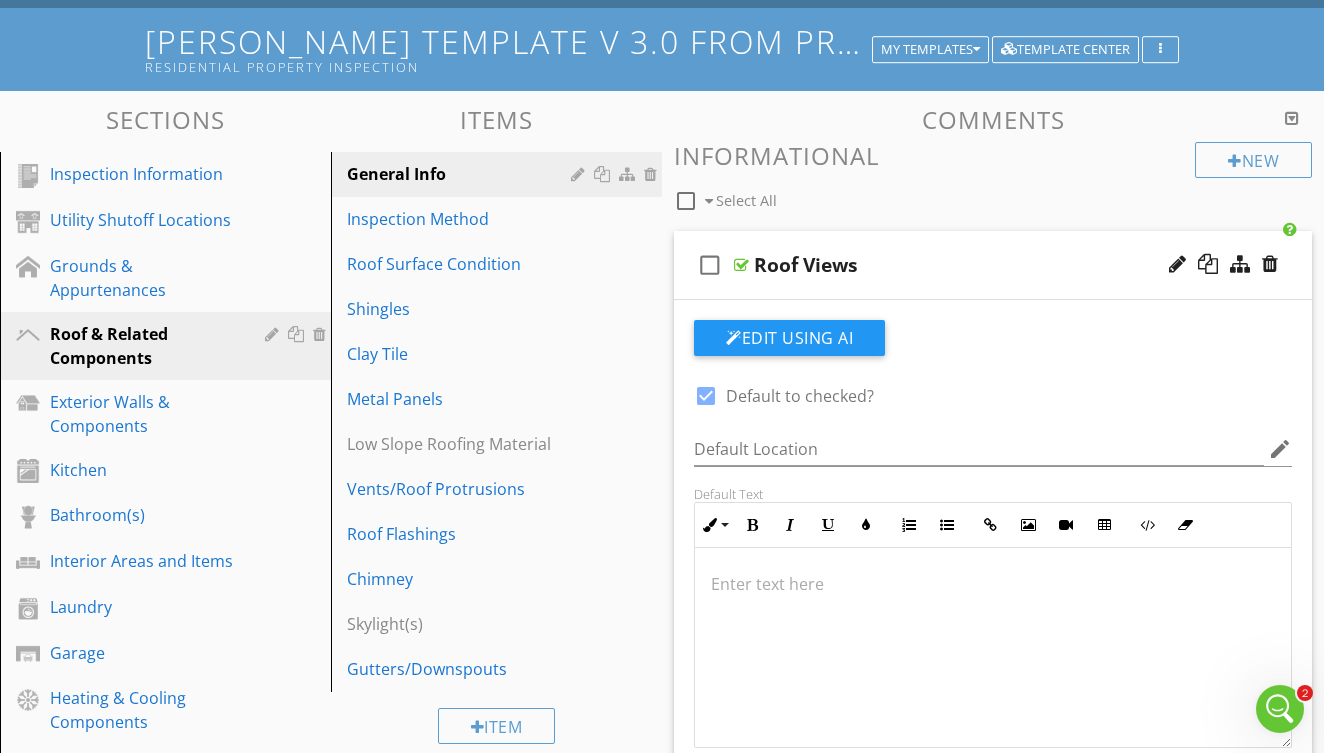 scroll, scrollTop: 108, scrollLeft: 0, axis: vertical 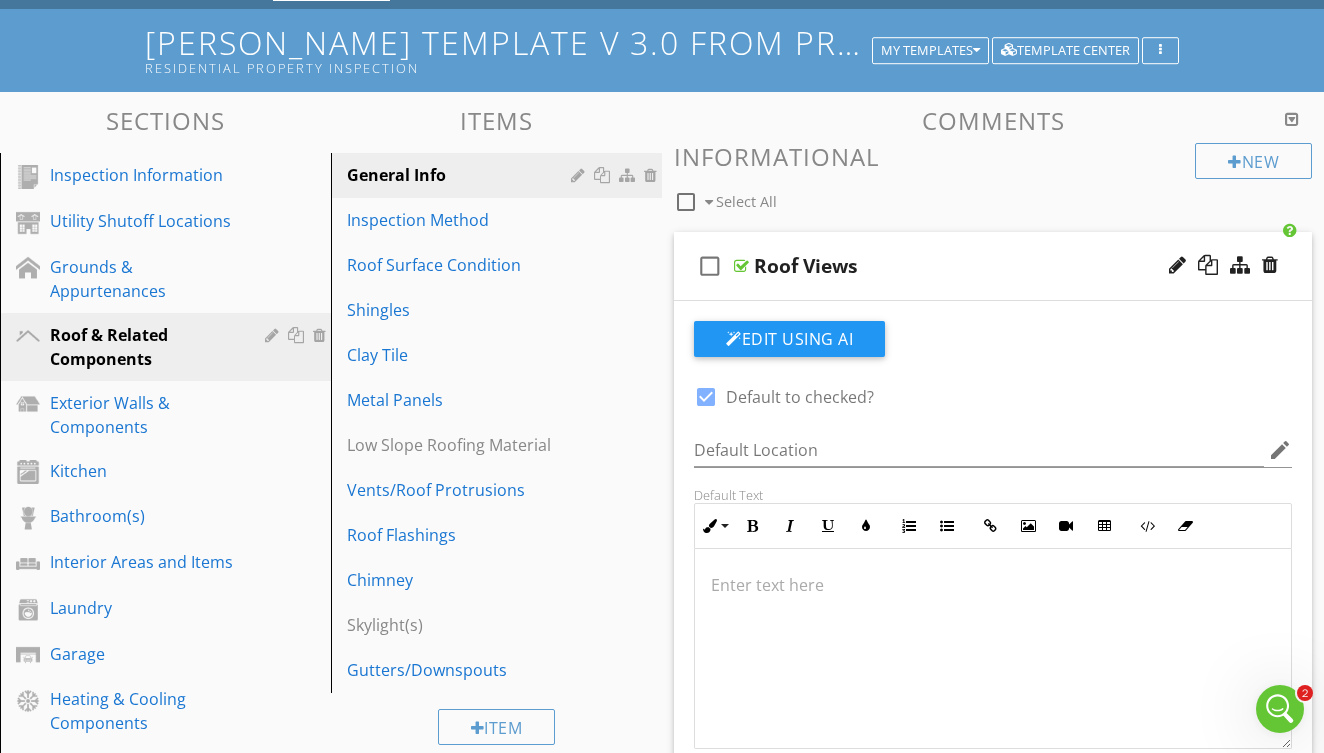 click on "check_box_outline_blank
Roof Views" at bounding box center [993, 266] 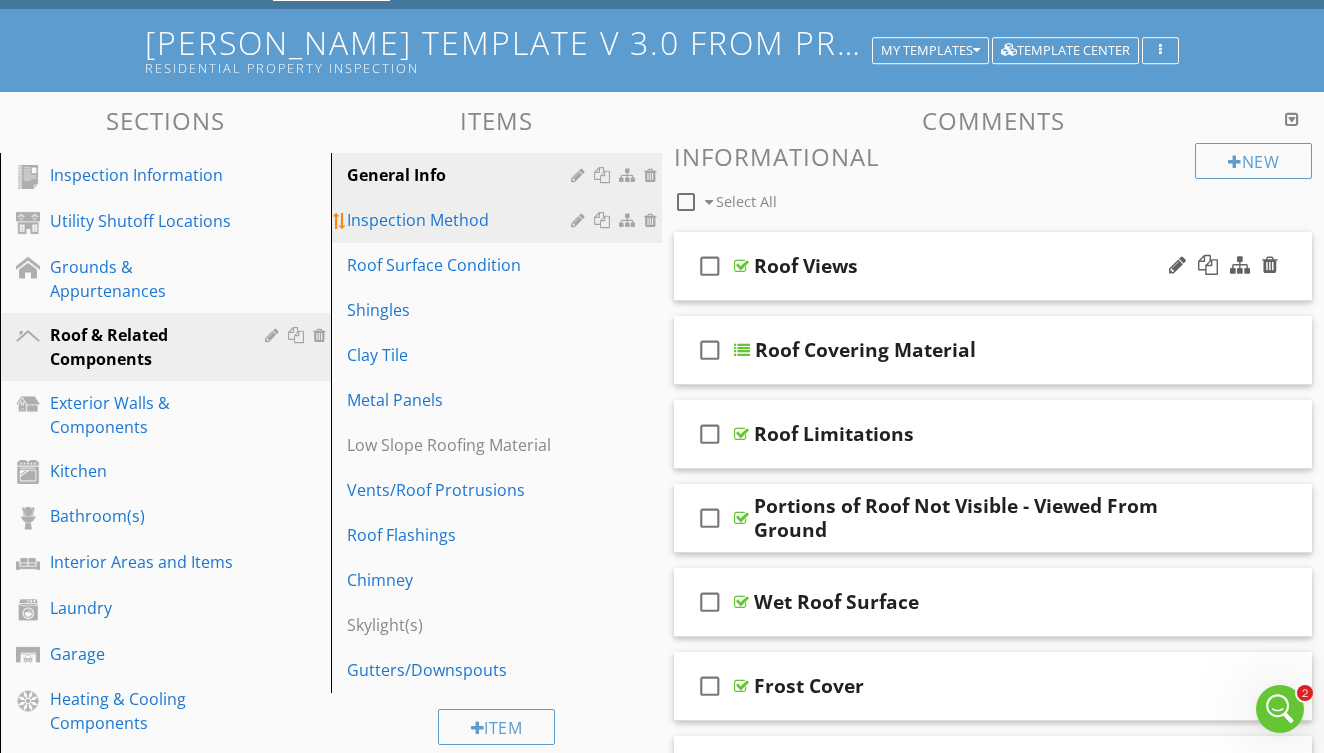 click on "Inspection Method" at bounding box center [499, 220] 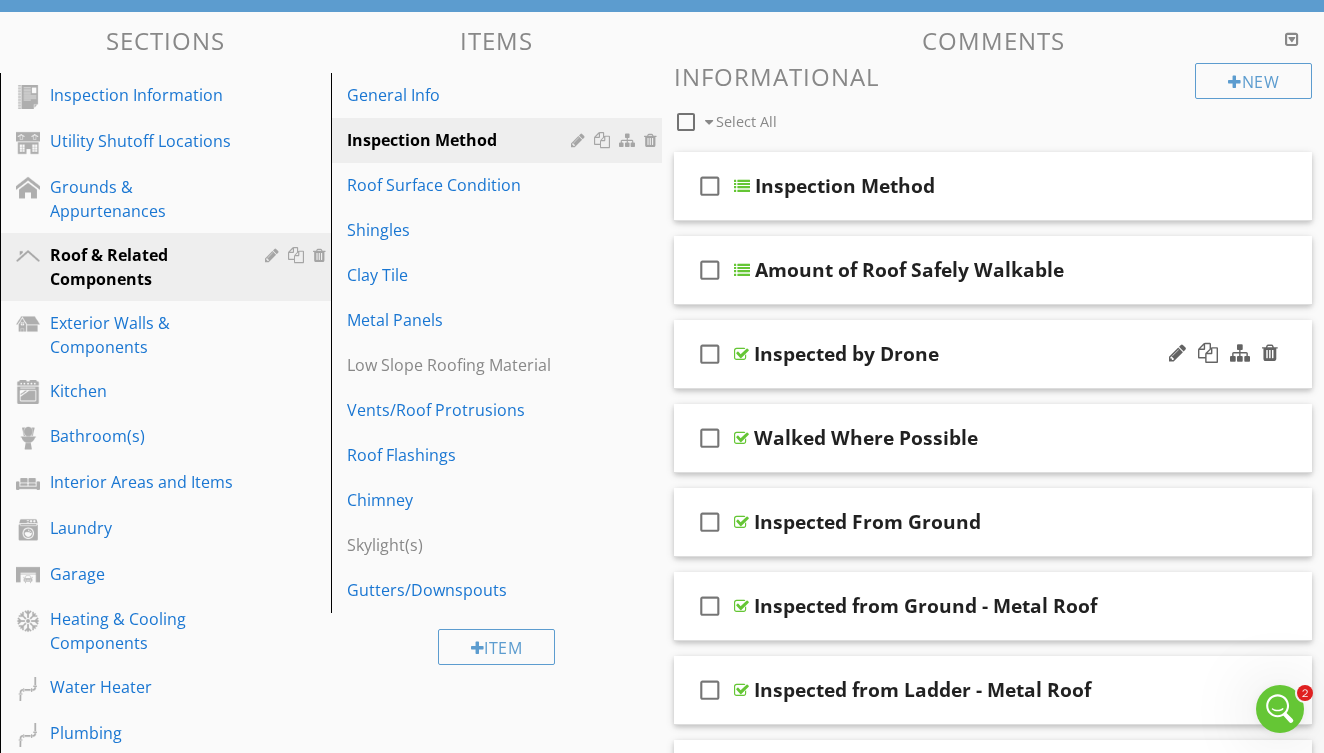 scroll, scrollTop: 165, scrollLeft: 0, axis: vertical 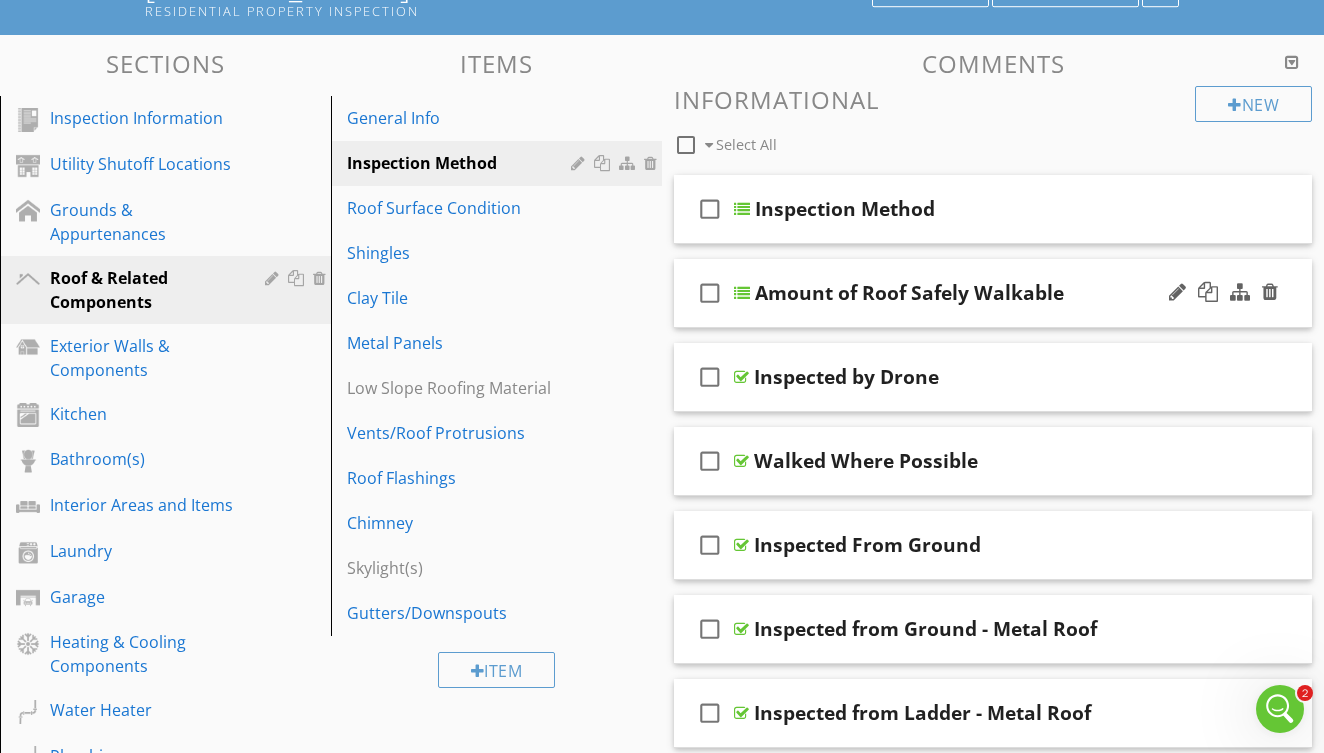 click on "check_box_outline_blank
Amount of Roof Safely Walkable" at bounding box center (993, 293) 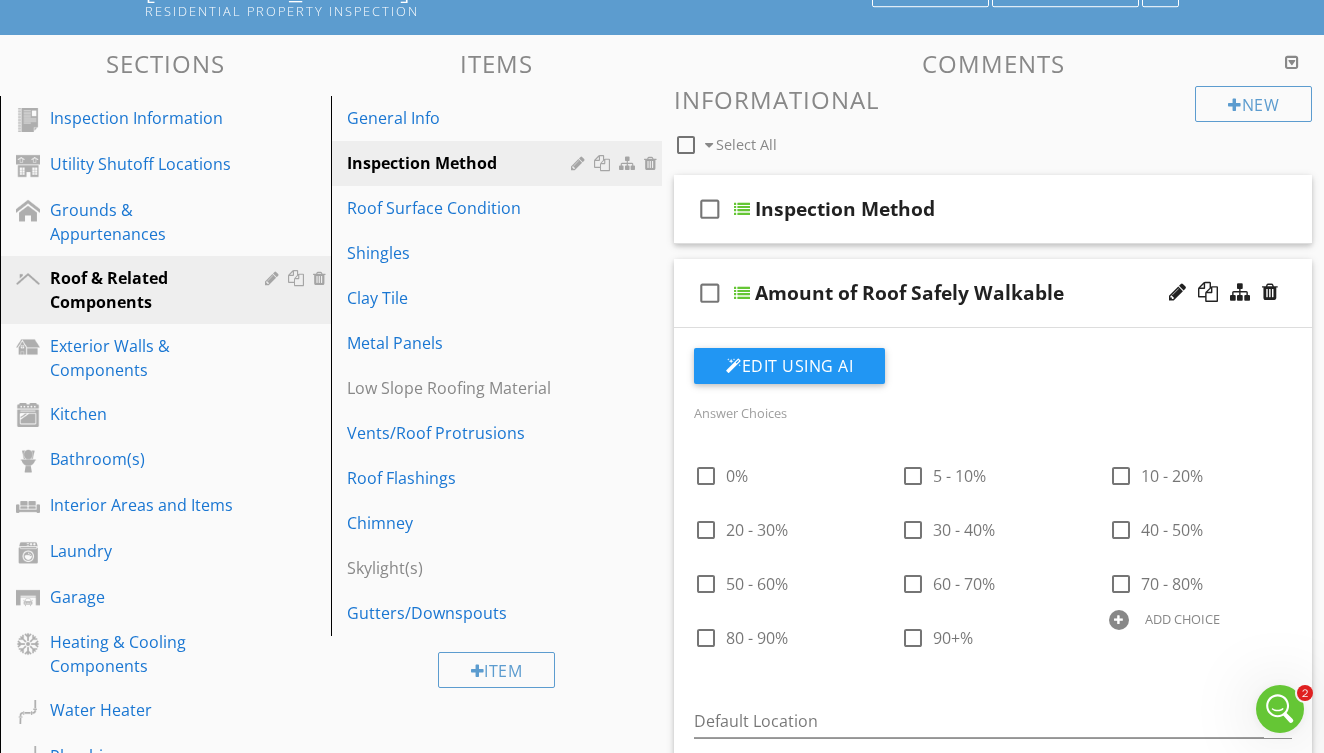 click on "check_box_outline_blank
Amount of Roof Safely Walkable" at bounding box center (993, 293) 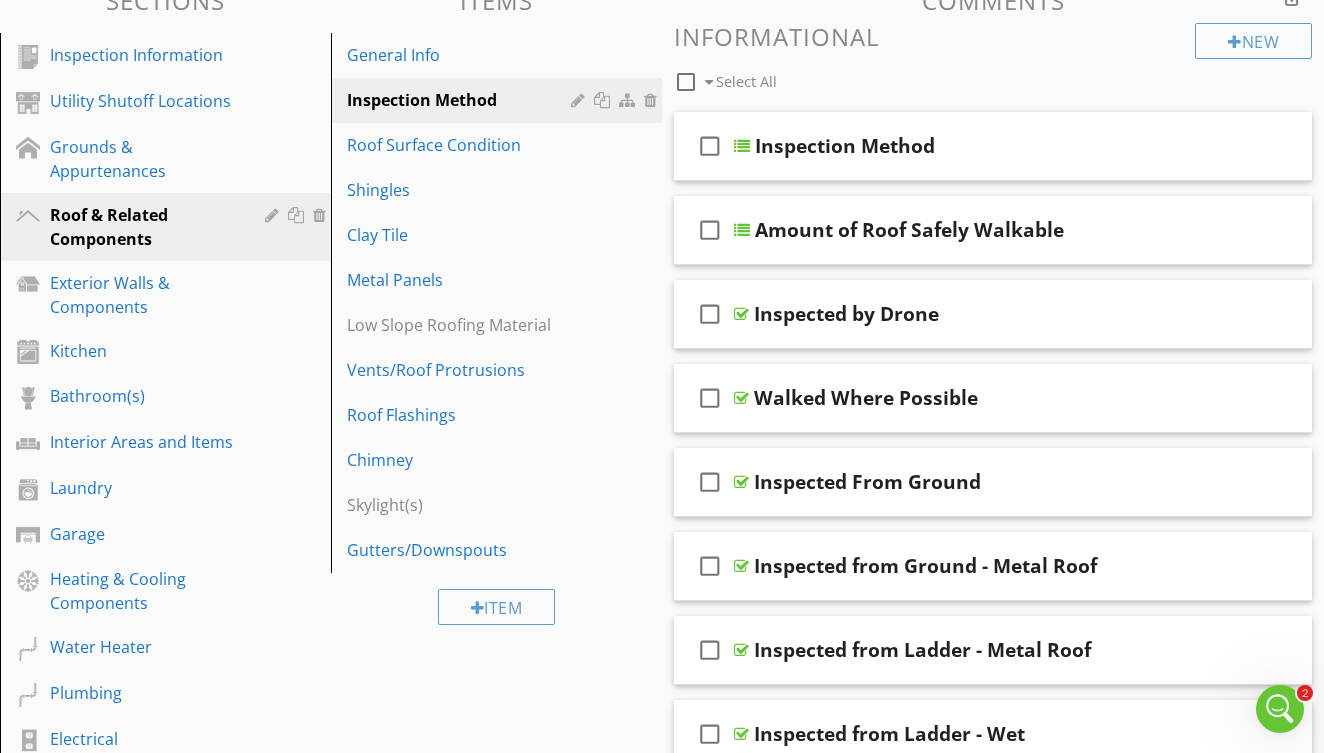 scroll, scrollTop: 235, scrollLeft: 0, axis: vertical 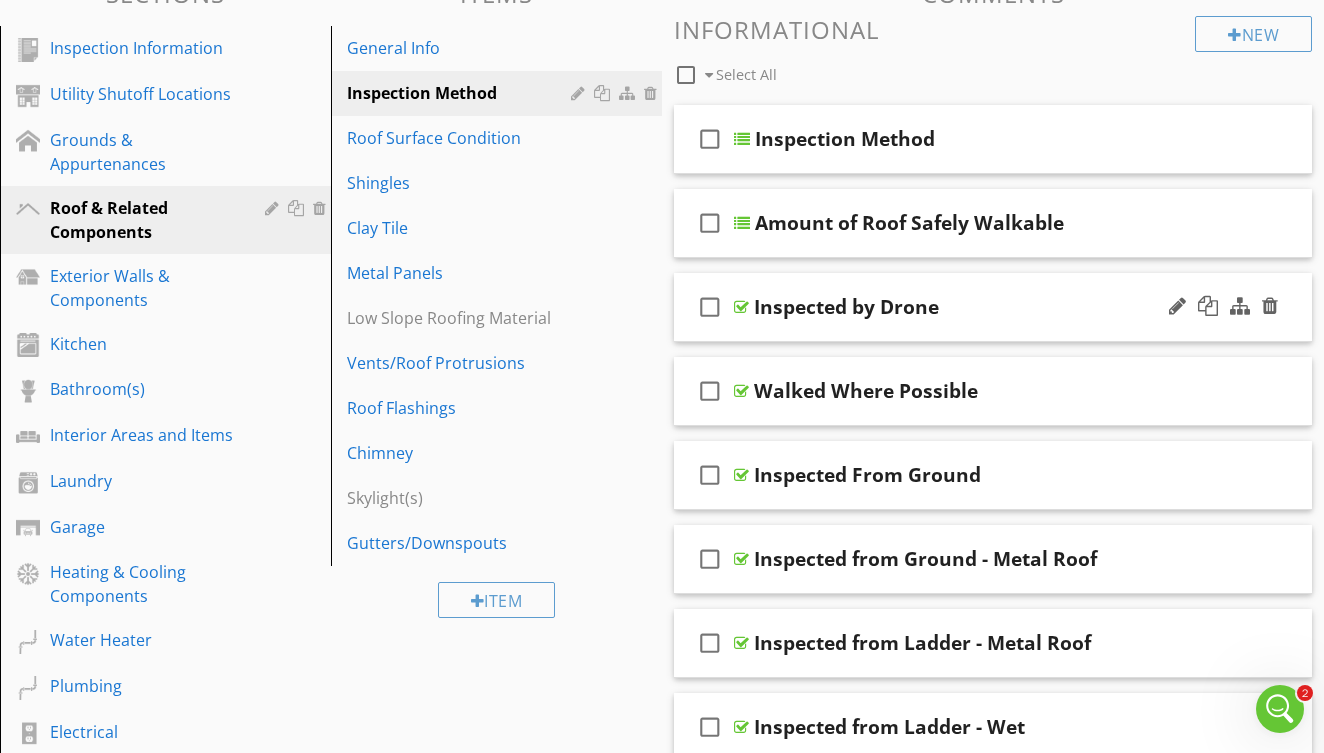 click on "check_box_outline_blank
Inspected by Drone" at bounding box center [993, 307] 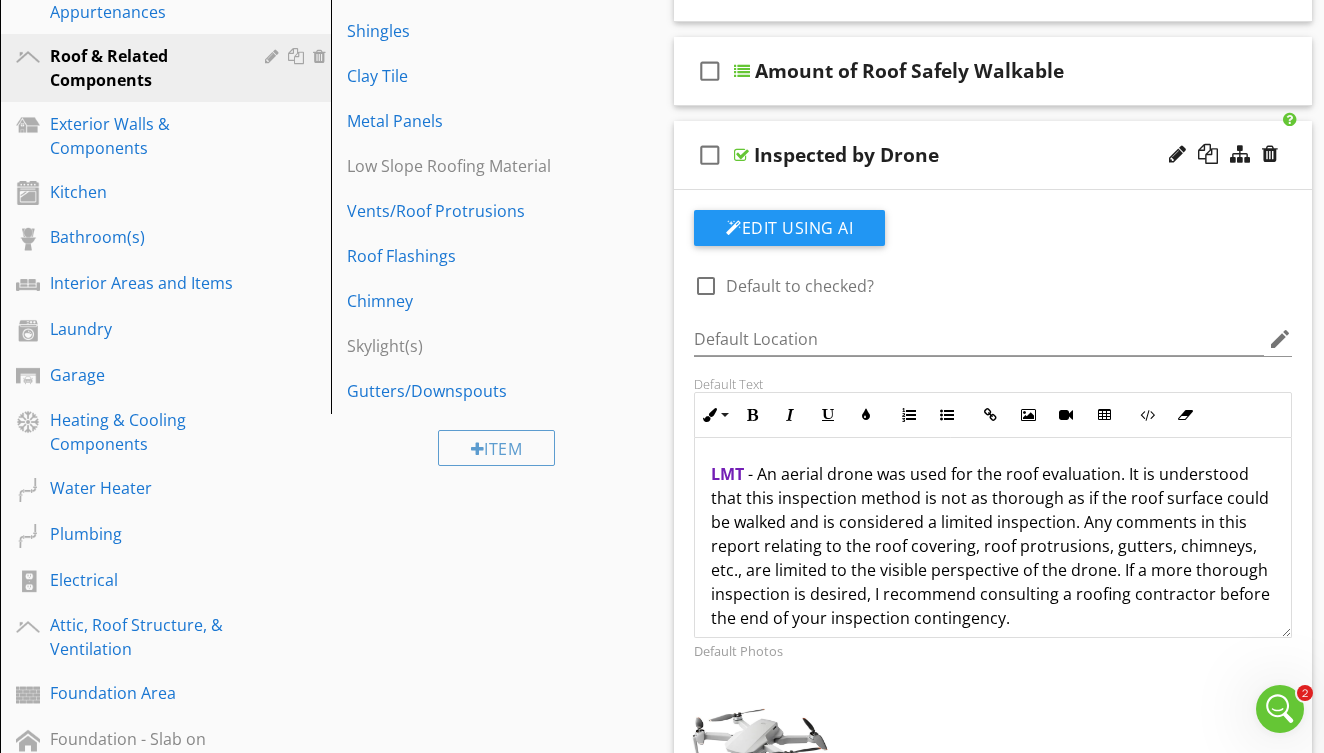 scroll, scrollTop: 388, scrollLeft: 0, axis: vertical 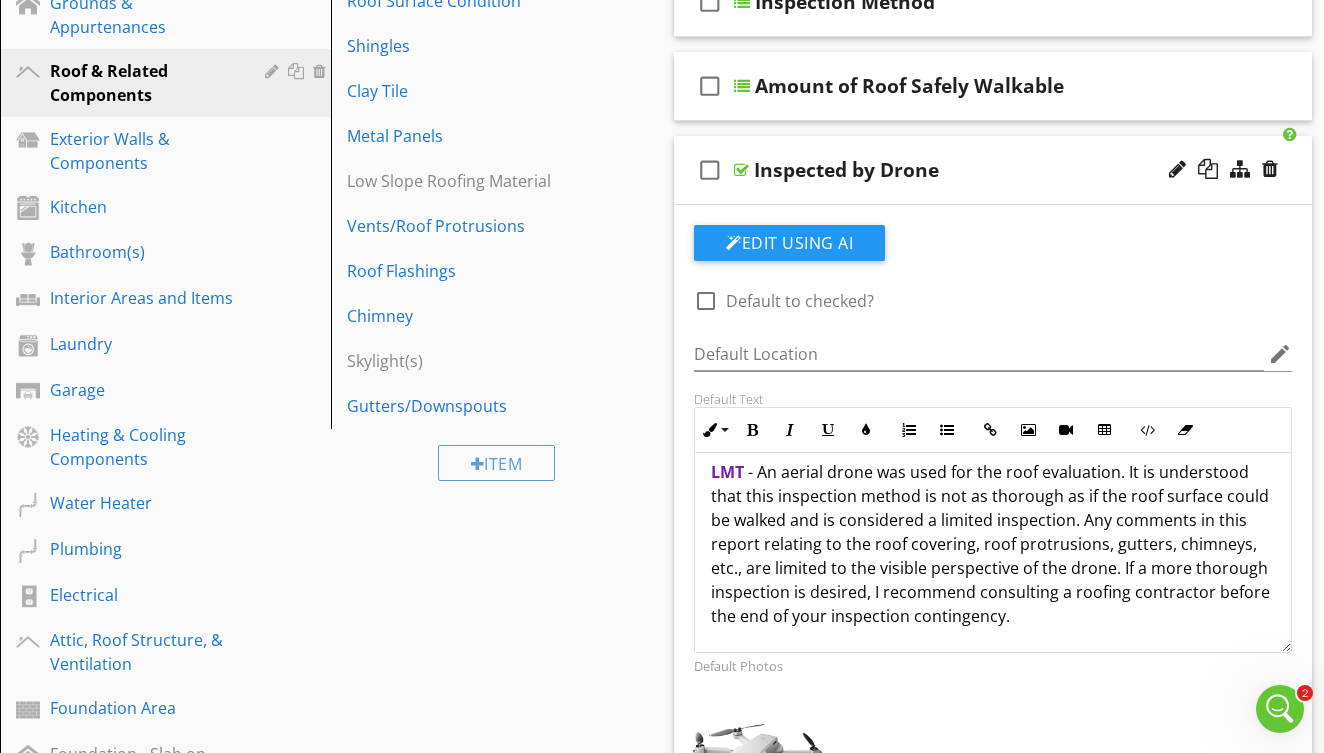 click on "check_box_outline_blank
Inspected by Drone" at bounding box center [993, 170] 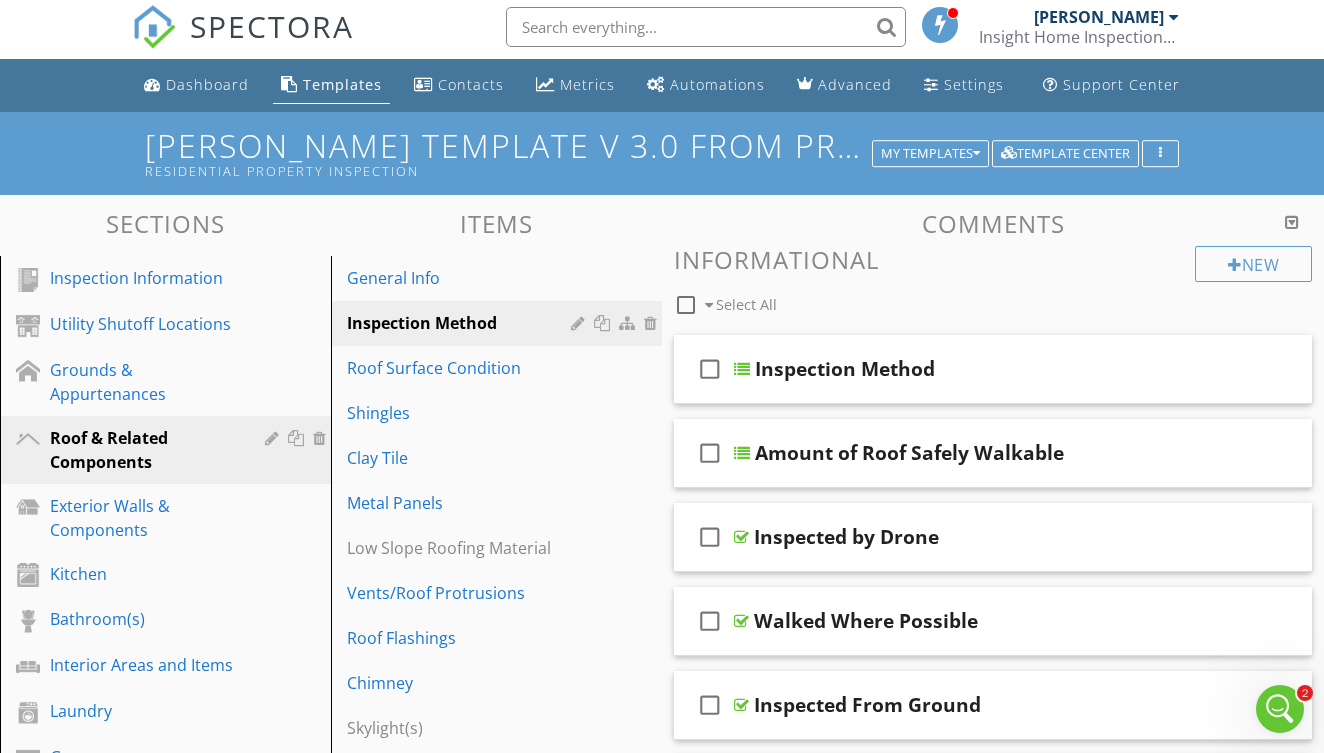 scroll, scrollTop: 0, scrollLeft: 0, axis: both 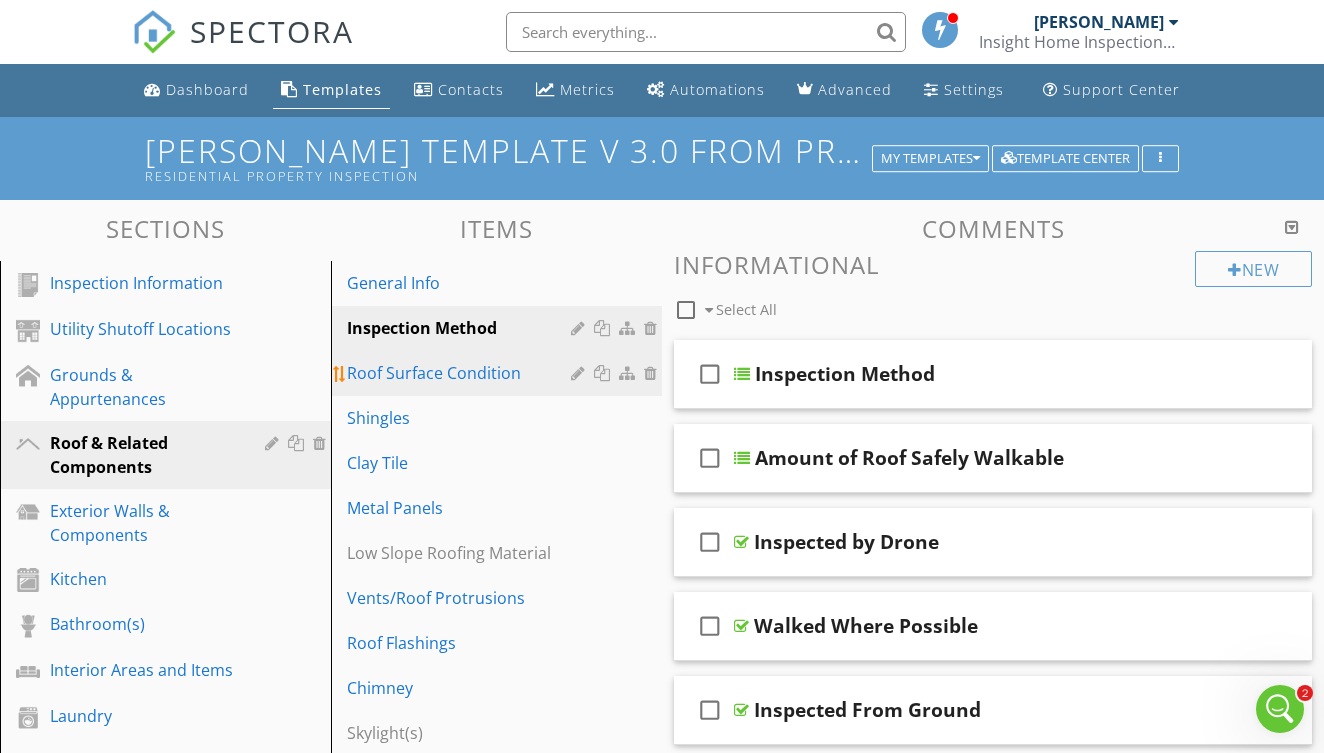 click on "Roof Surface Condition" at bounding box center [462, 373] 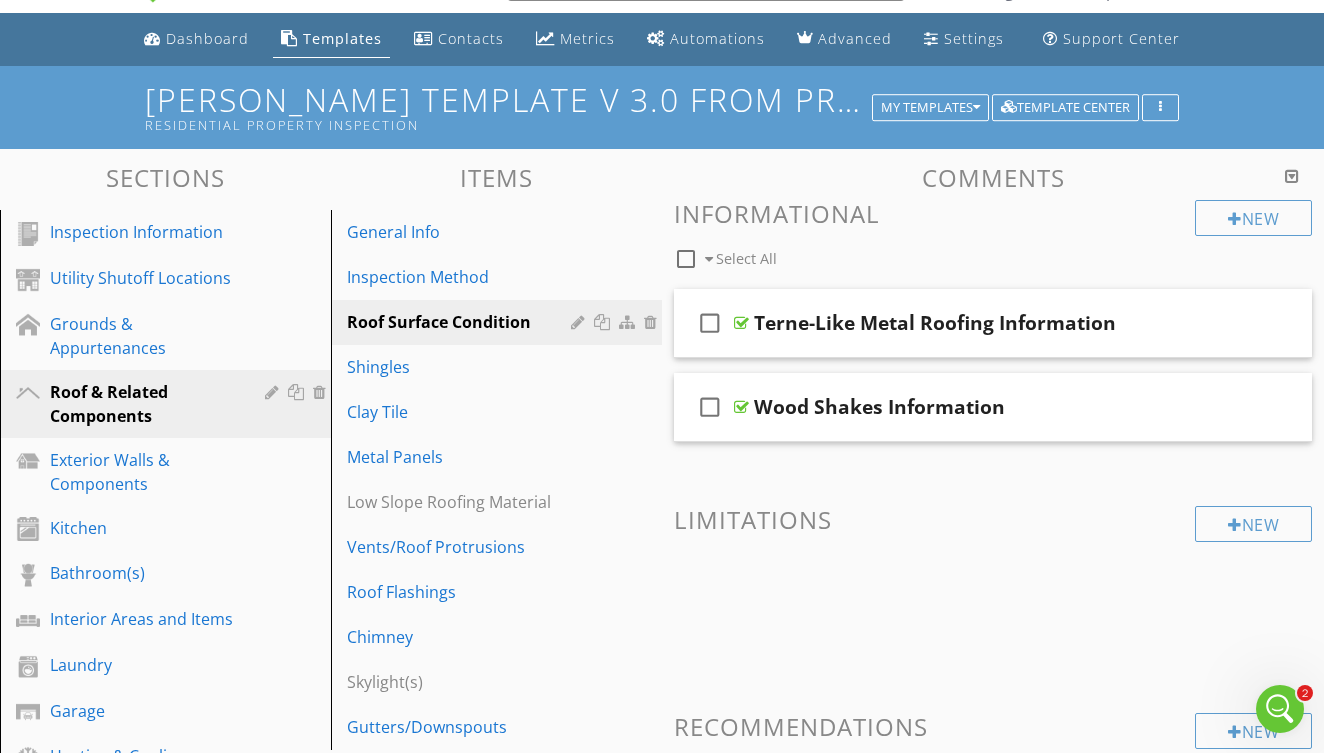 scroll, scrollTop: 60, scrollLeft: 0, axis: vertical 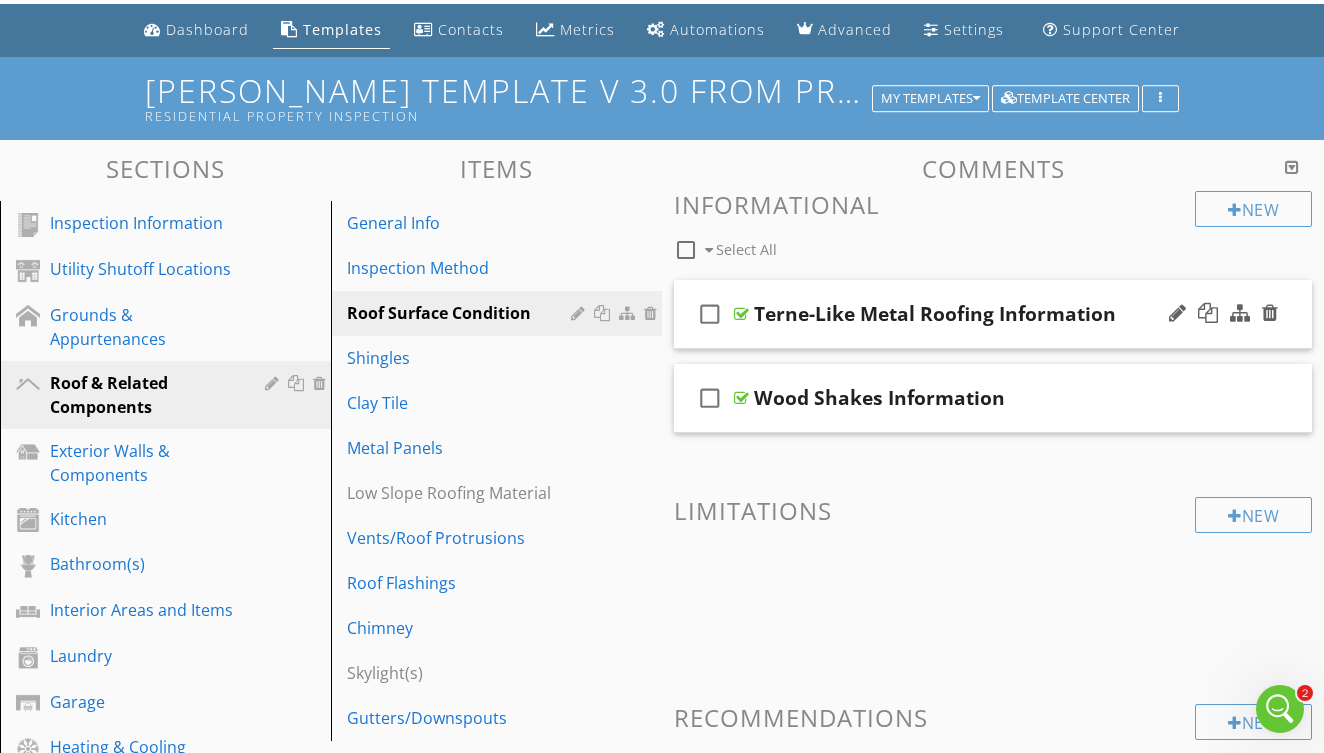 click on "check_box_outline_blank
Terne-Like Metal Roofing Information" at bounding box center [993, 314] 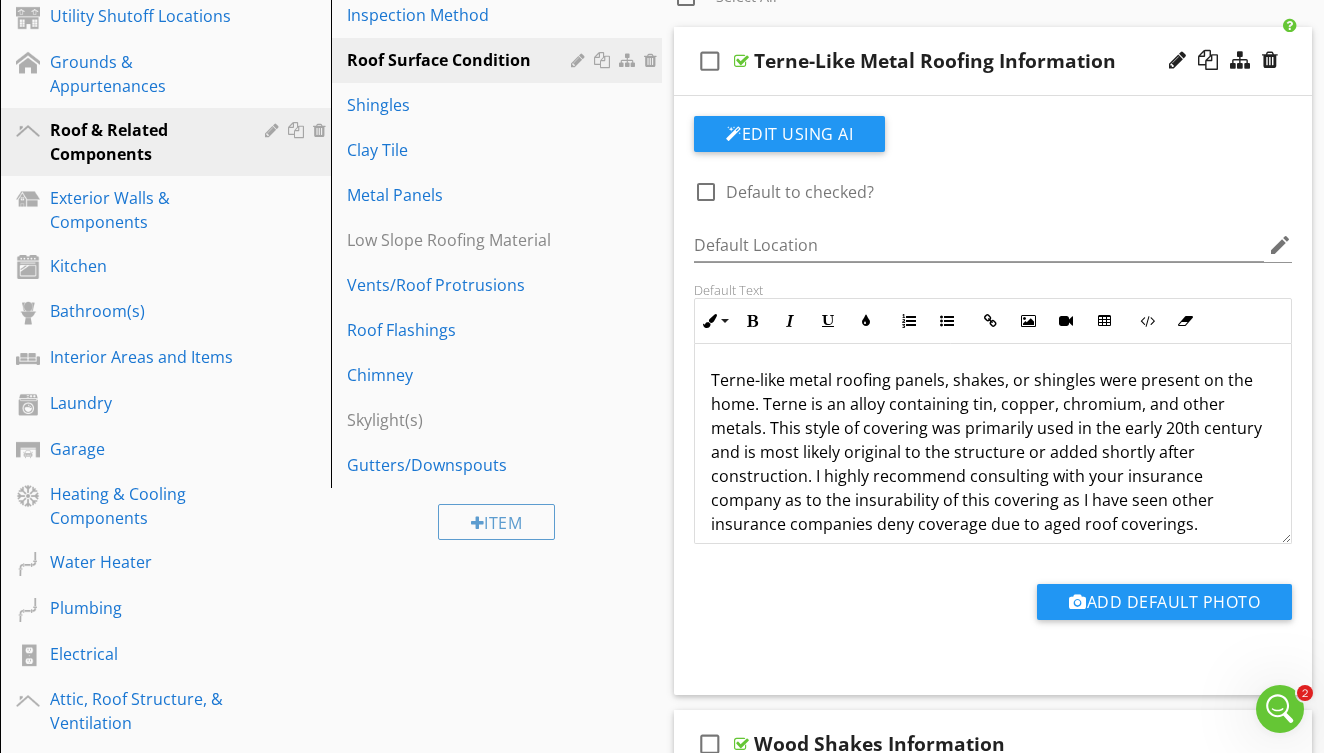 scroll, scrollTop: 316, scrollLeft: 0, axis: vertical 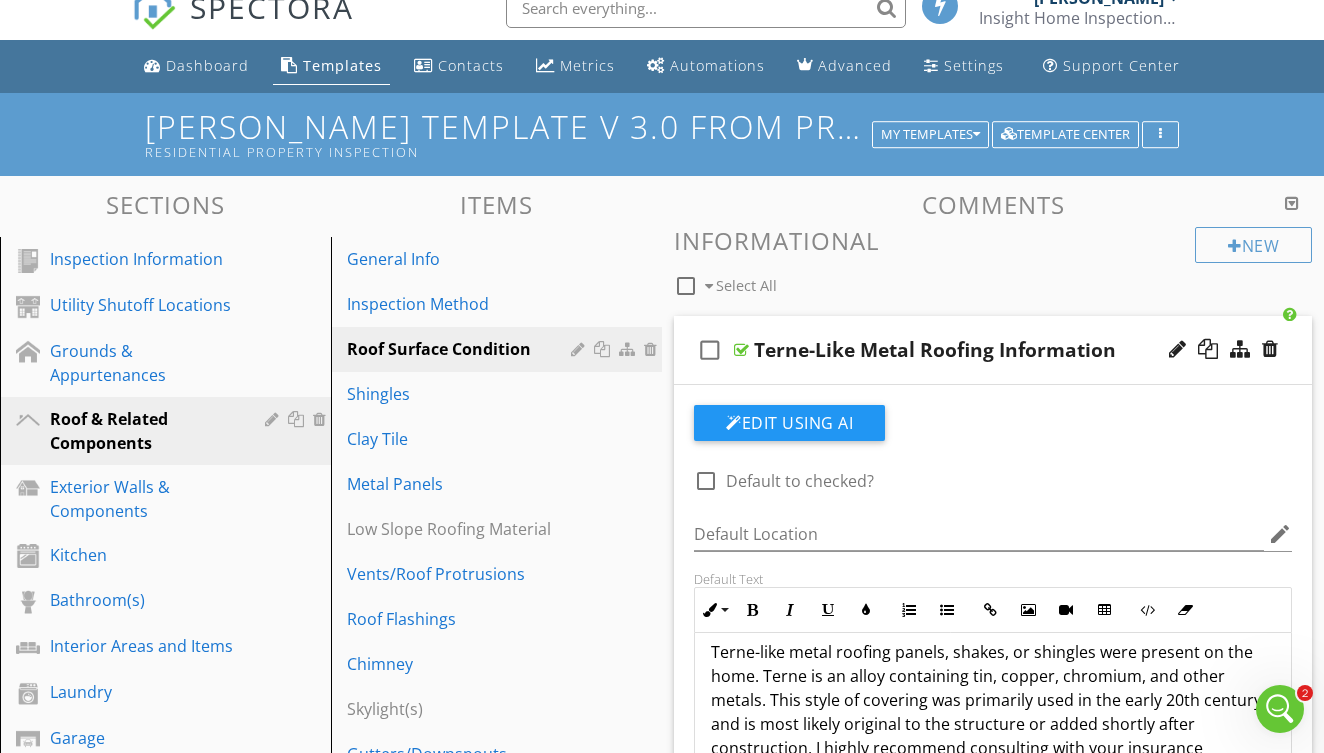 click on "check_box_outline_blank
Terne-Like Metal Roofing Information" at bounding box center [993, 350] 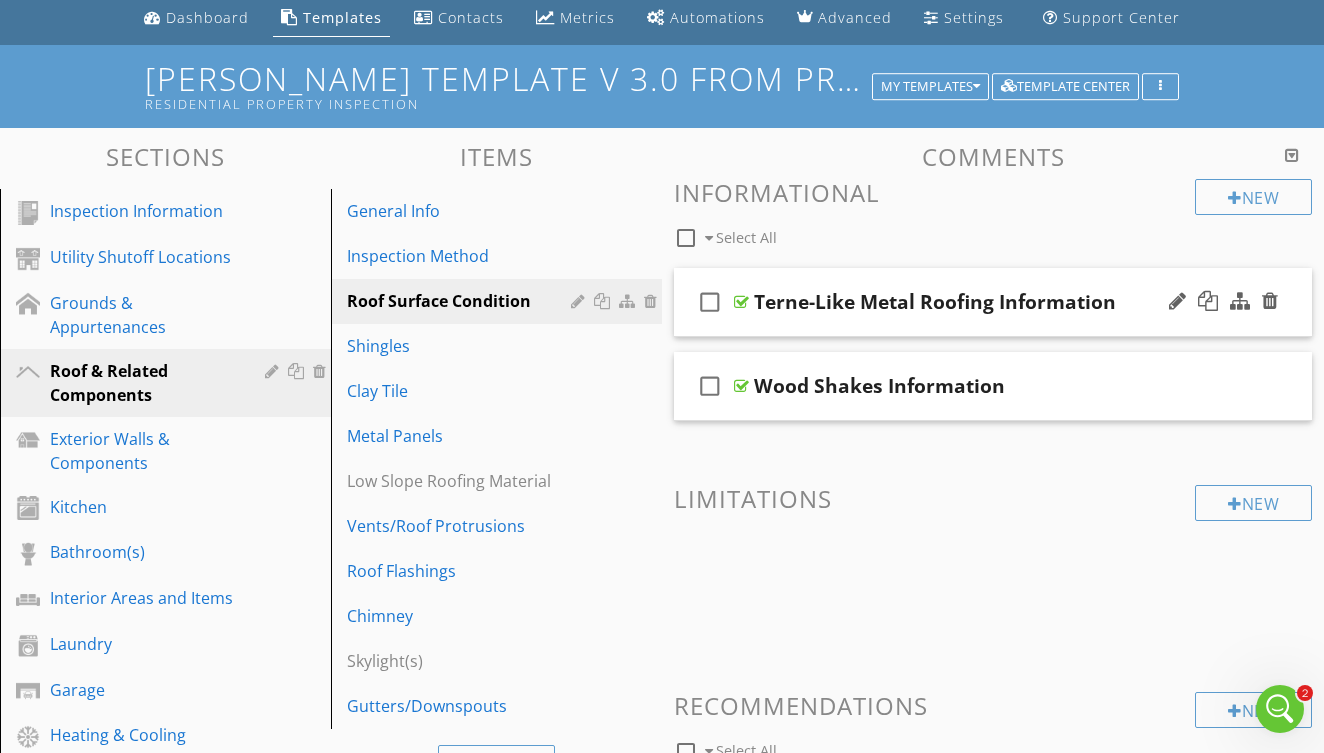scroll, scrollTop: 75, scrollLeft: 0, axis: vertical 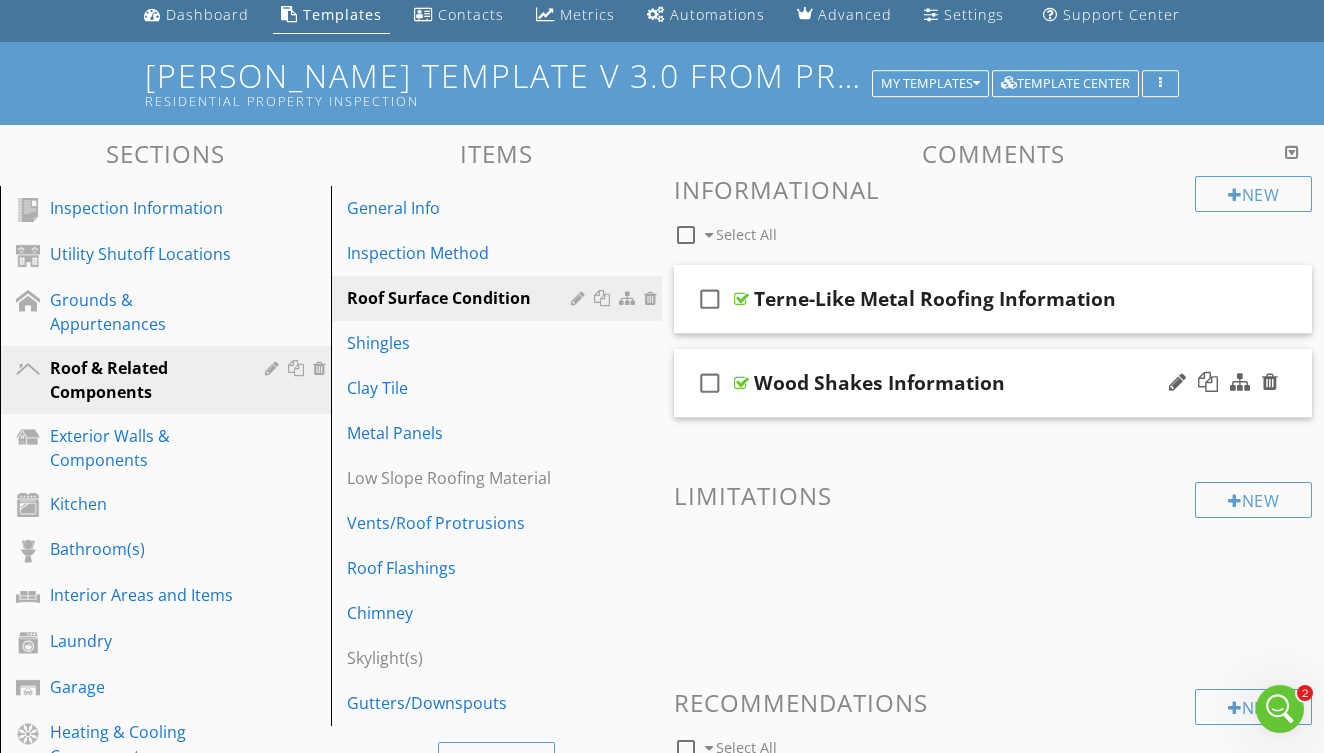 click on "check_box_outline_blank
Wood Shakes Information" at bounding box center (993, 383) 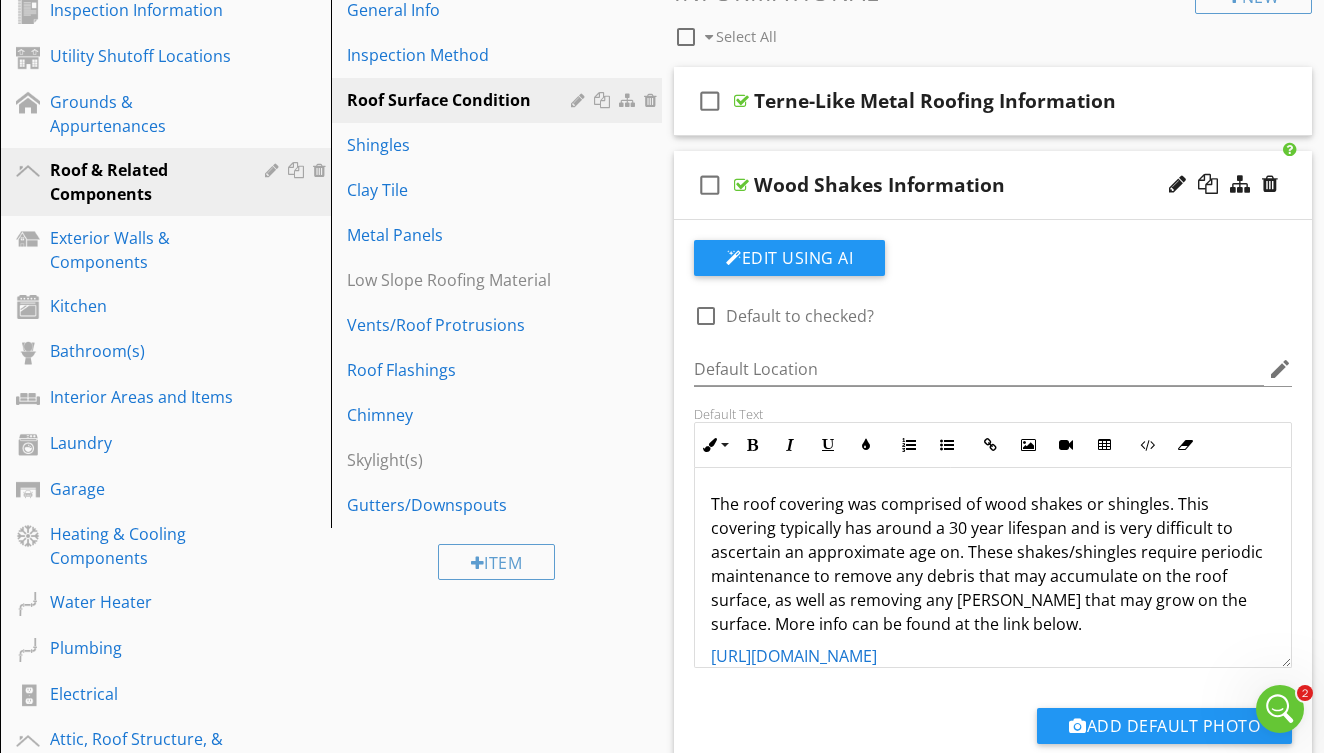 scroll, scrollTop: 273, scrollLeft: 0, axis: vertical 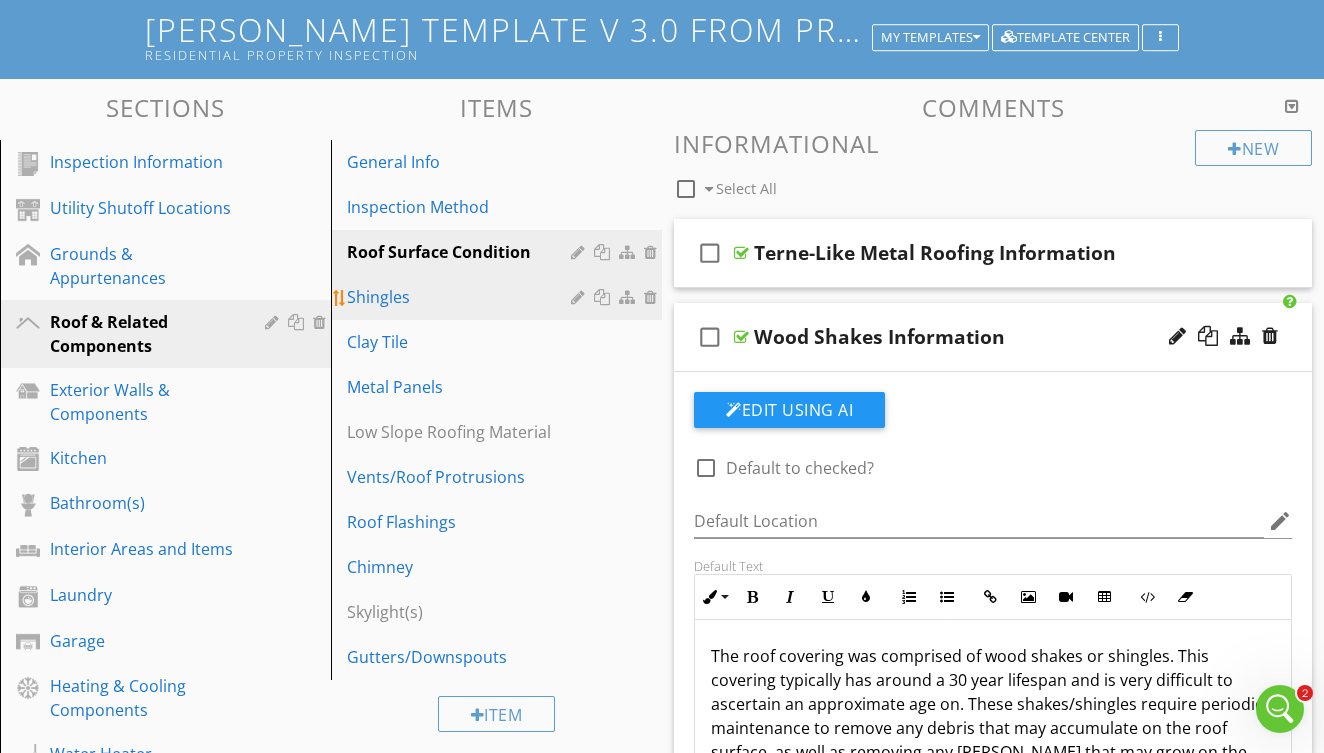 click on "Shingles" at bounding box center (462, 297) 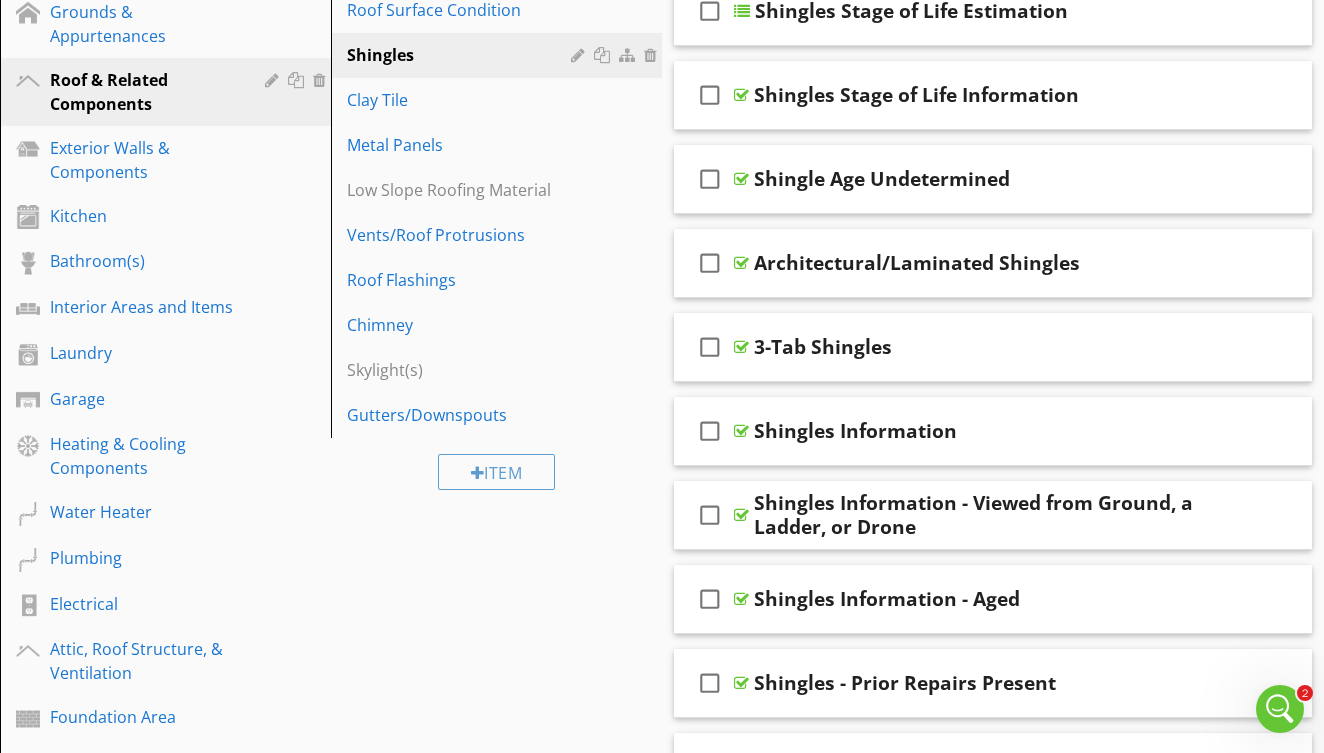 scroll, scrollTop: 365, scrollLeft: 0, axis: vertical 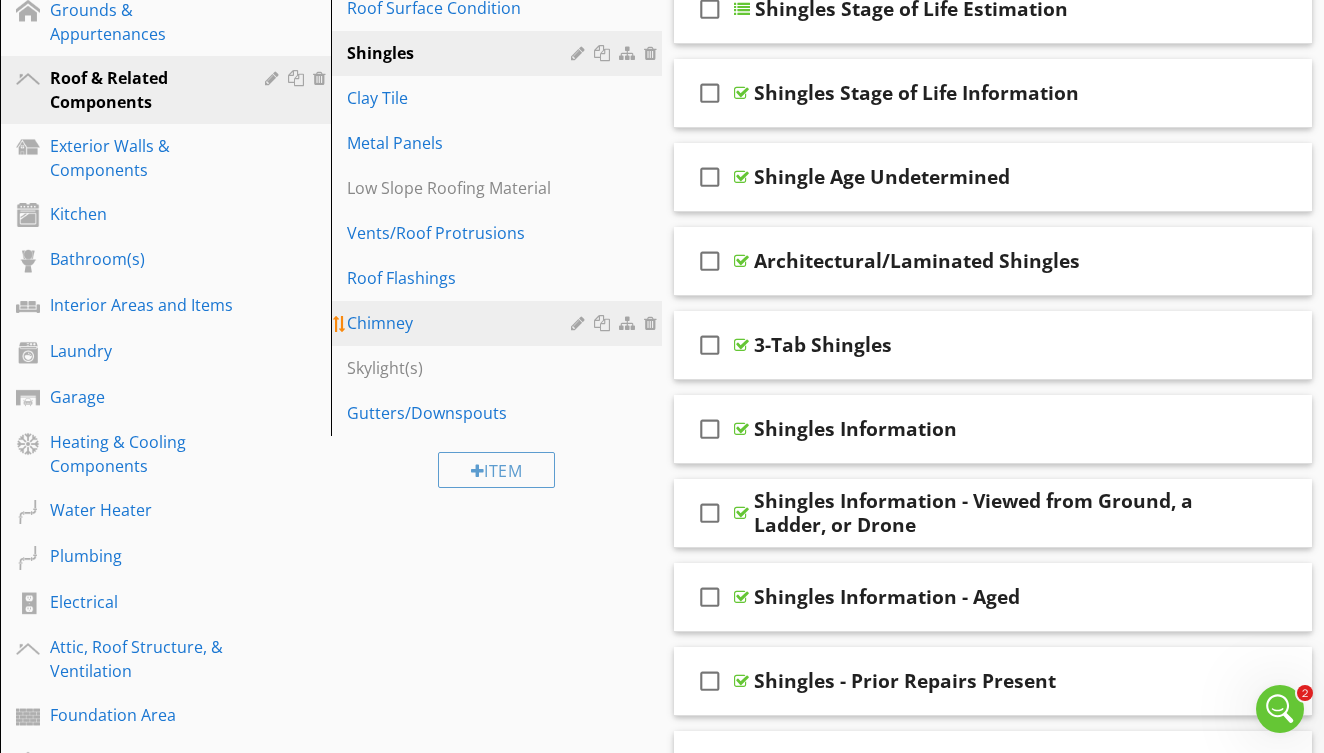 click on "Chimney" at bounding box center (462, 323) 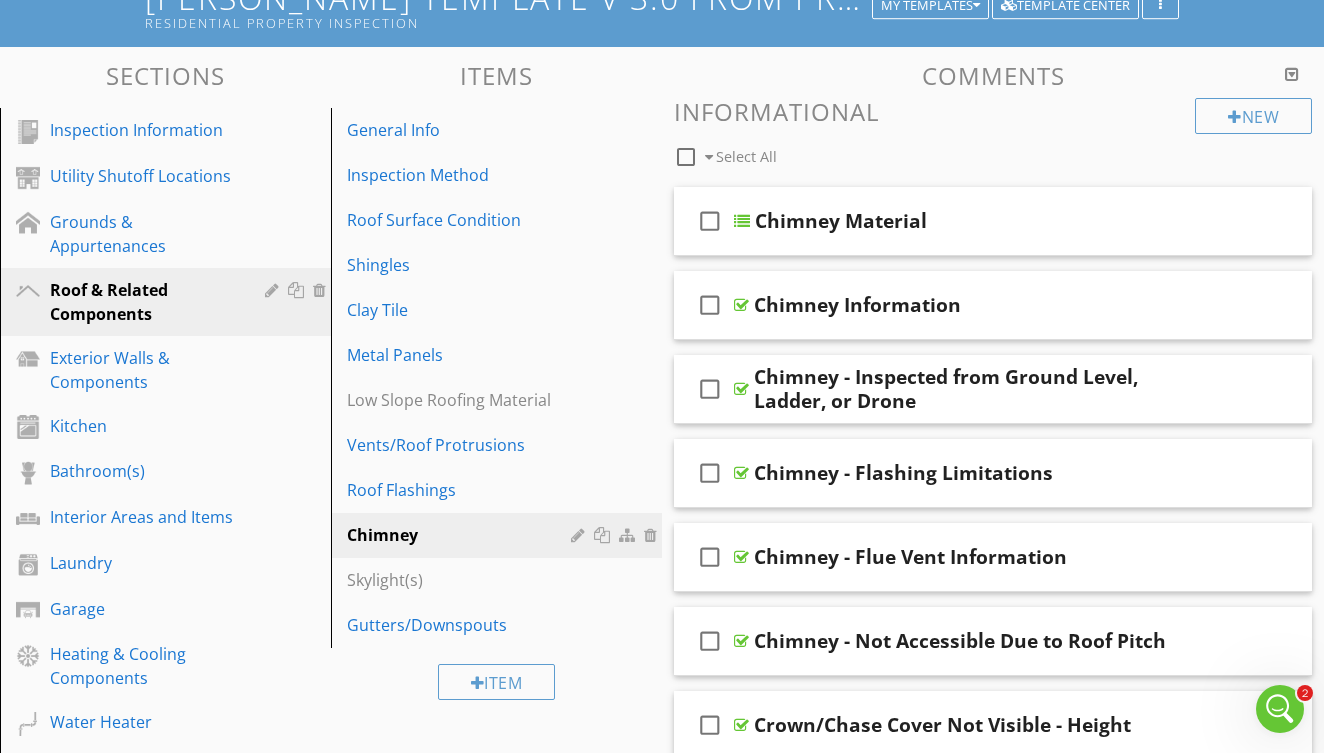 scroll, scrollTop: 154, scrollLeft: 0, axis: vertical 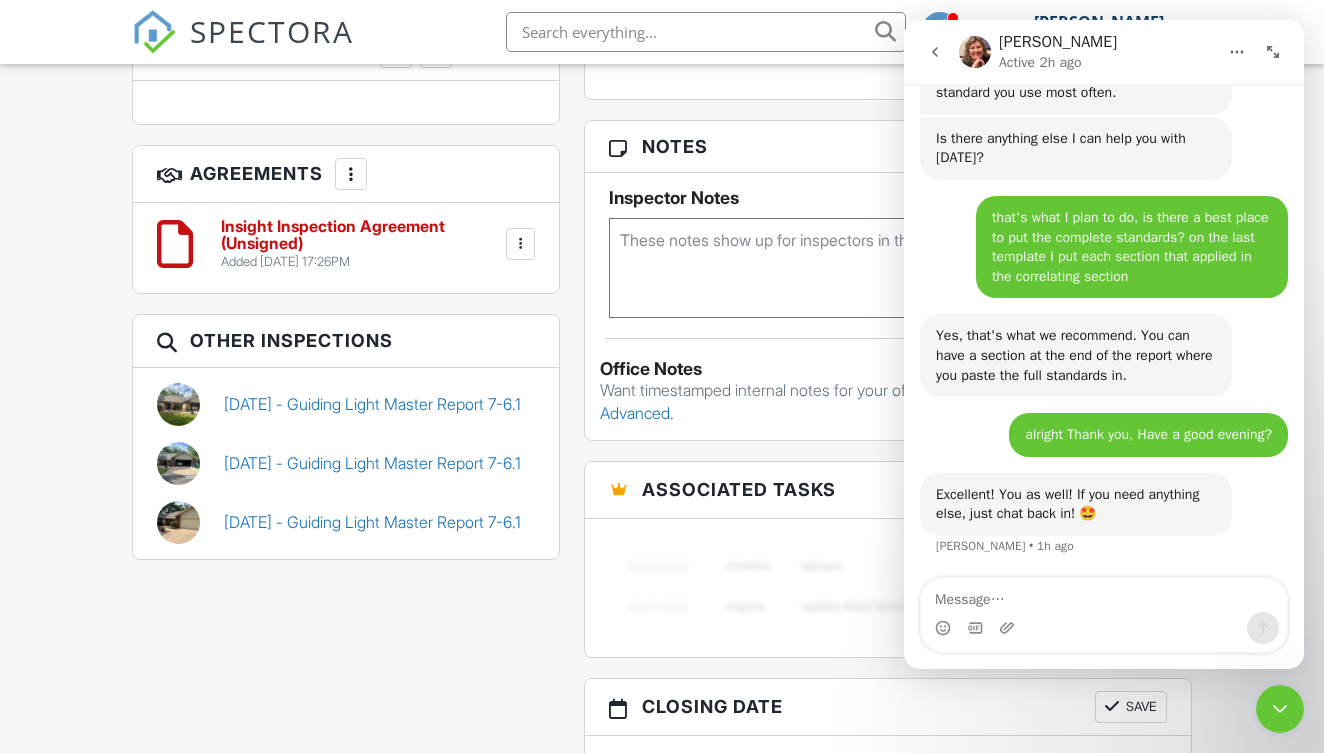 click at bounding box center [1280, 709] 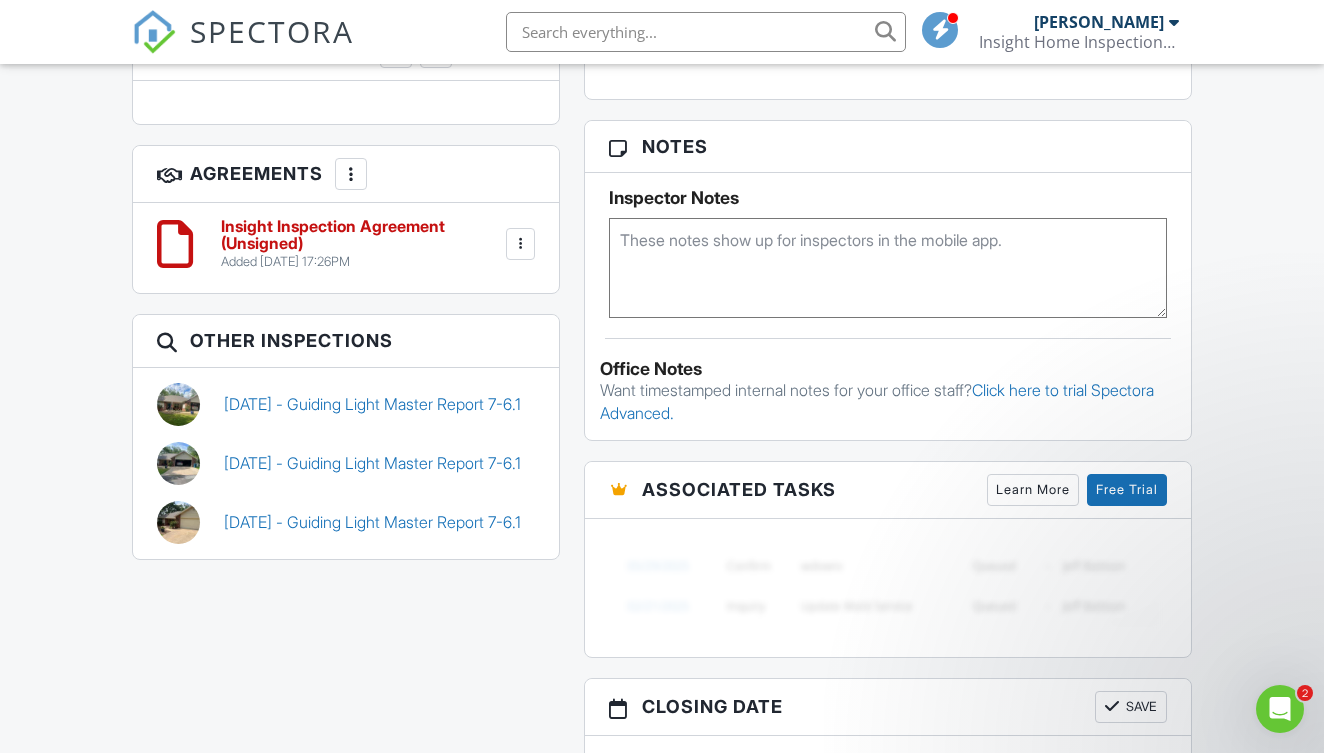 scroll, scrollTop: 1083, scrollLeft: 0, axis: vertical 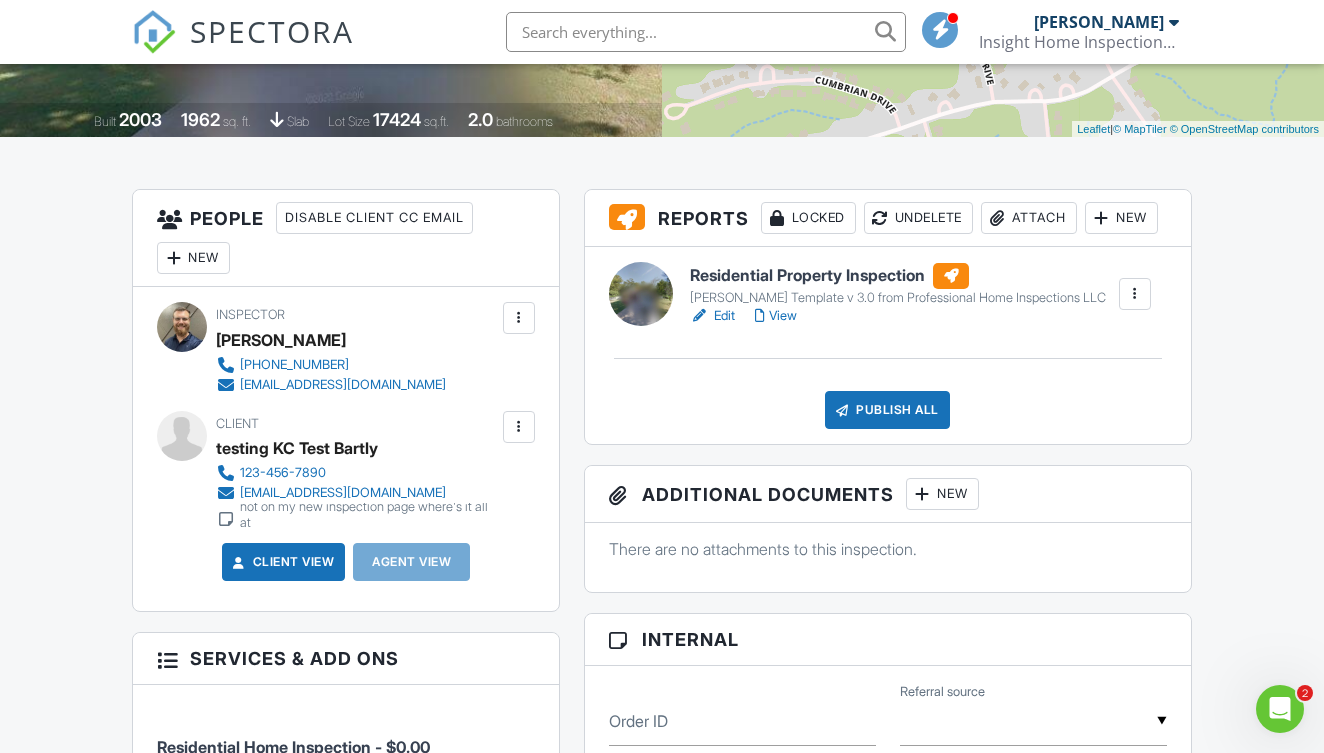 click on "not on my new inspection page where's it all at" at bounding box center (368, 515) 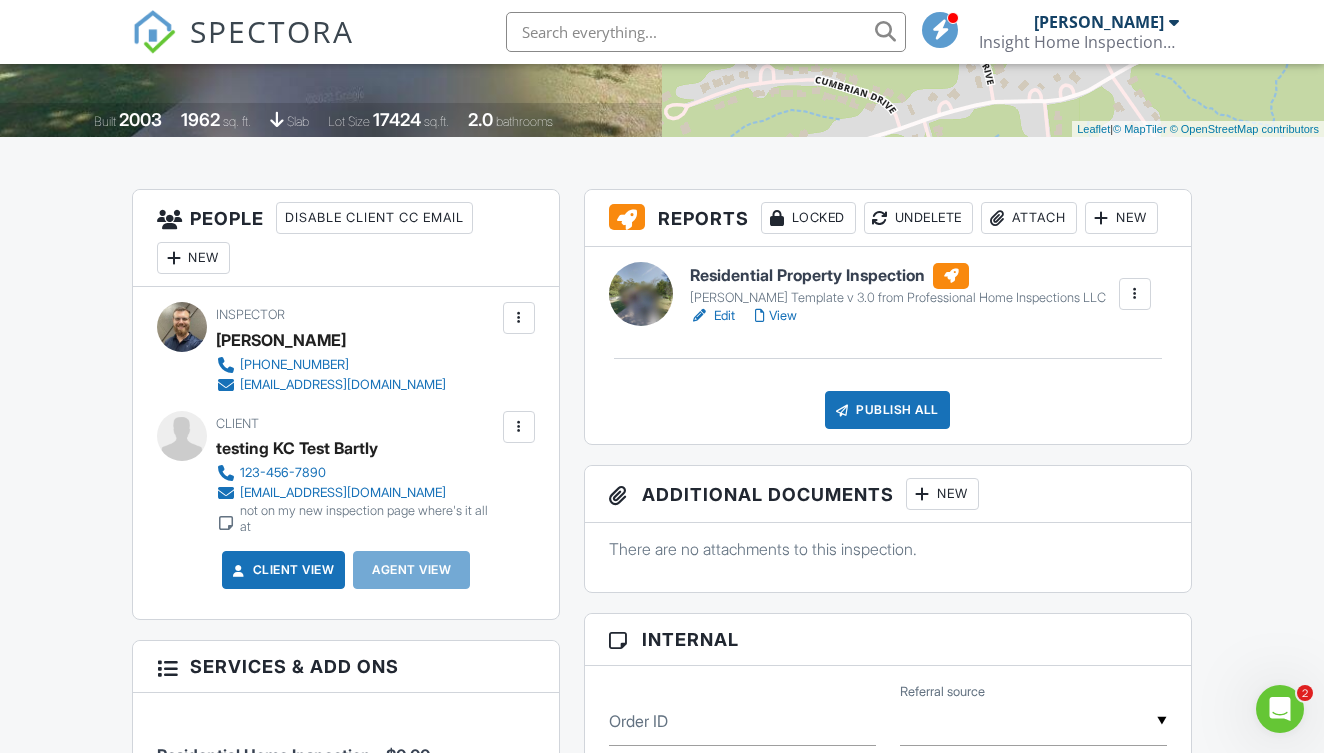 click on "not on my new inspection page where's it all at" at bounding box center [368, 519] 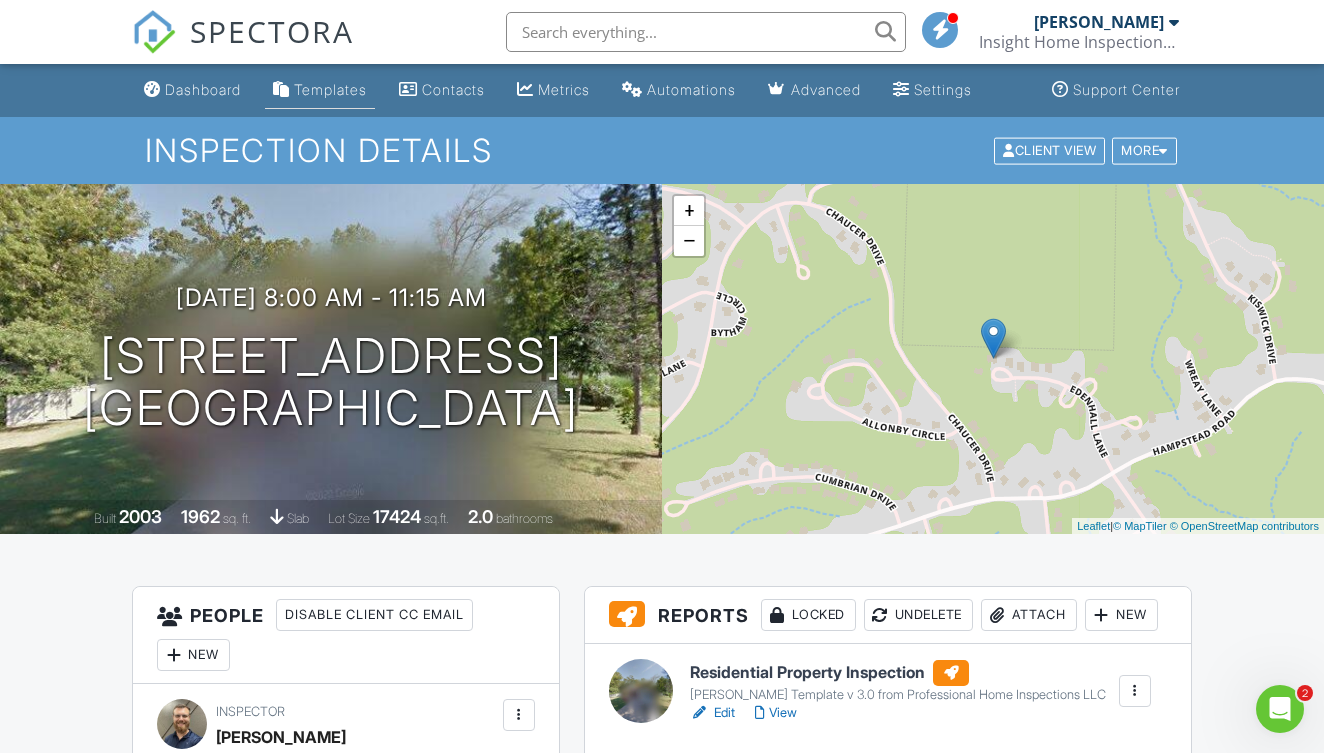 scroll, scrollTop: 0, scrollLeft: 0, axis: both 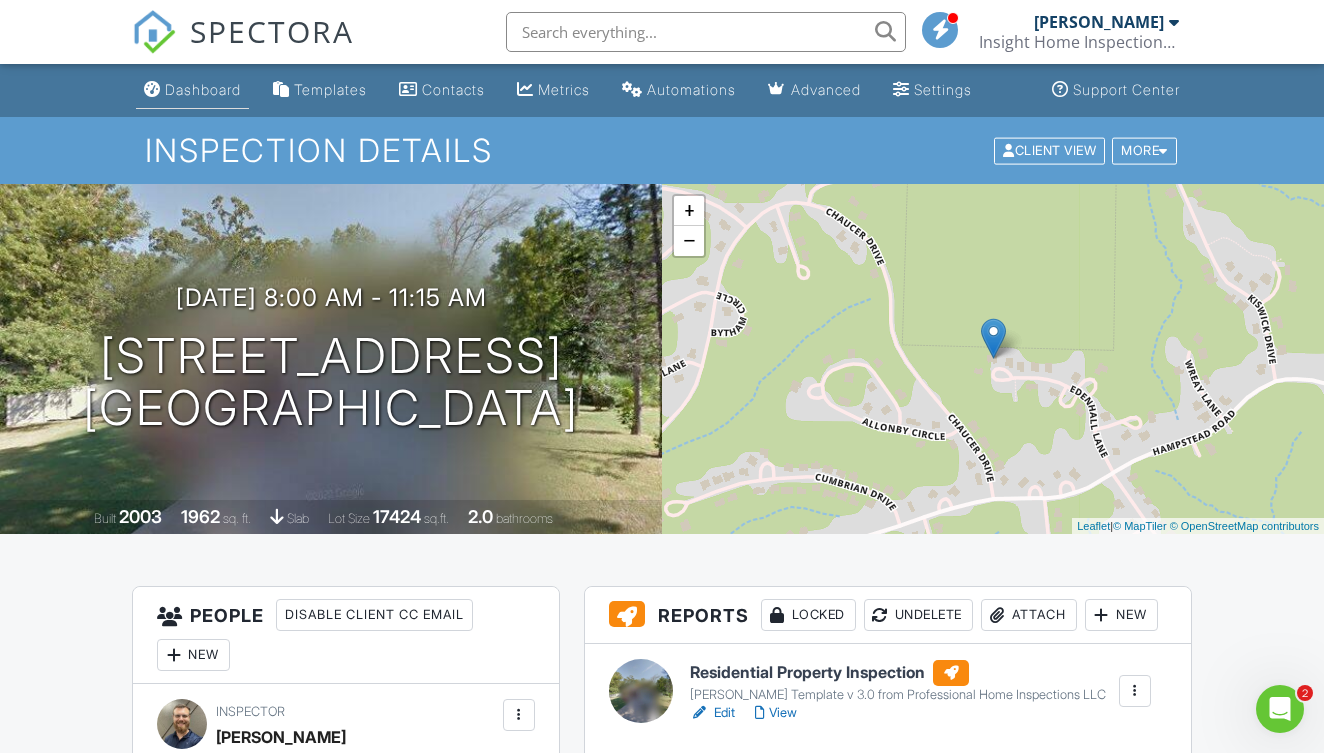 click on "Dashboard" at bounding box center (203, 89) 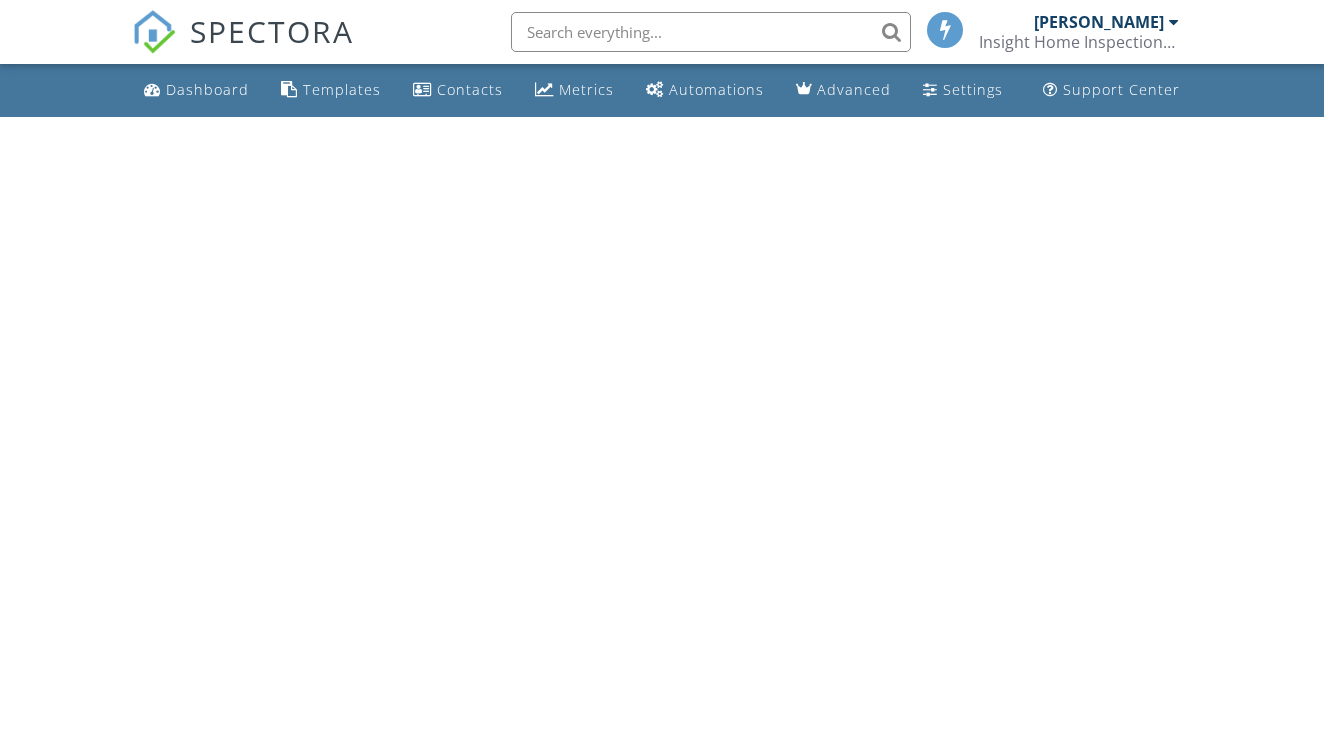 scroll, scrollTop: 0, scrollLeft: 0, axis: both 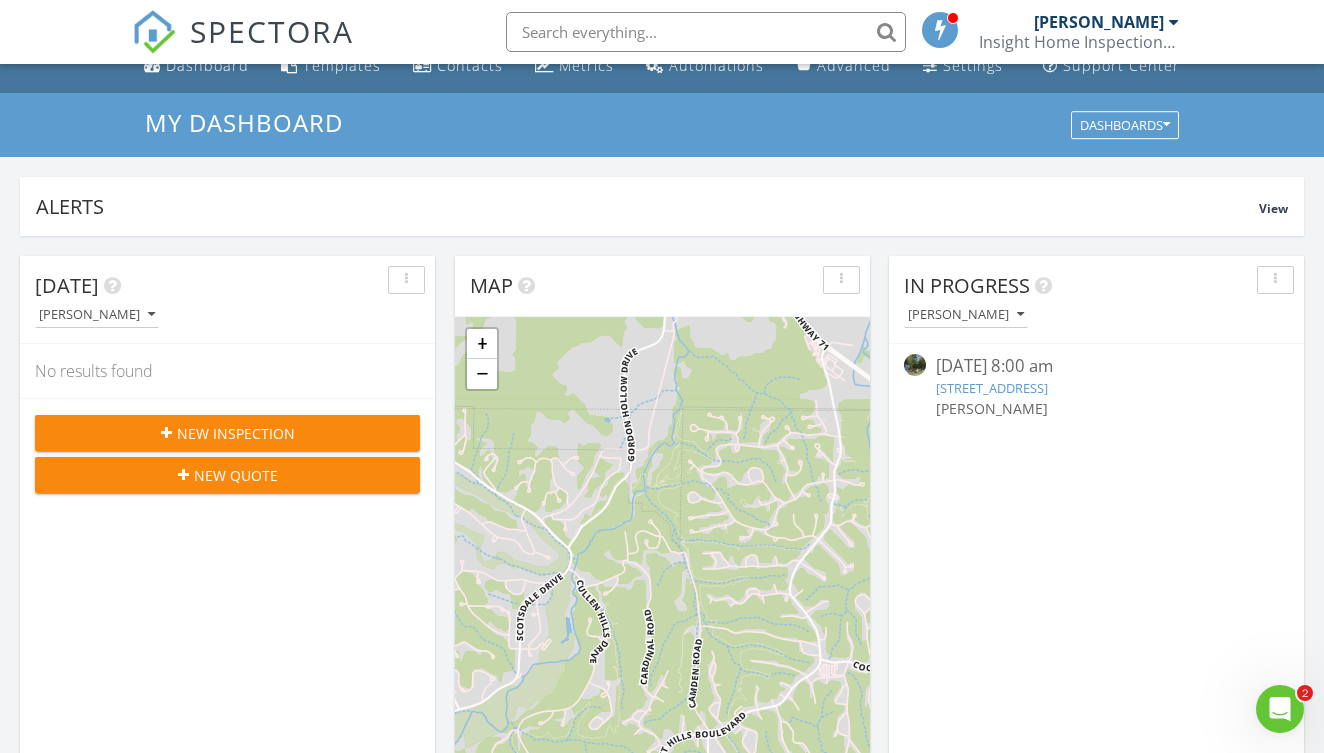click on "Today
Andrew Campbell
No results found       New Inspection     New Quote" at bounding box center [227, 546] 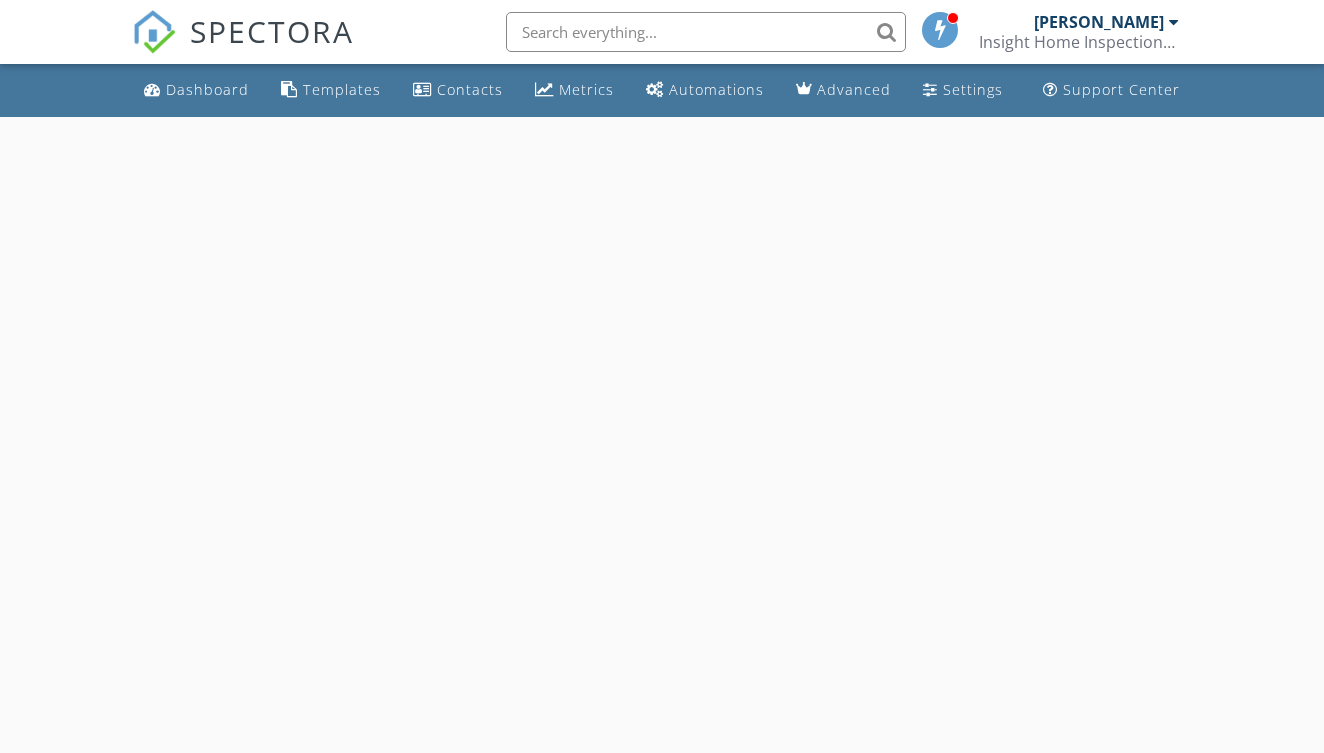 scroll, scrollTop: 0, scrollLeft: 0, axis: both 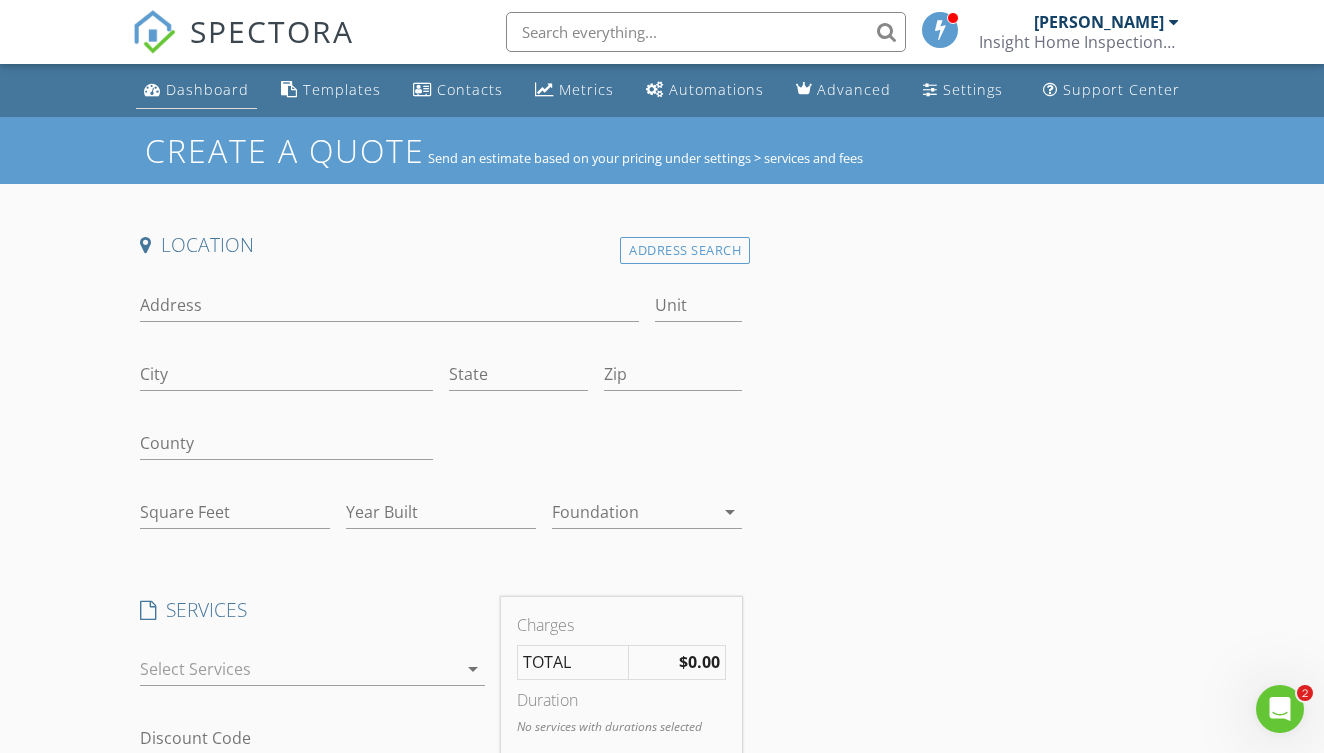 click on "Dashboard" at bounding box center [196, 90] 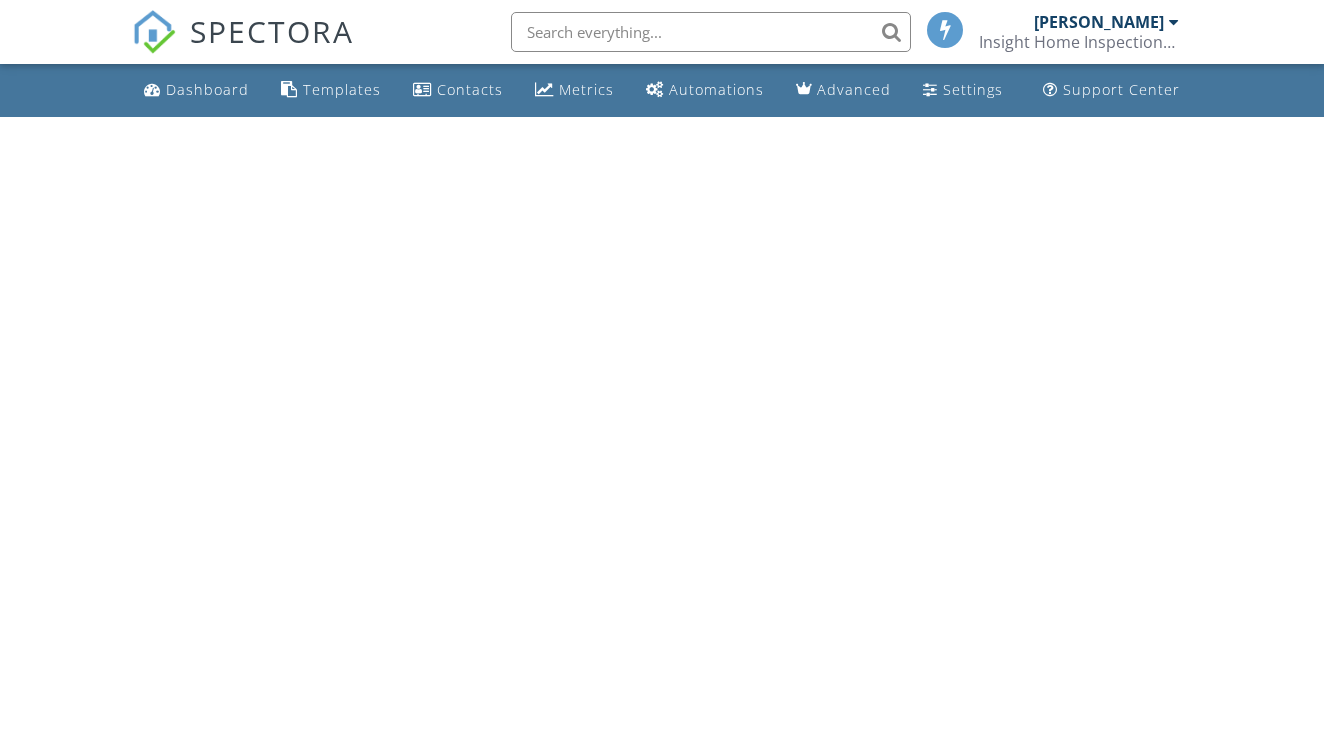 scroll, scrollTop: 0, scrollLeft: 0, axis: both 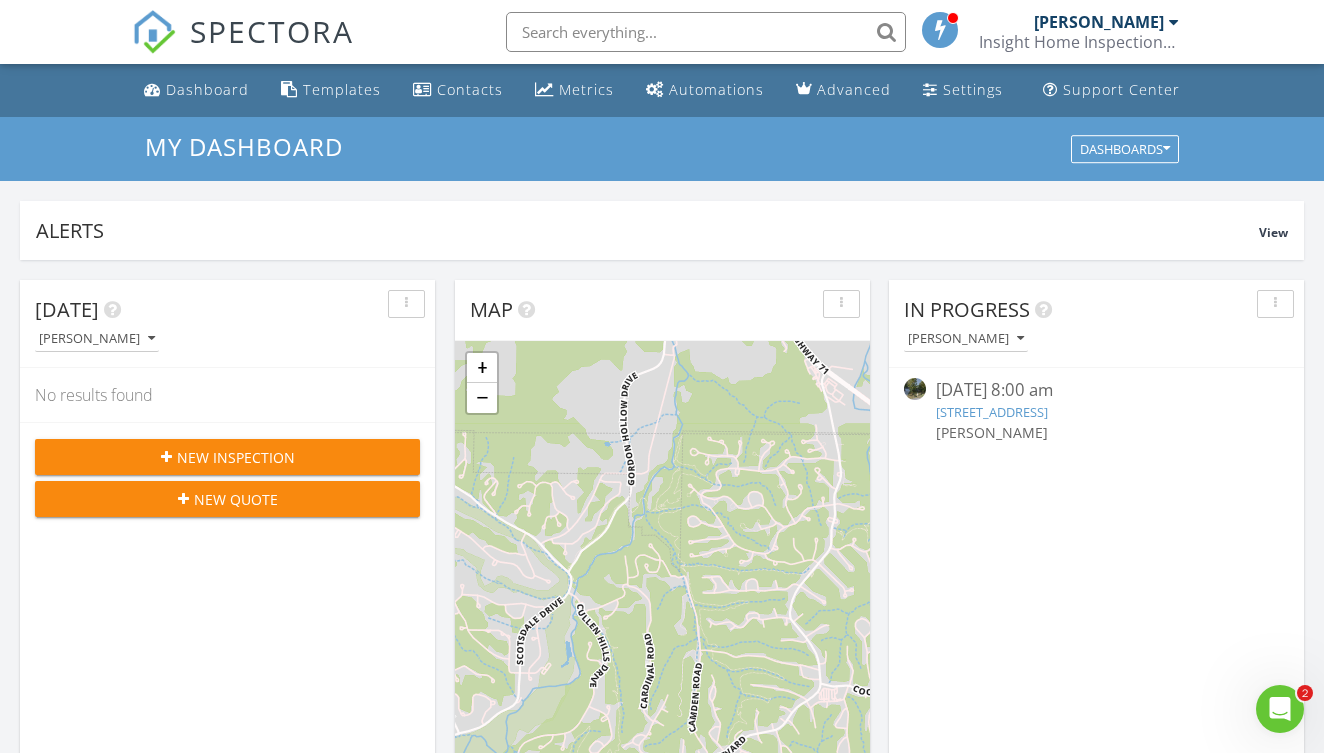 click on "New Quote" at bounding box center (236, 499) 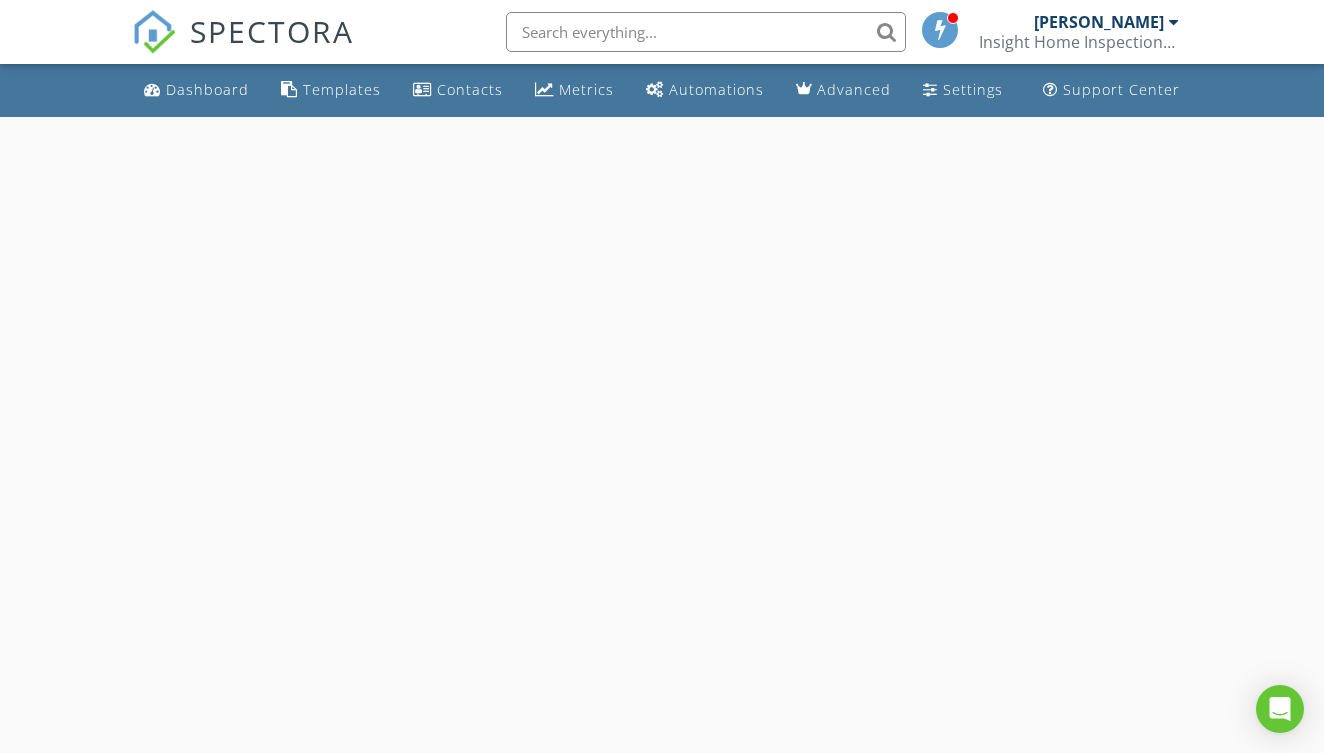 scroll, scrollTop: 0, scrollLeft: 0, axis: both 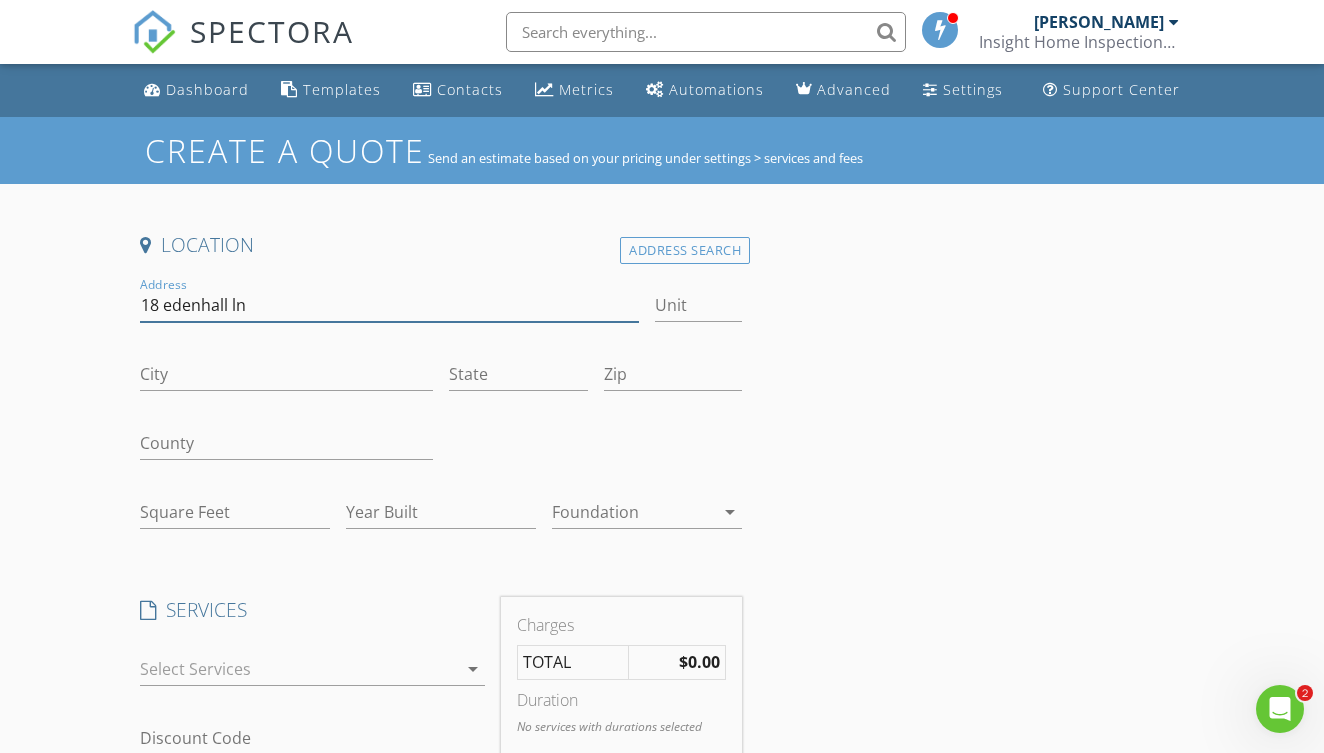 type on "18 edenhall ln" 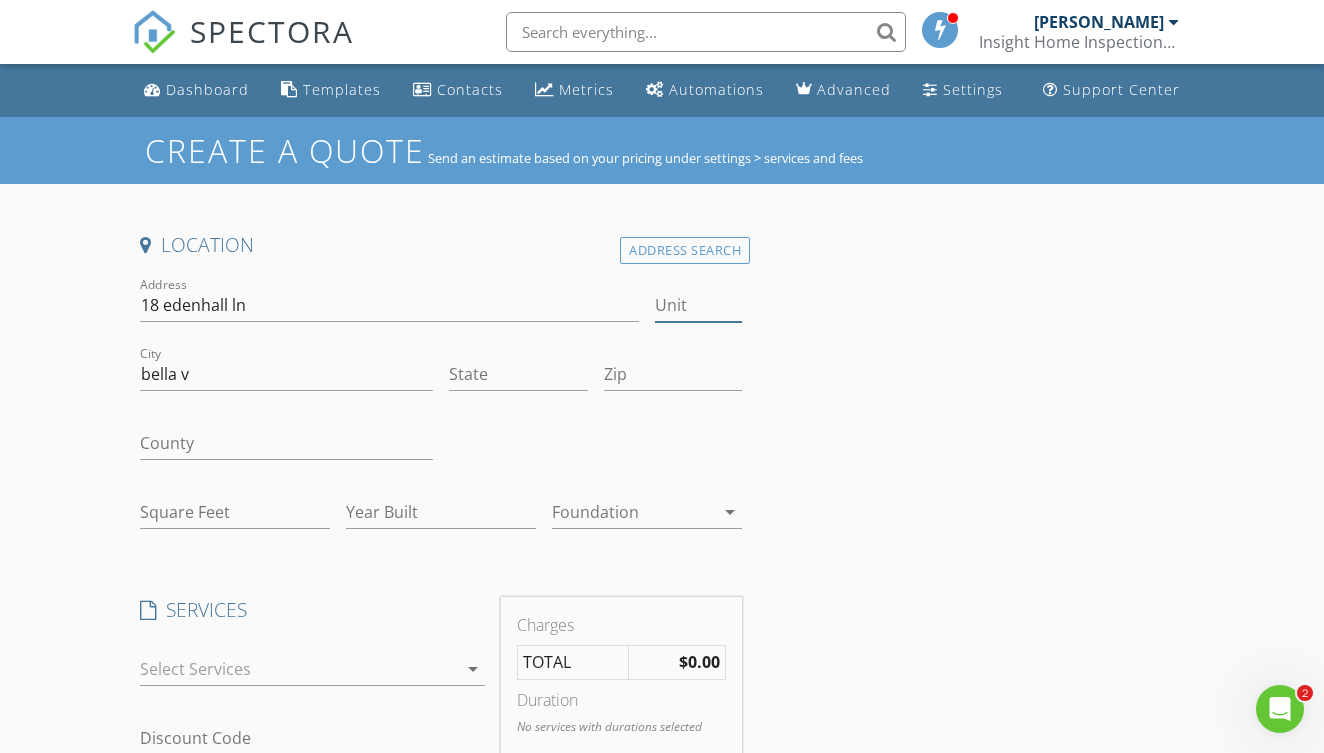 type on "bella v" 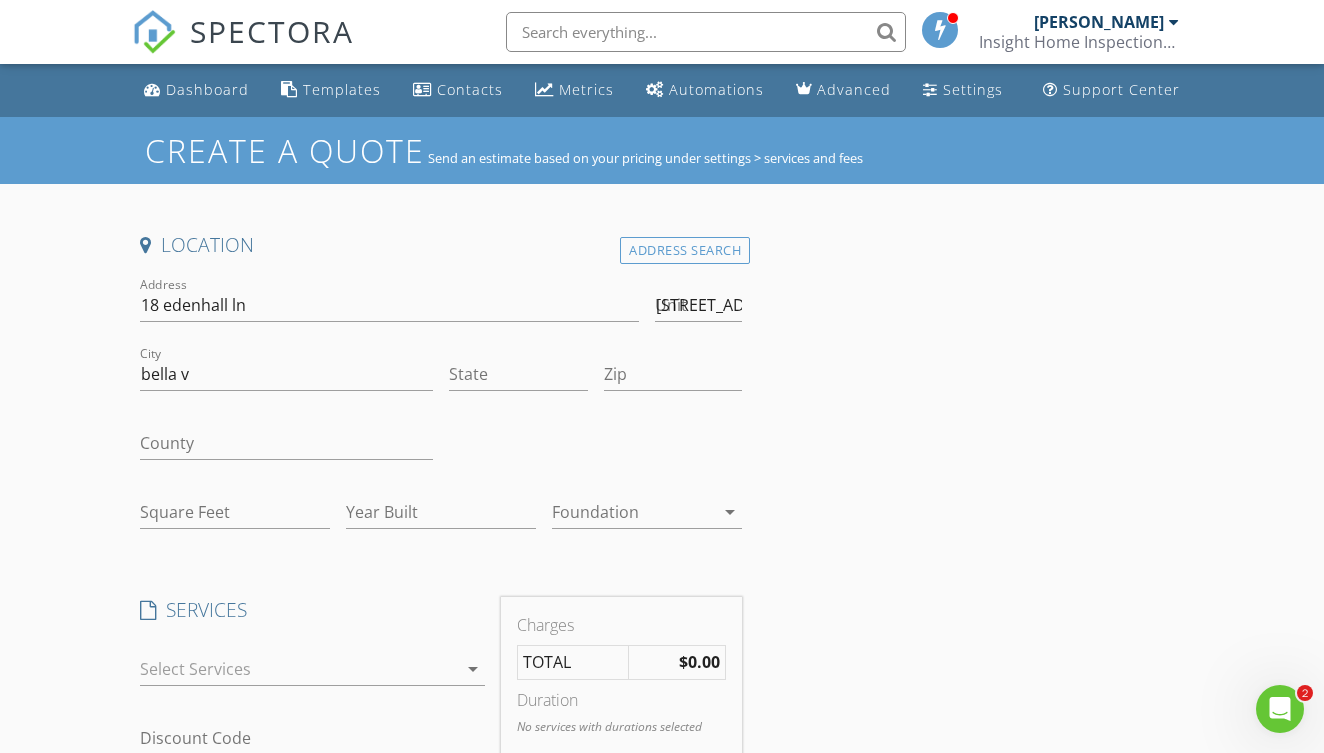 type on "Bella Vista" 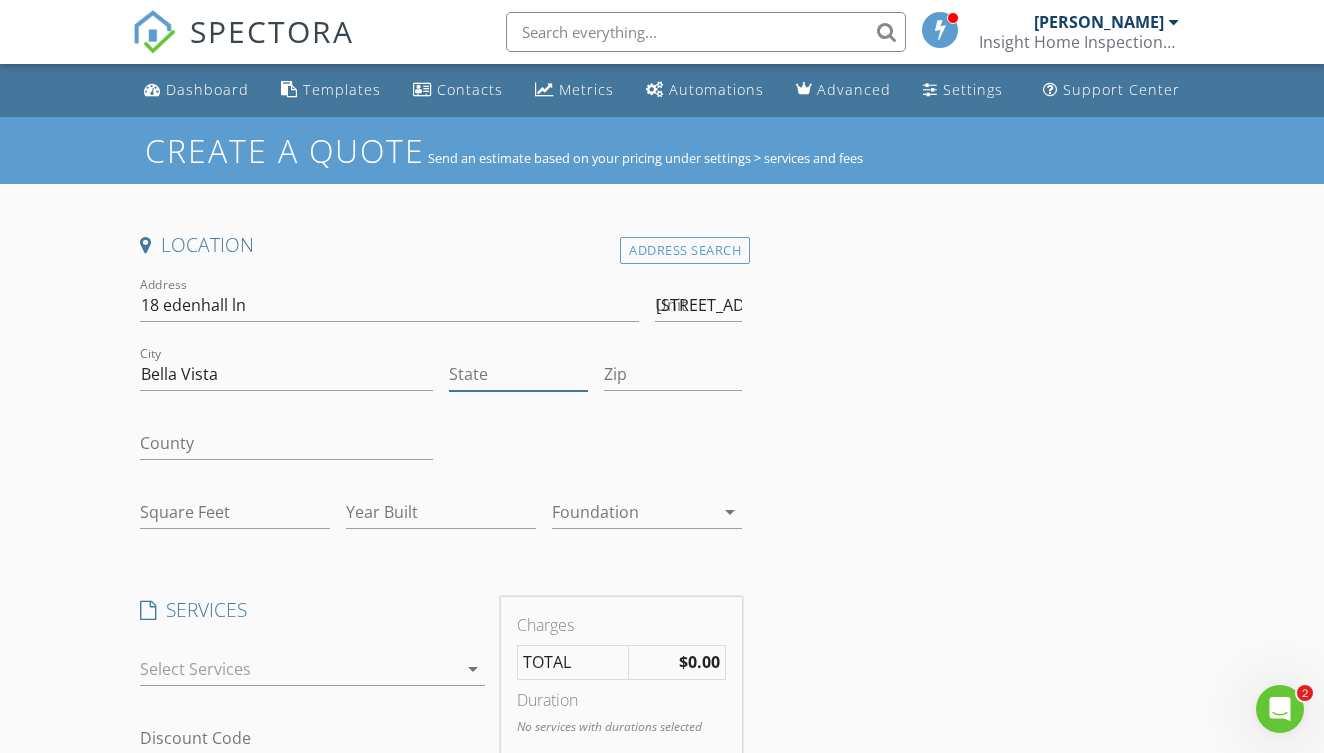 type on "AR" 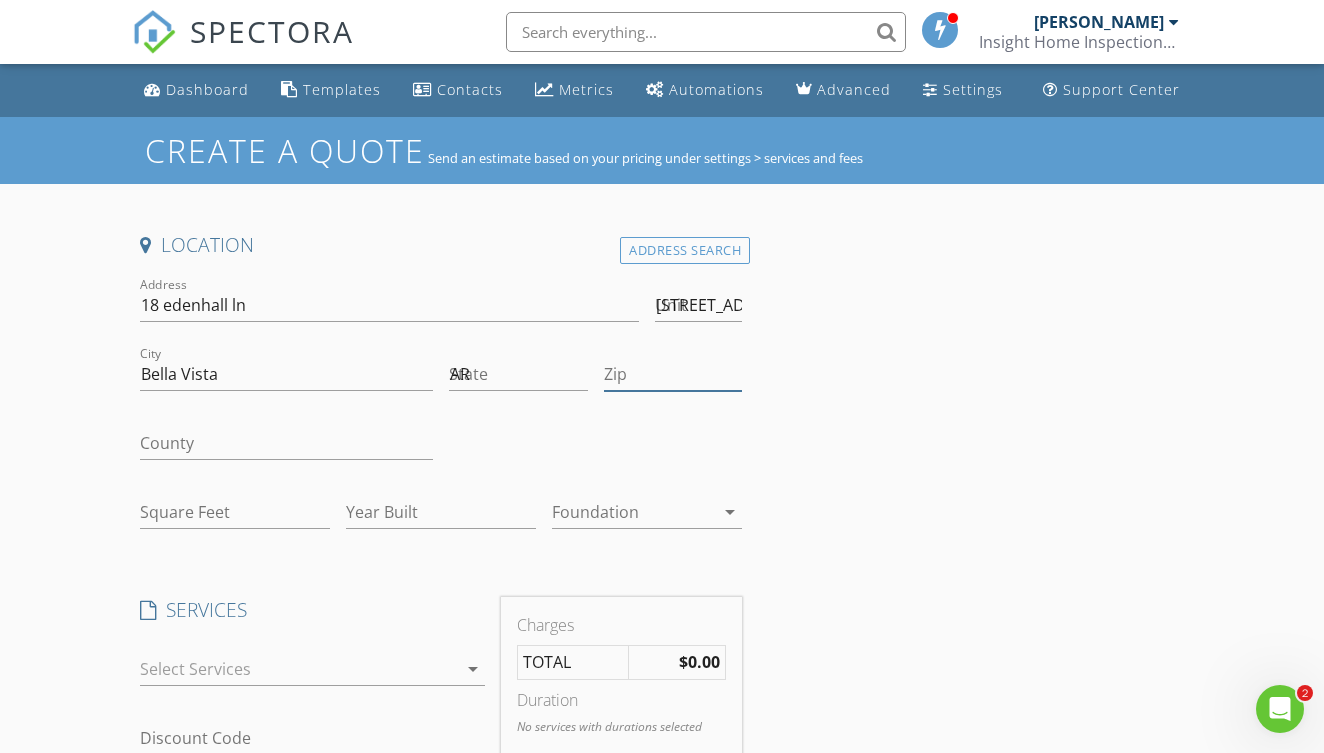 type on "72714" 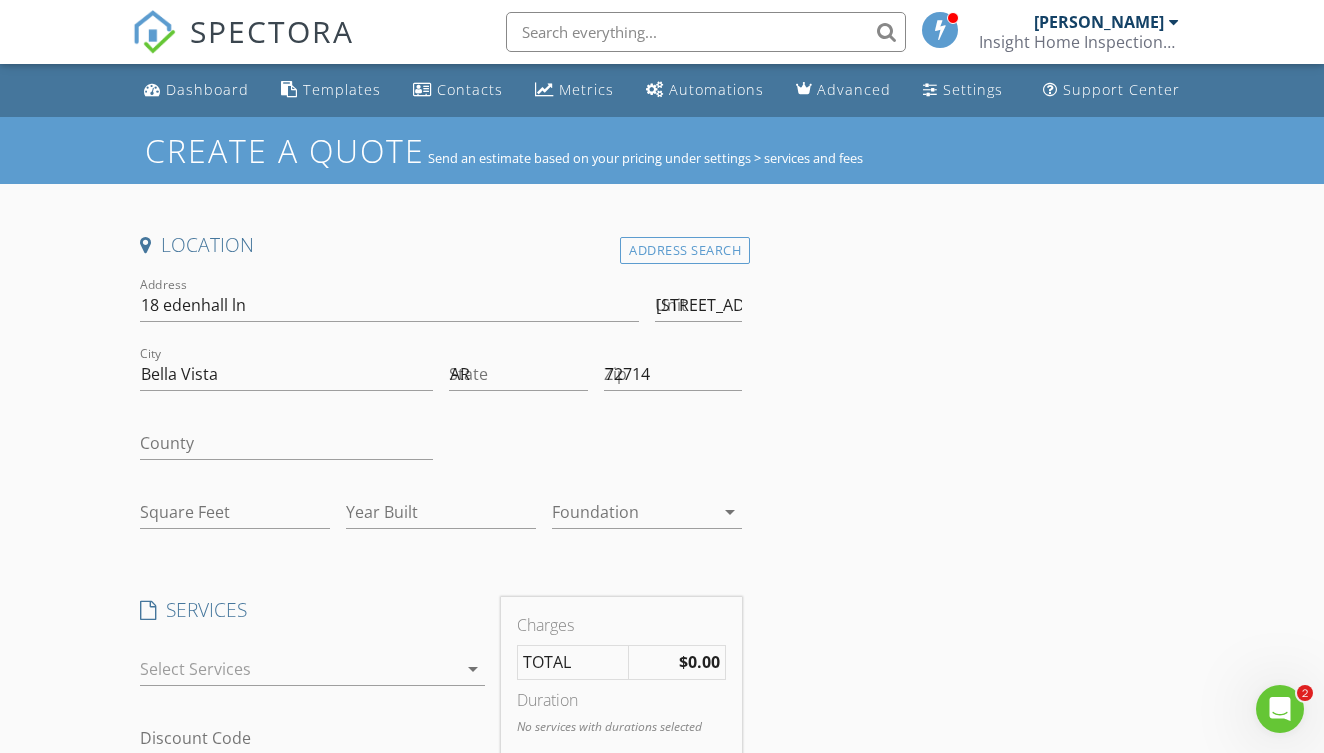 type on "18 Edenhall Ln" 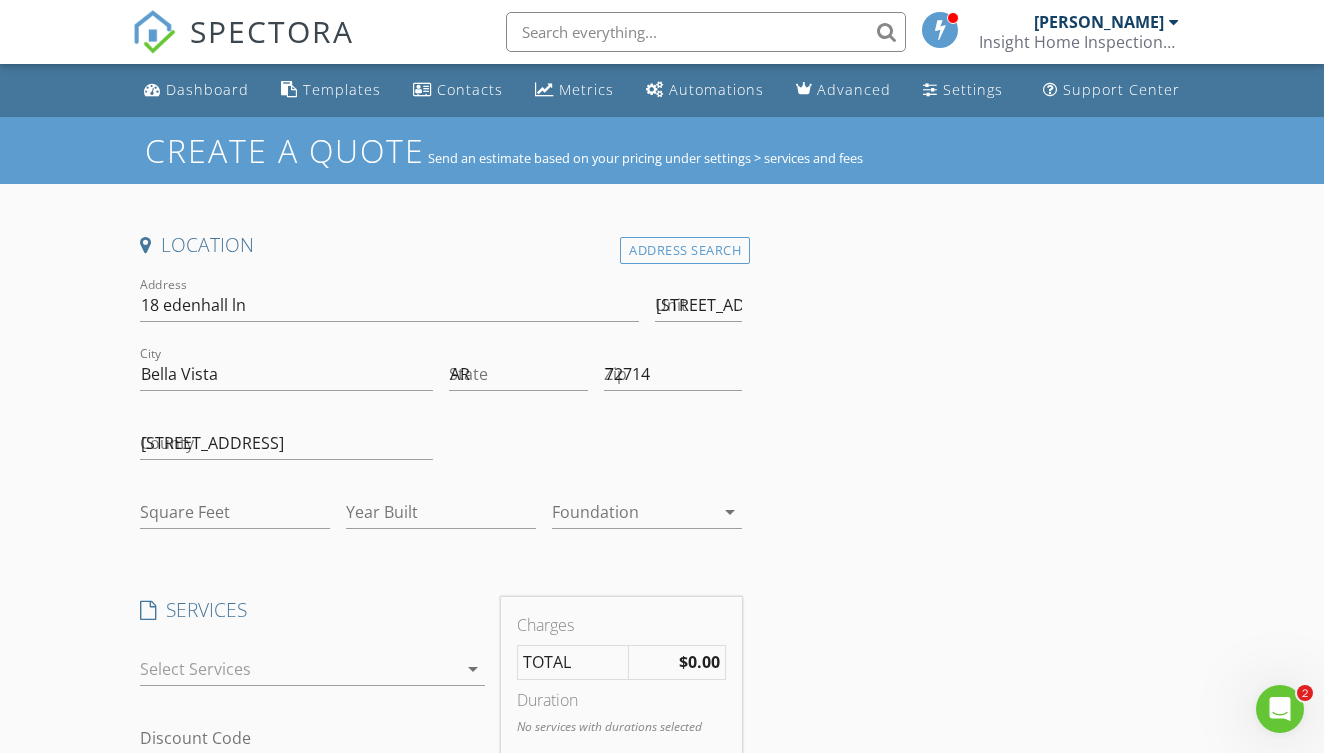 type on "Molly Campbell" 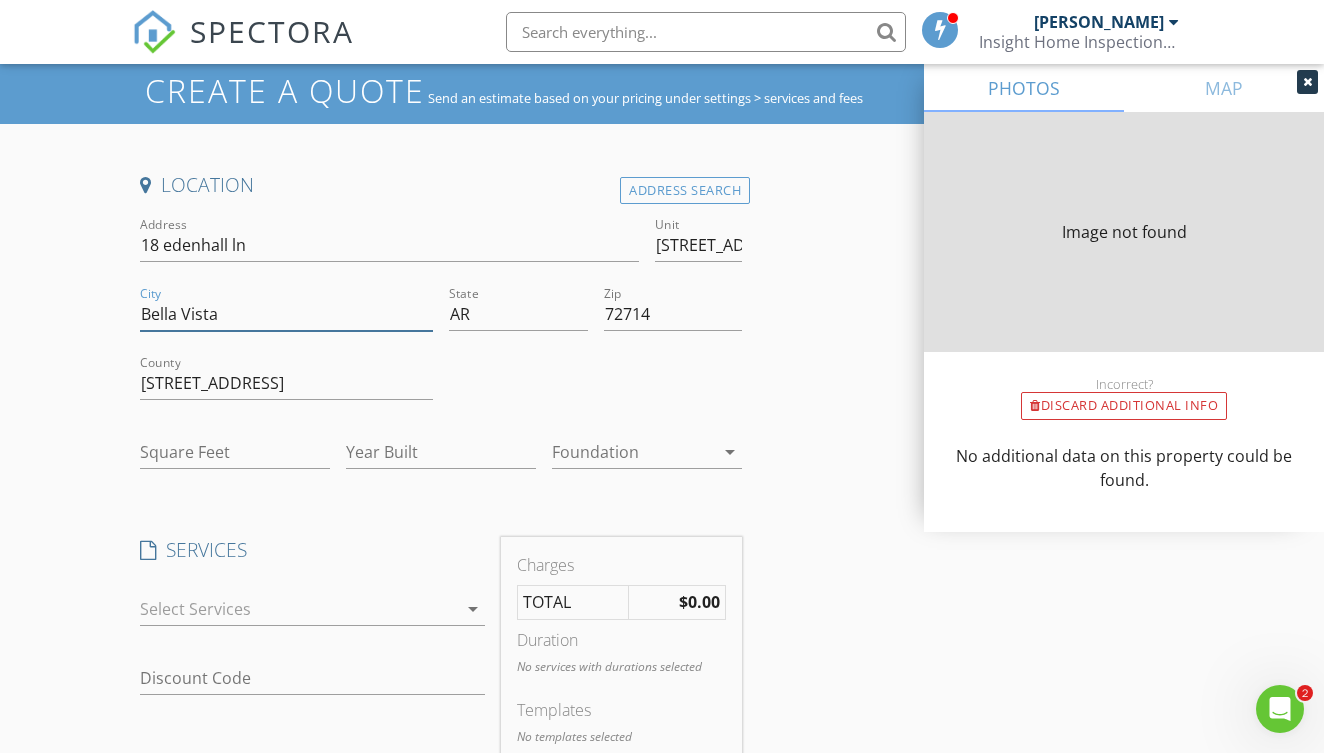scroll, scrollTop: 75, scrollLeft: 0, axis: vertical 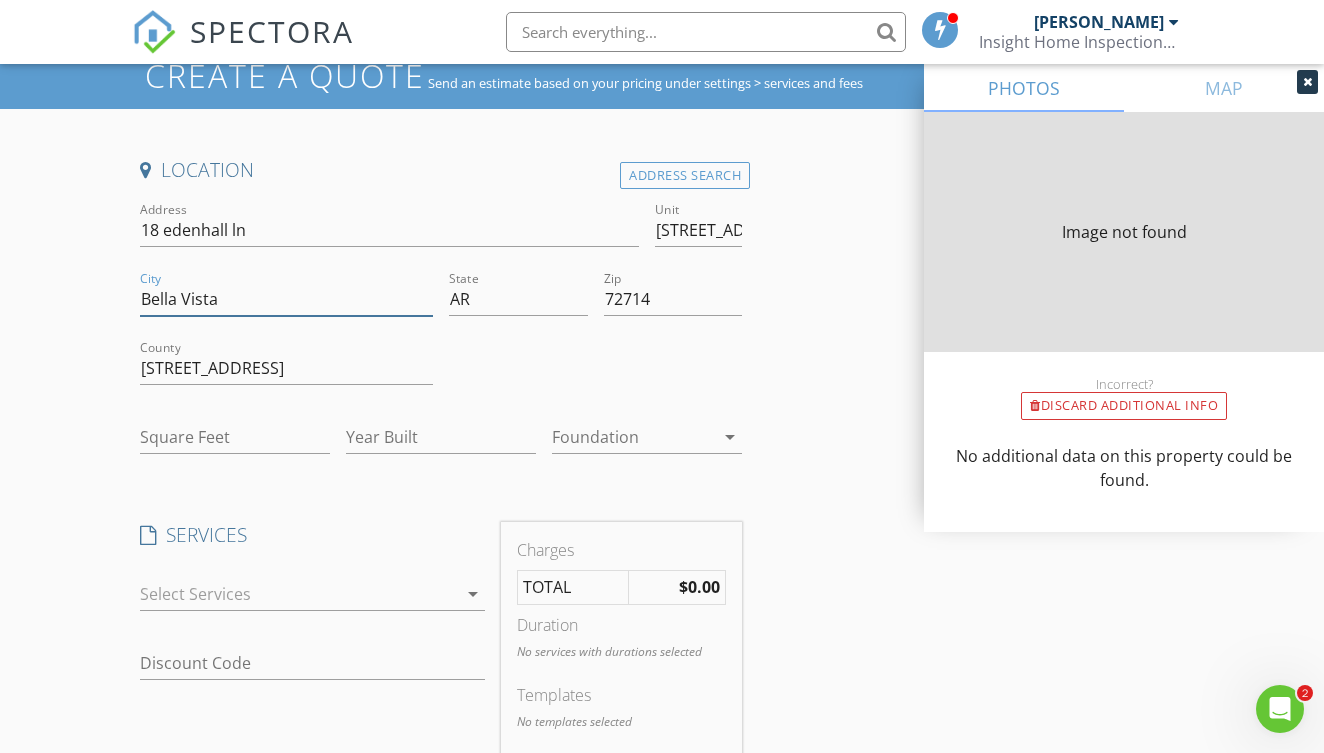 type on "1962" 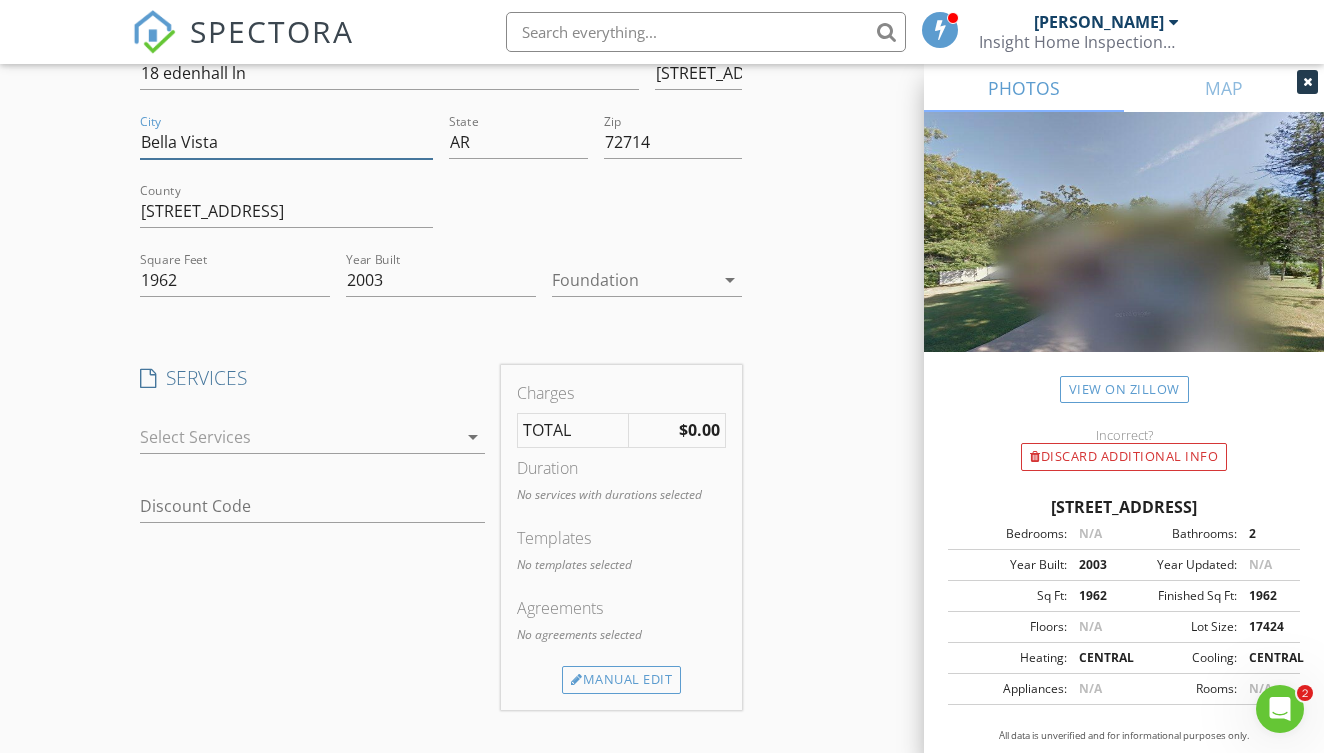 scroll, scrollTop: 240, scrollLeft: 0, axis: vertical 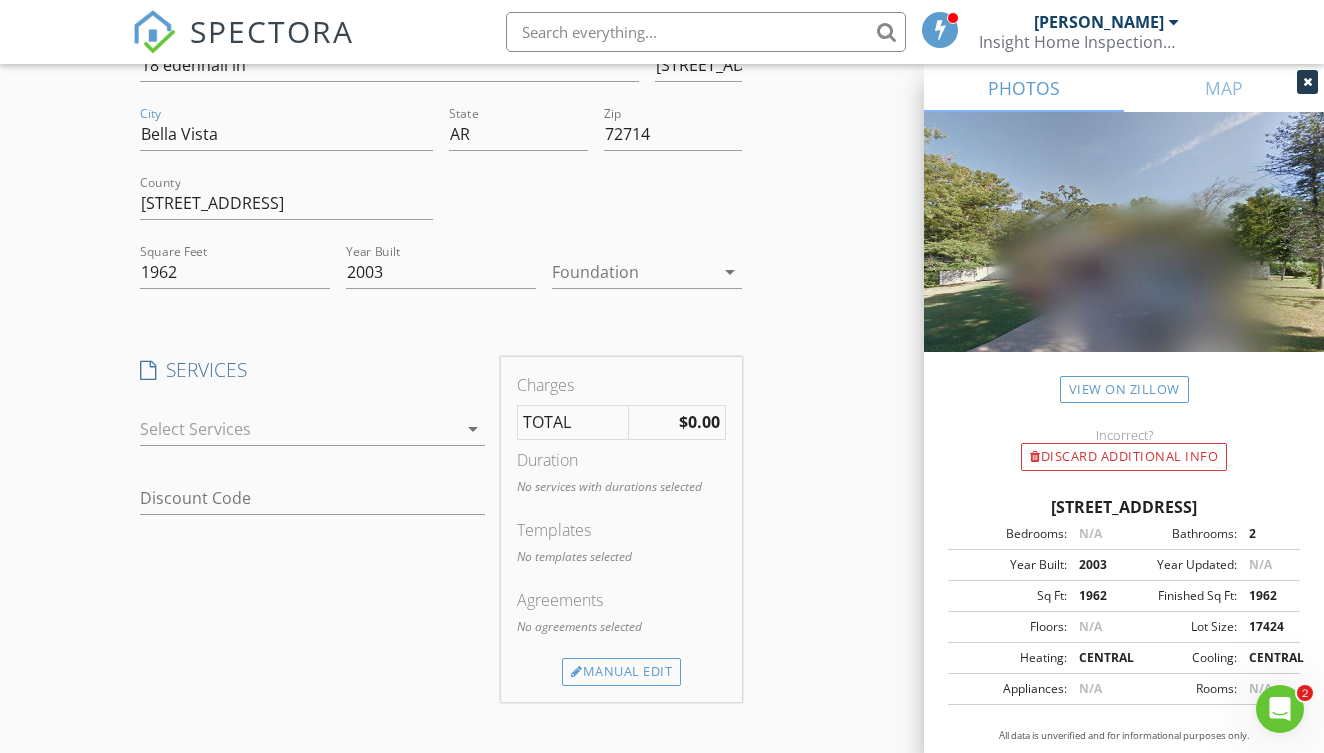 click at bounding box center (298, 429) 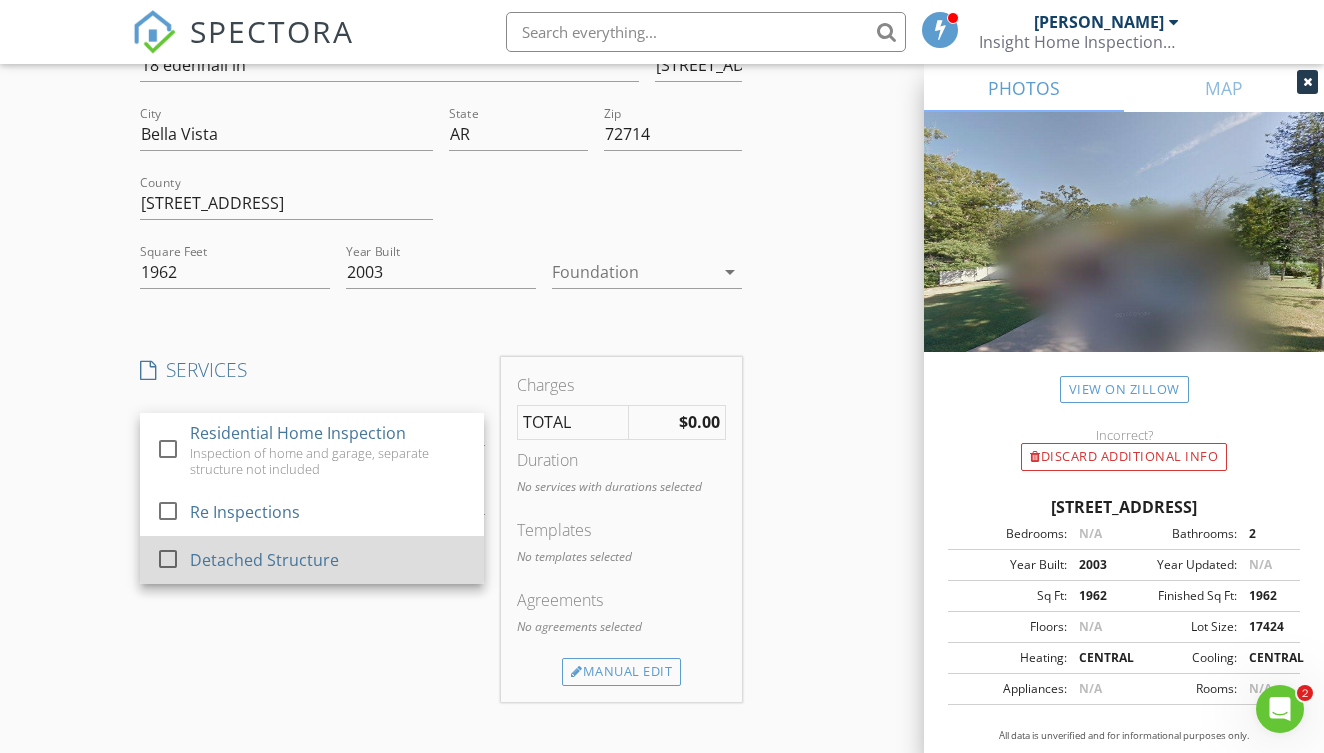 click on "Detached Structure" at bounding box center (264, 560) 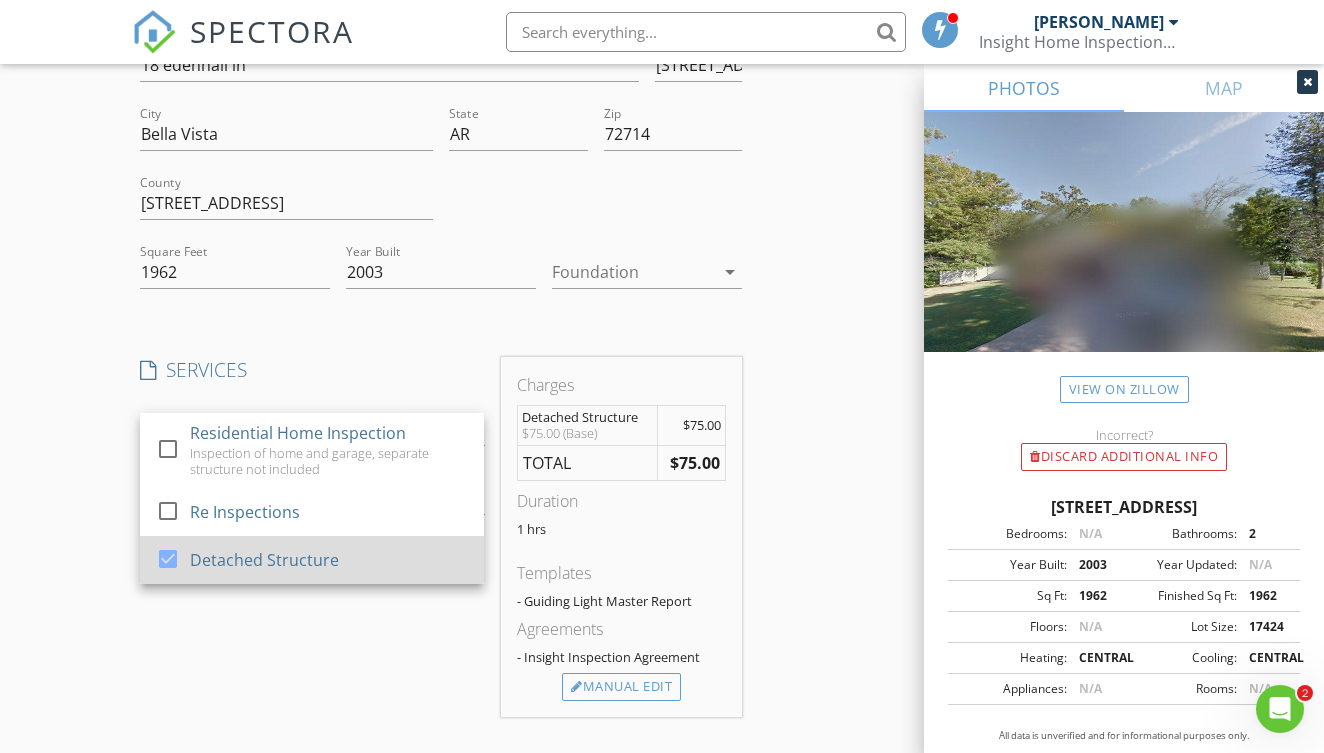 click on "Detached Structure" at bounding box center (264, 560) 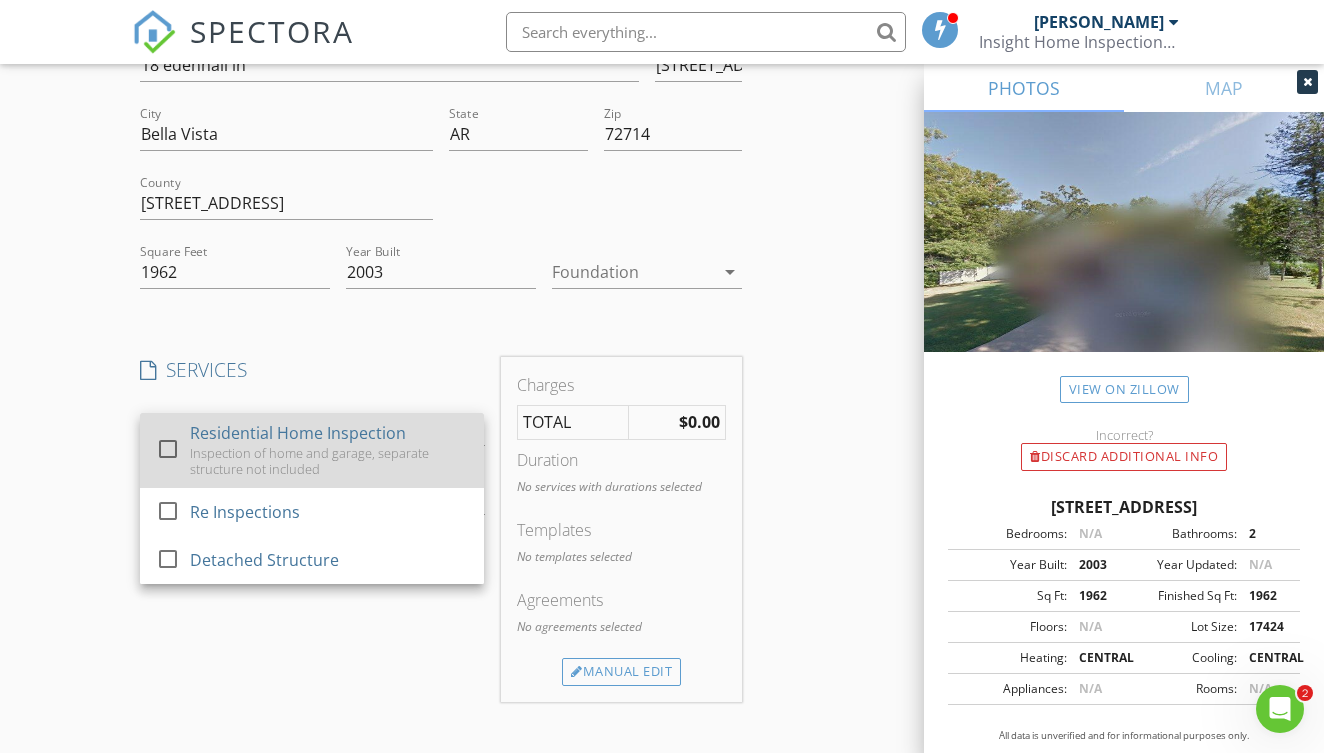 click on "Inspection of home and garage, separate structure not included" at bounding box center [329, 461] 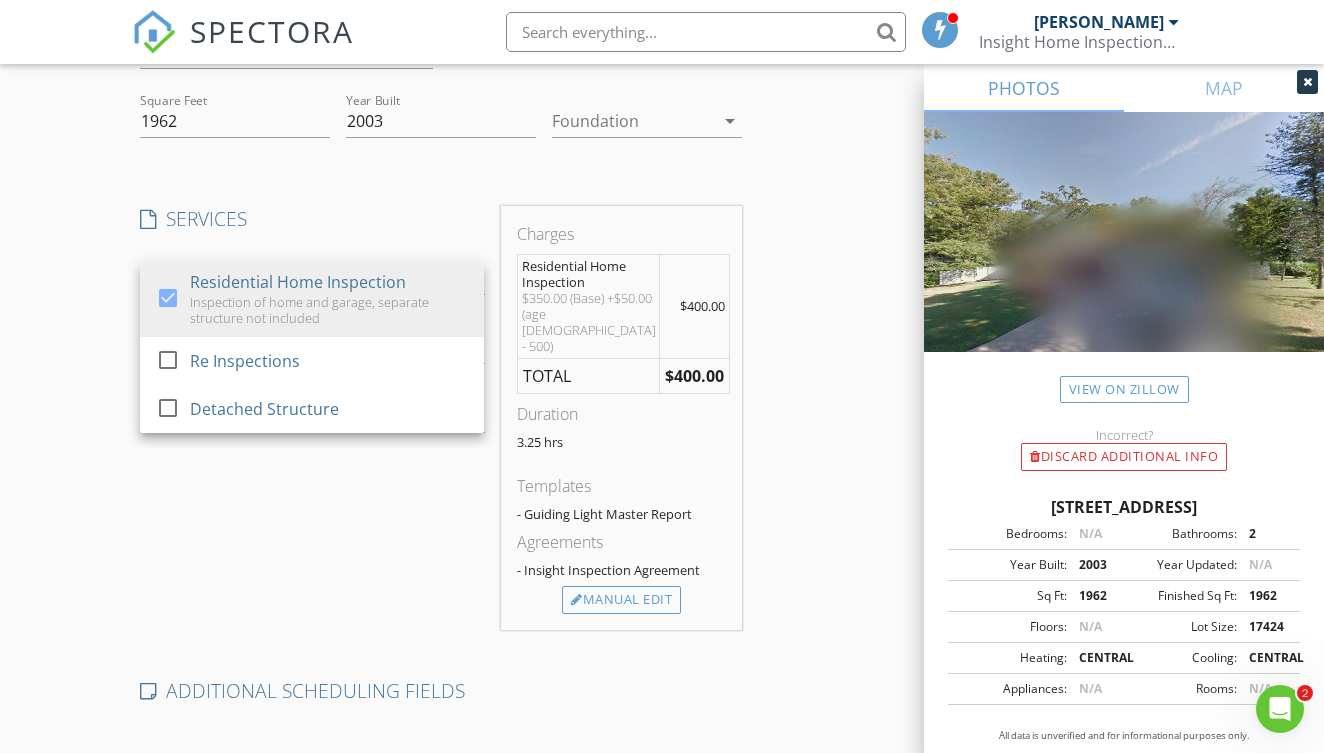 scroll, scrollTop: 393, scrollLeft: 0, axis: vertical 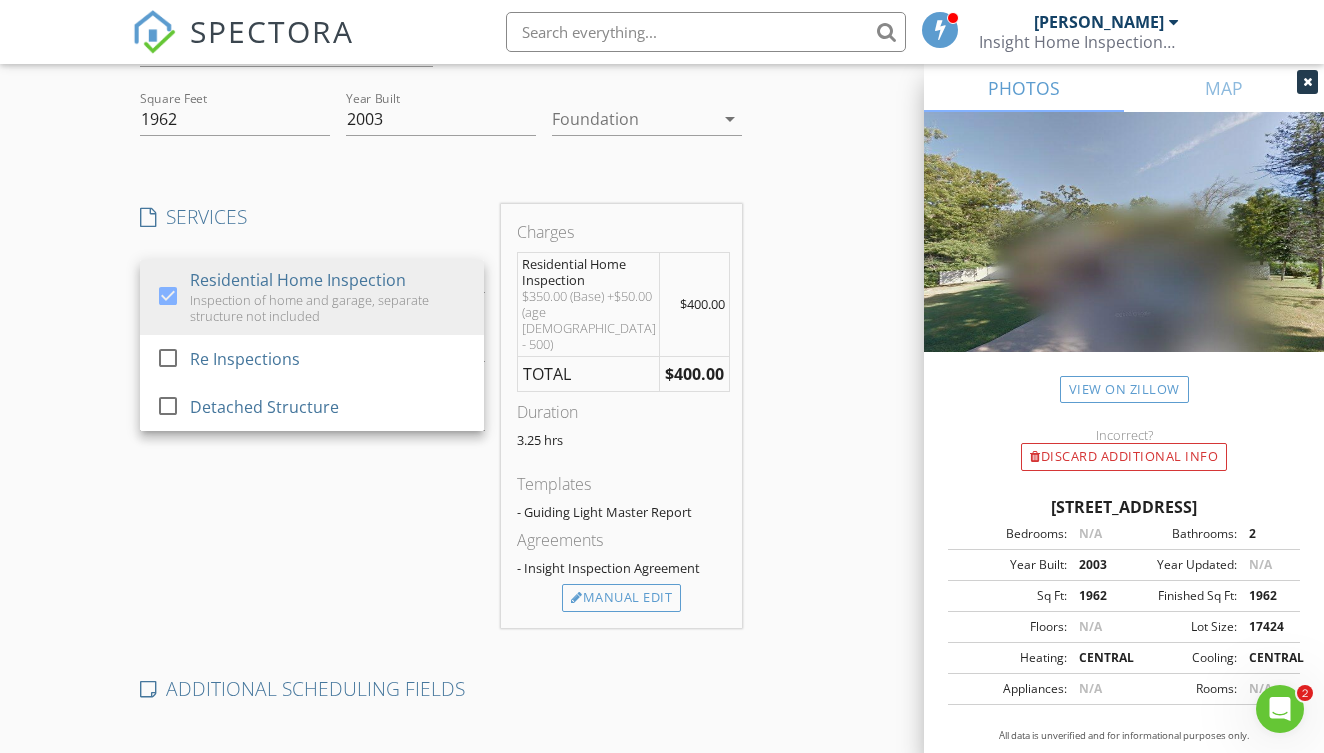 click on "SERVICES
check_box   Residential Home Inspection   Inspection of home and garage, separate structure not included  check_box_outline_blank   Re Inspections    check_box_outline_blank   Detached Structure    Residential Home Inspection arrow_drop_down   check_box_outline_blank   Detached Structure    Detached Garage or shed up to 3 stalls  check_box_outline_blank   Modern out building/shed    Structure that is not part of the home or garage Residential Home Inspection Options arrow_drop_down   Discount Code" at bounding box center (312, 416) 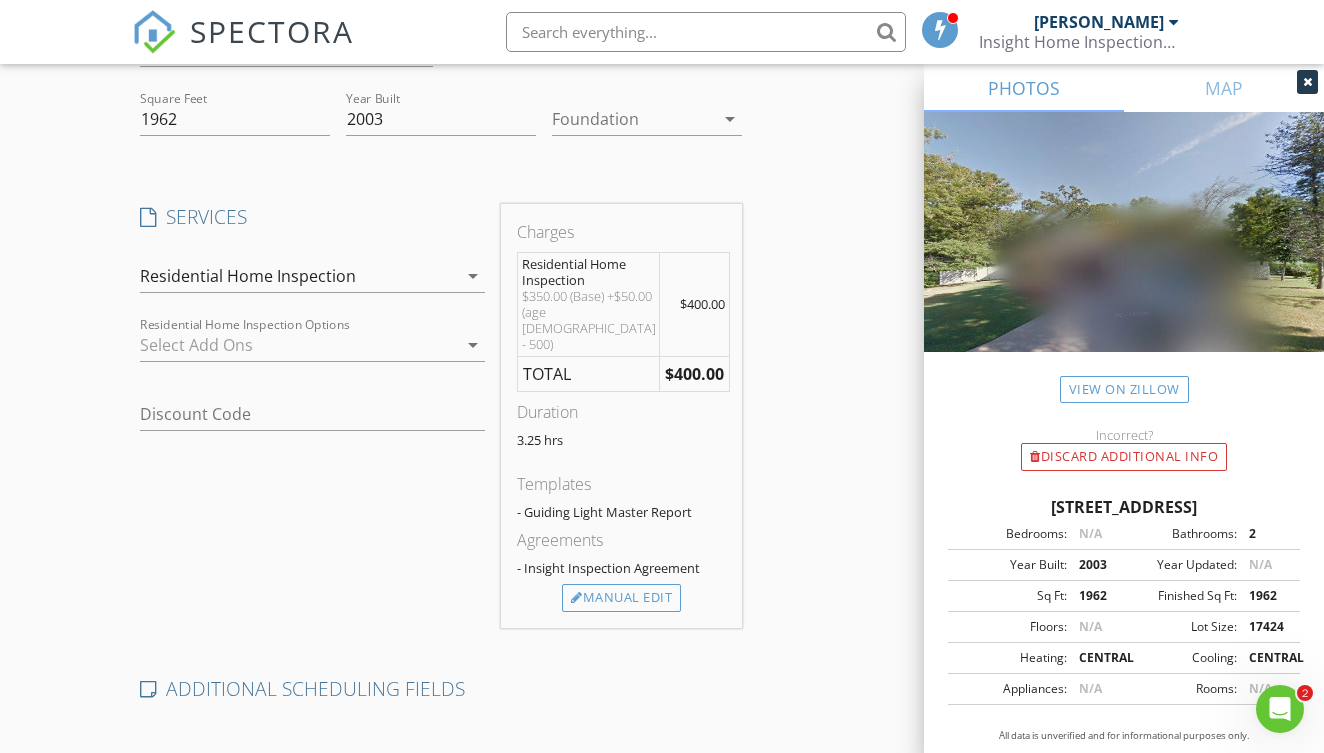 click on "Residential Home Inspection arrow_drop_down" at bounding box center (312, 286) 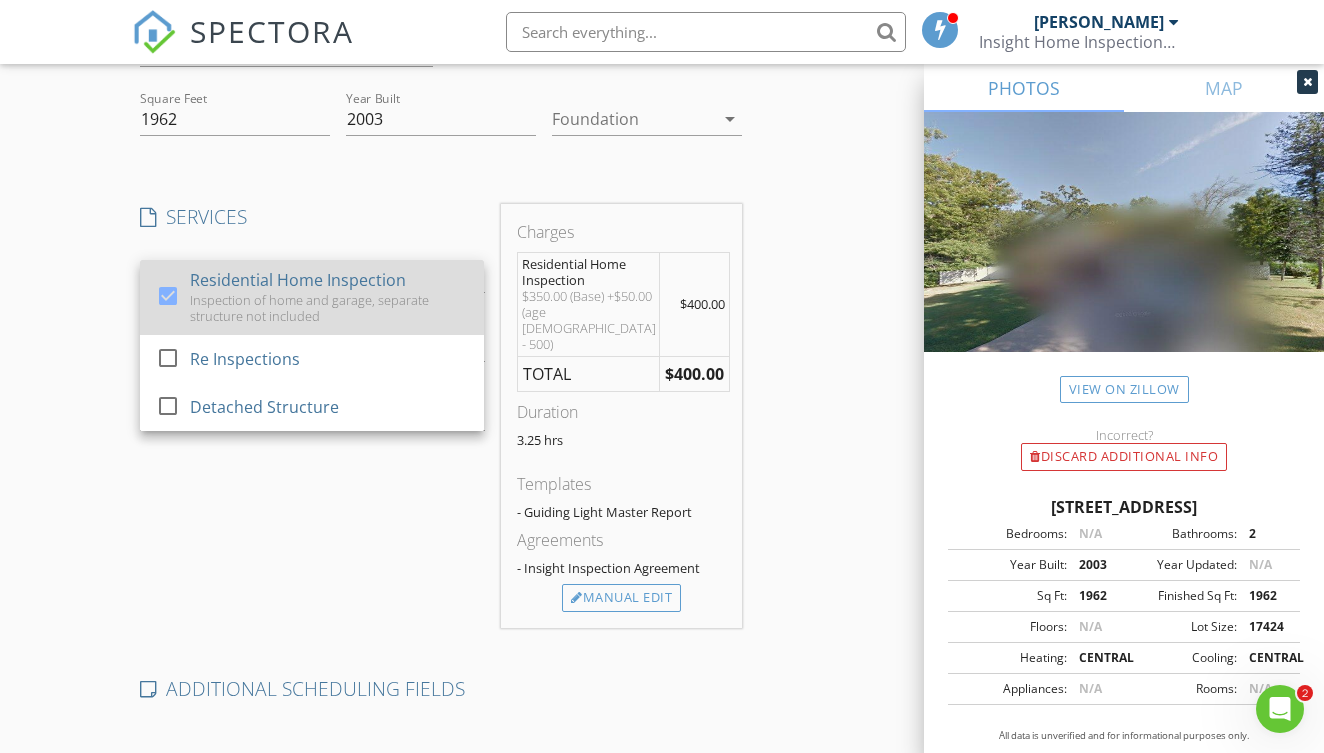 click on "Inspection of home and garage, separate structure not included" at bounding box center (329, 308) 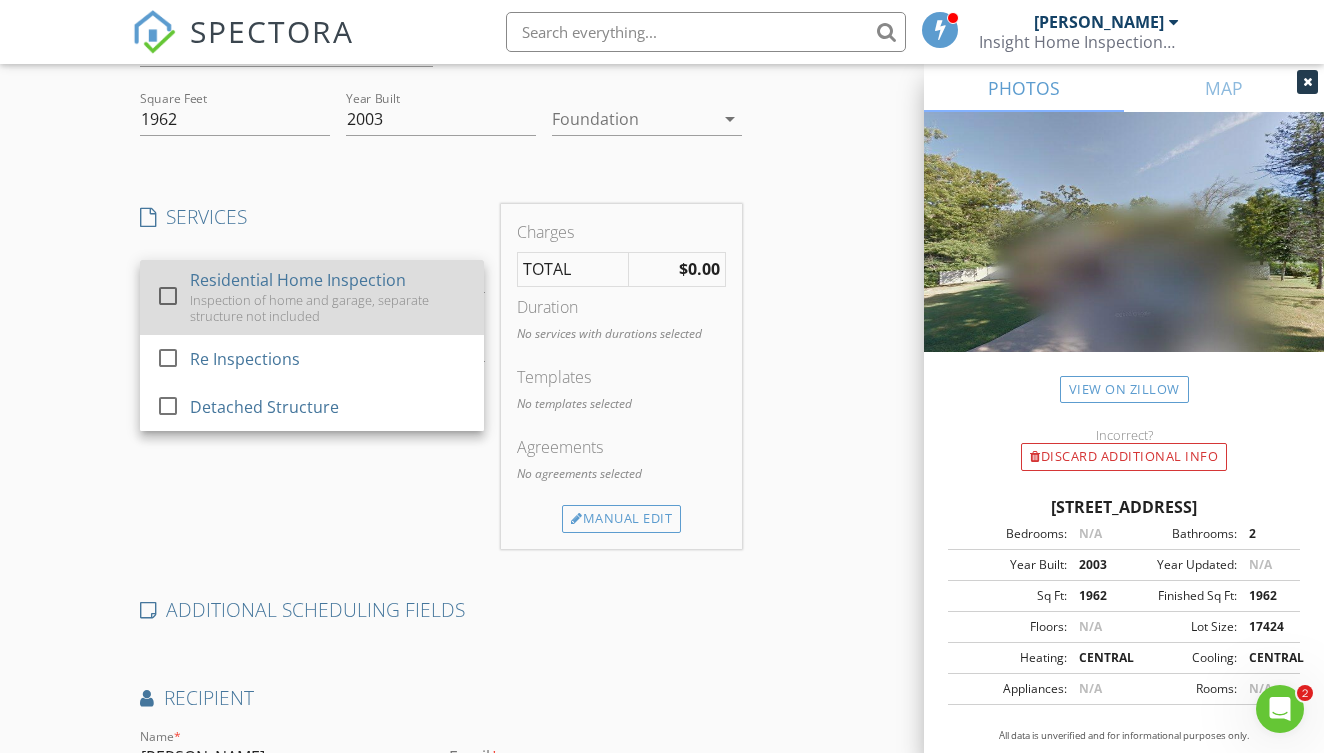 click on "Inspection of home and garage, separate structure not included" at bounding box center (329, 308) 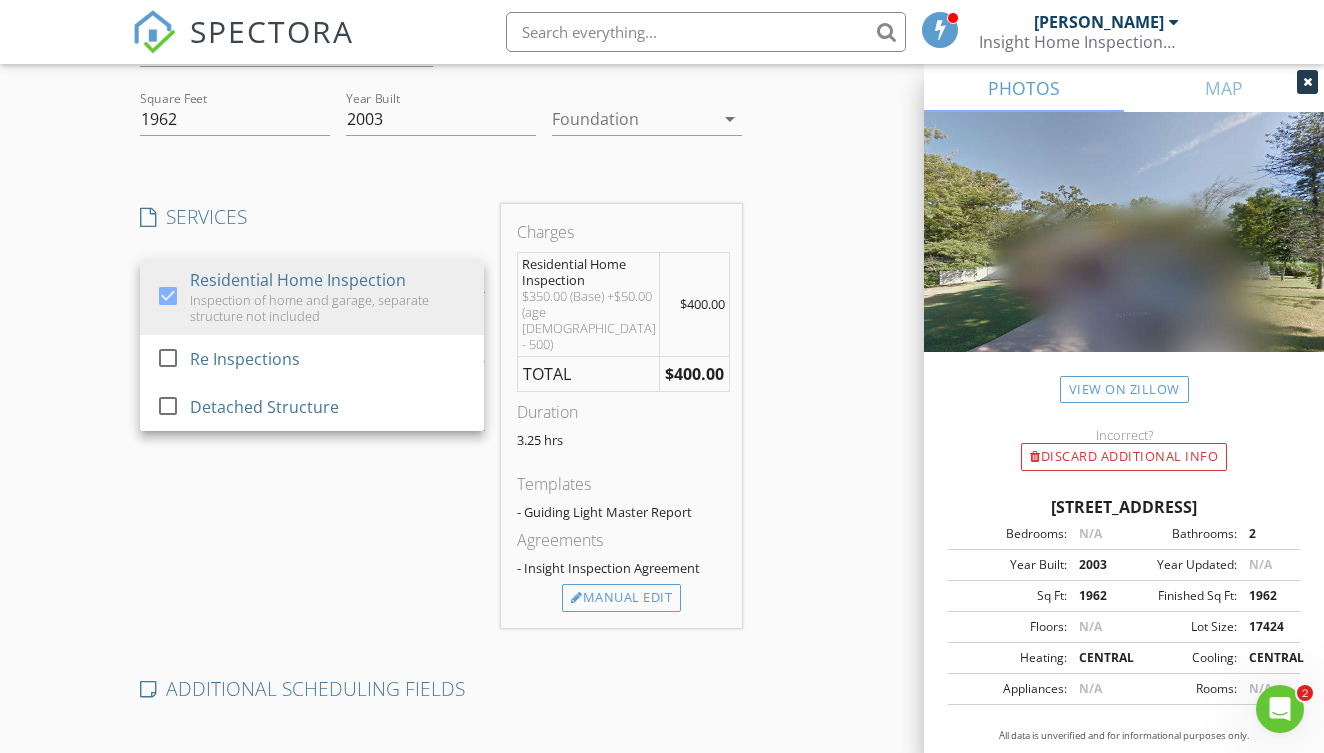click on "SERVICES
check_box   Residential Home Inspection   Inspection of home and garage, separate structure not included  check_box_outline_blank   Re Inspections    check_box_outline_blank   Detached Structure    Residential Home Inspection arrow_drop_down   Residential Home Inspection Options arrow_drop_down   Discount Code" at bounding box center [312, 416] 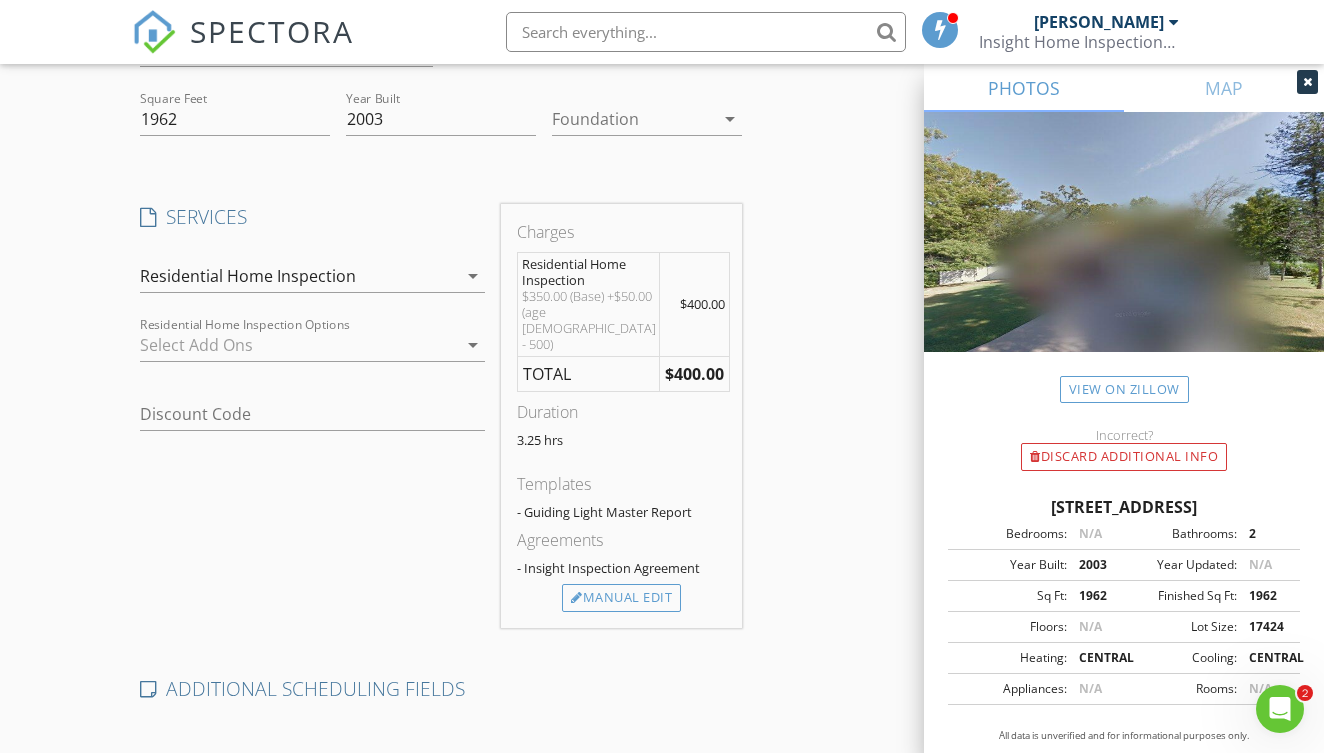 click at bounding box center [298, 345] 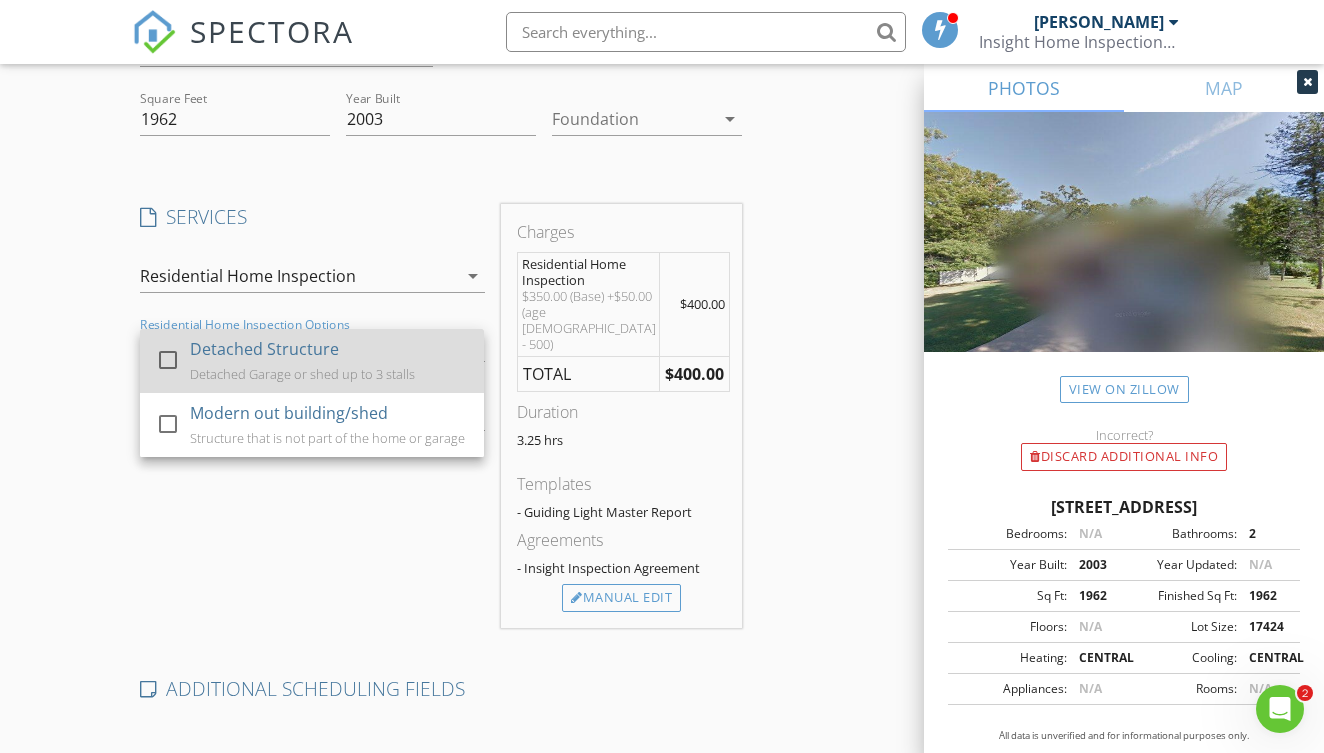 click on "Detached Garage or shed up to 3 stalls" at bounding box center [302, 374] 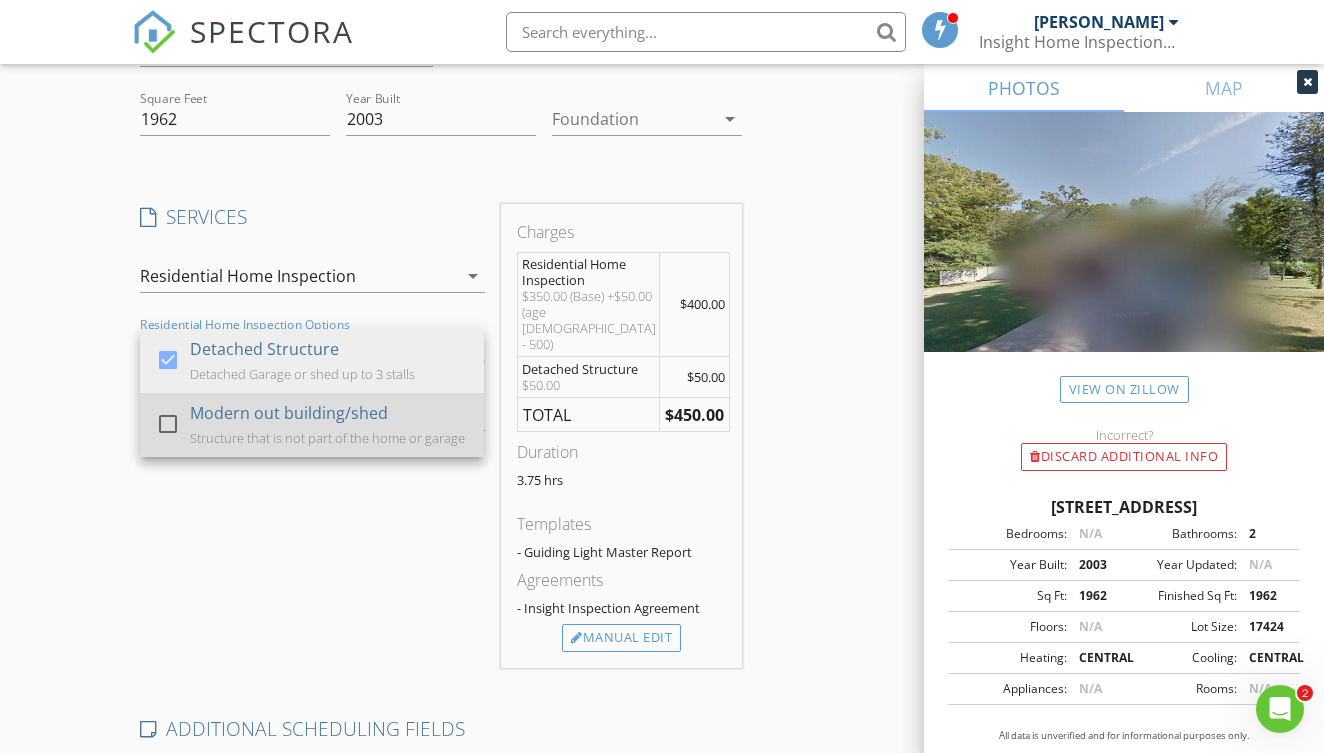 click on "Structure that is not part of the home or garage" at bounding box center (327, 438) 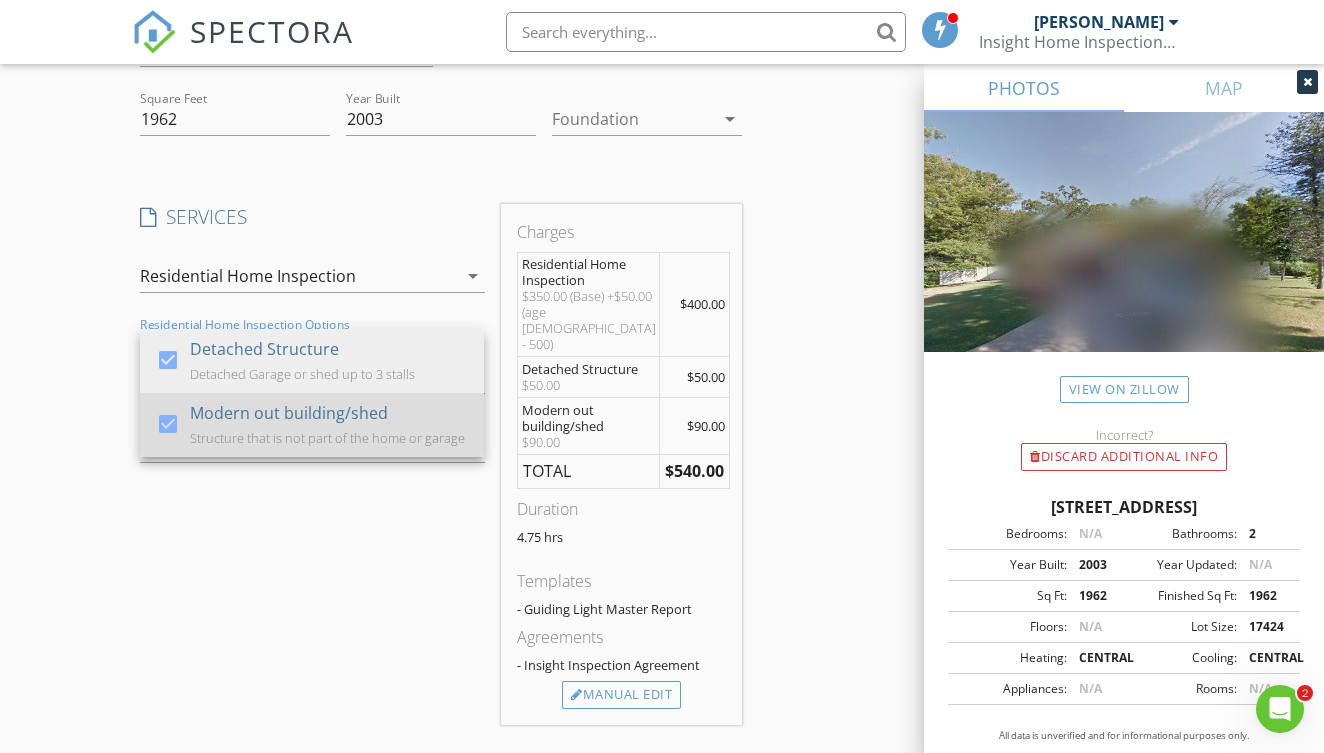 click on "Structure that is not part of the home or garage" at bounding box center (327, 438) 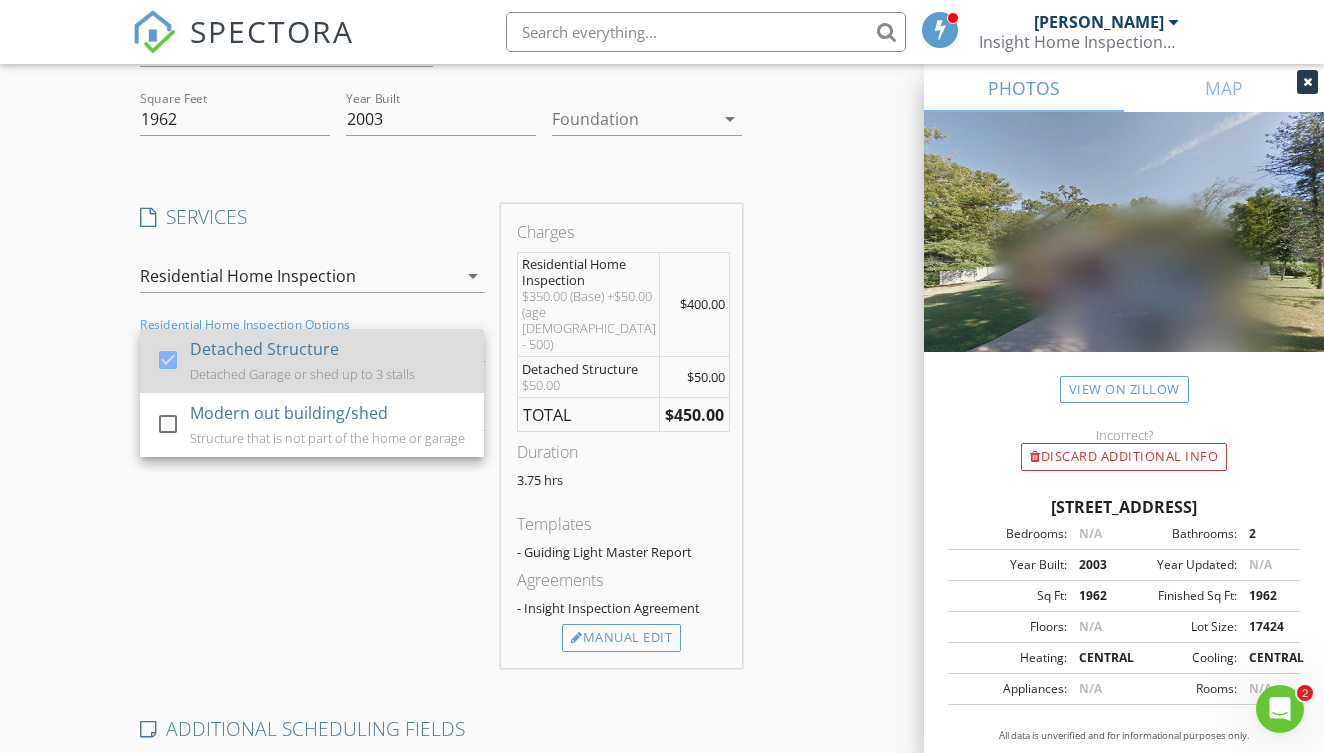 click on "Detached Garage or shed up to 3 stalls" at bounding box center (302, 374) 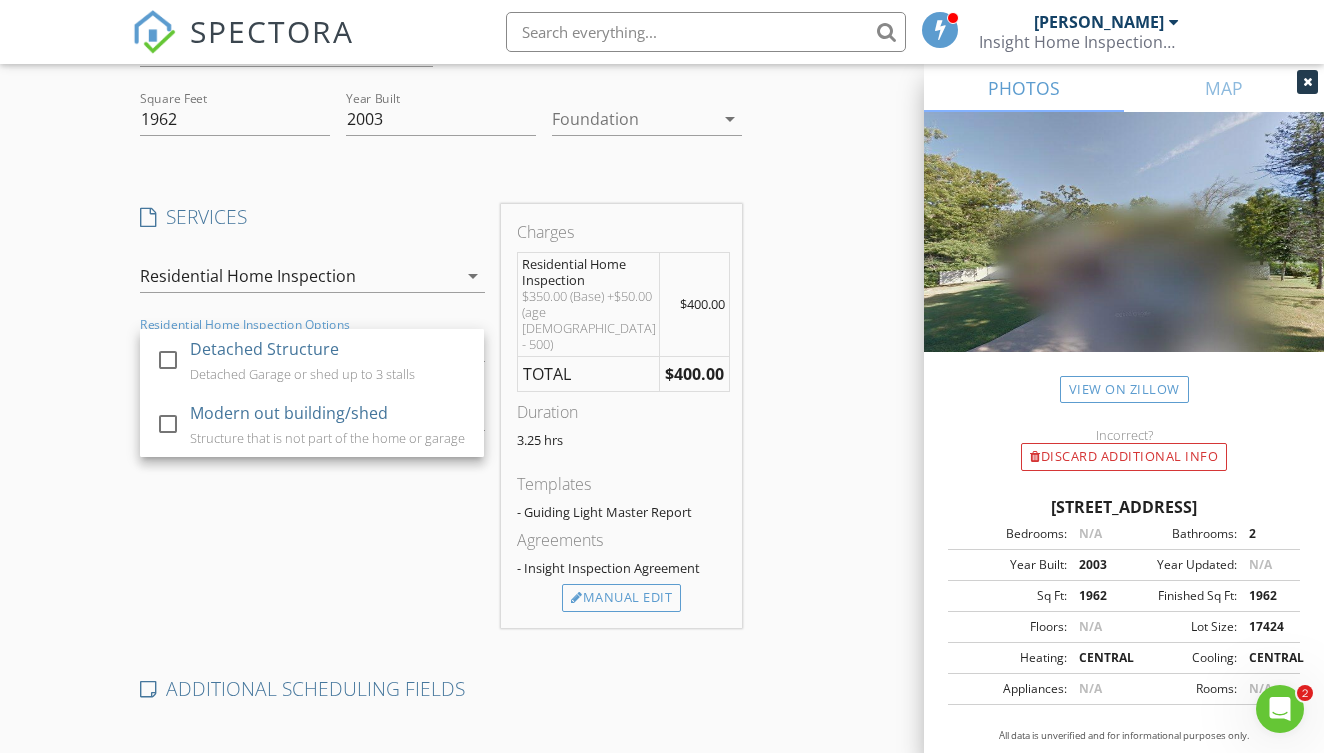 click on "SERVICES
check_box   Residential Home Inspection   Inspection of home and garage, separate structure not included  check_box_outline_blank   Re Inspections    check_box_outline_blank   Detached Structure    Residential Home Inspection arrow_drop_down   check_box_outline_blank   Detached Structure    Detached Garage or shed up to 3 stalls  check_box_outline_blank   Modern out building/shed    Structure that is not part of the home or garage Residential Home Inspection Options arrow_drop_down   Discount Code" at bounding box center (312, 416) 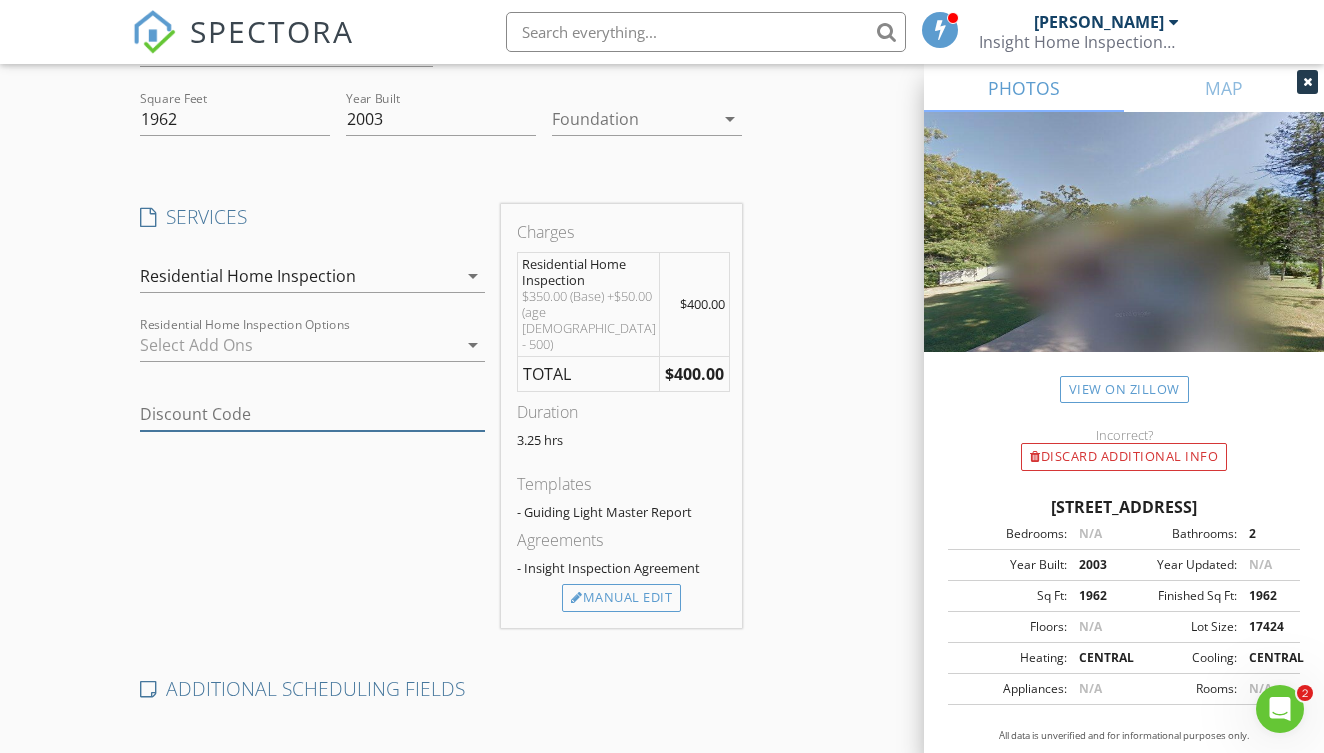 click at bounding box center (312, 414) 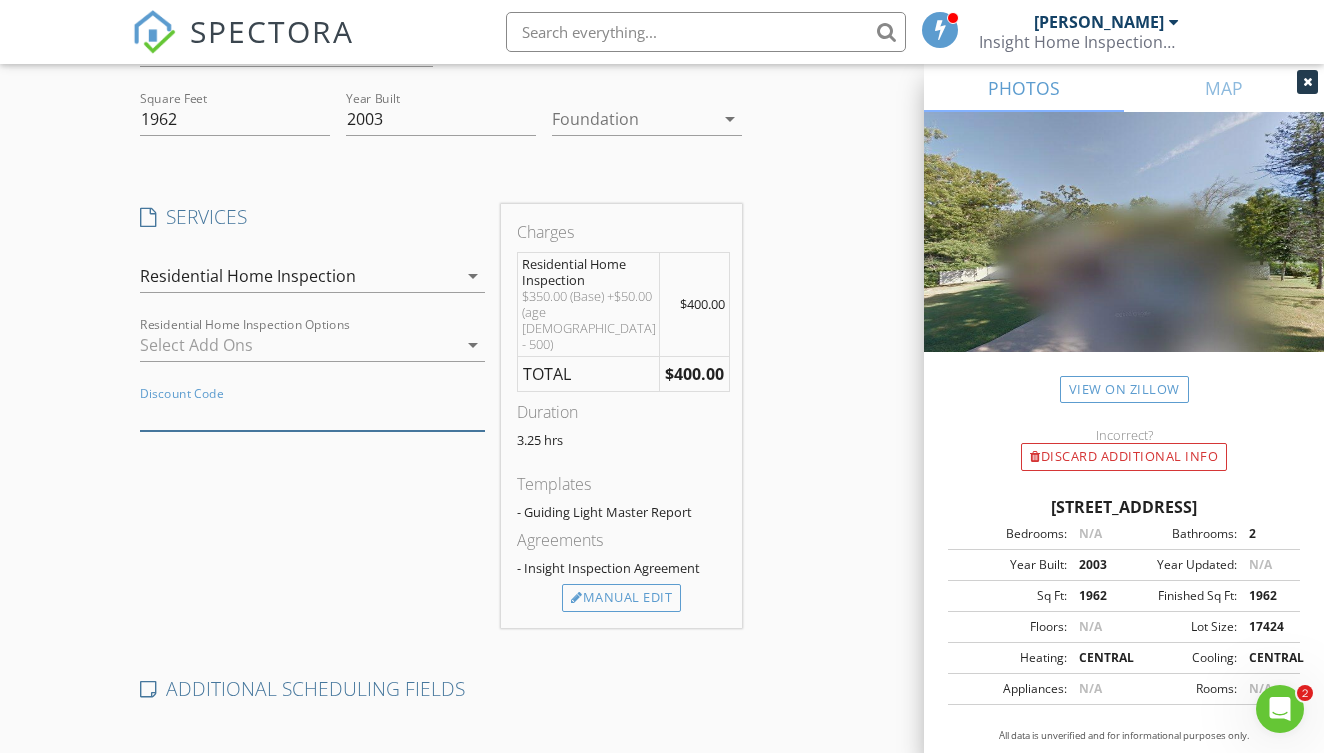 click at bounding box center (312, 414) 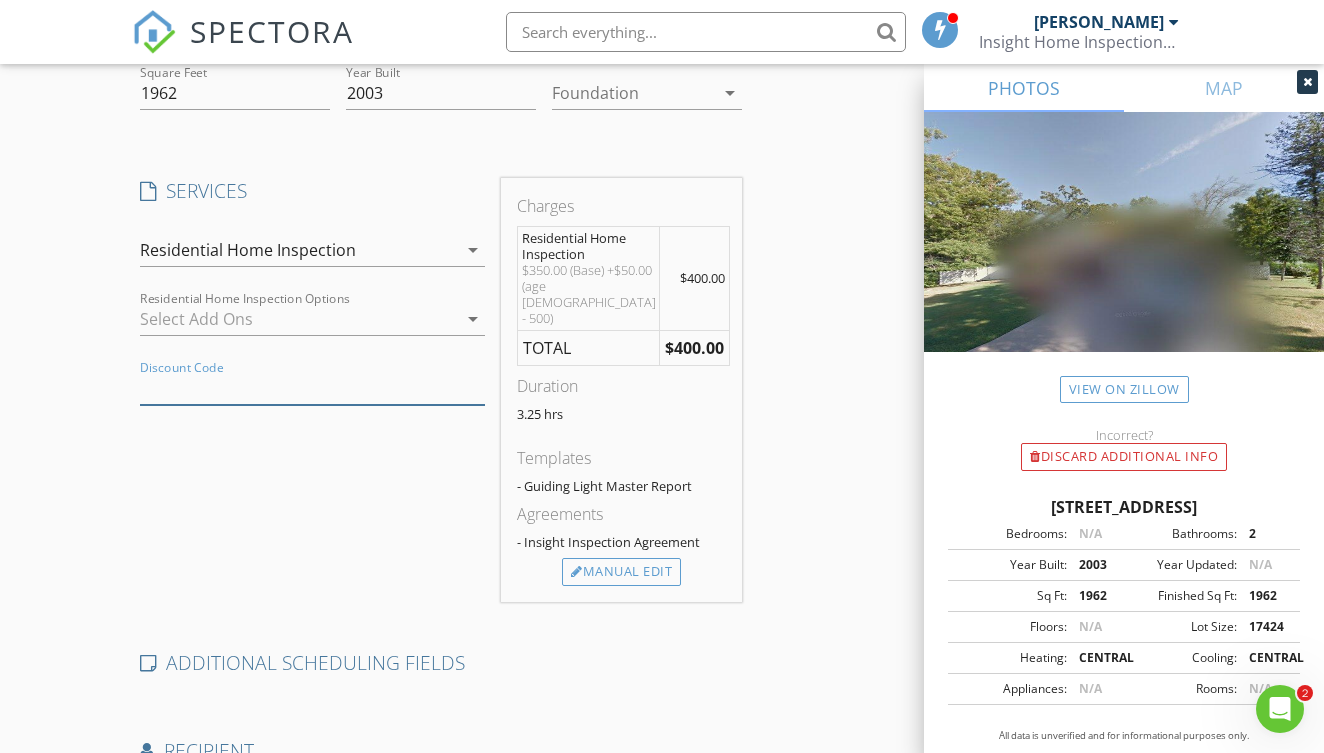 scroll, scrollTop: 413, scrollLeft: 0, axis: vertical 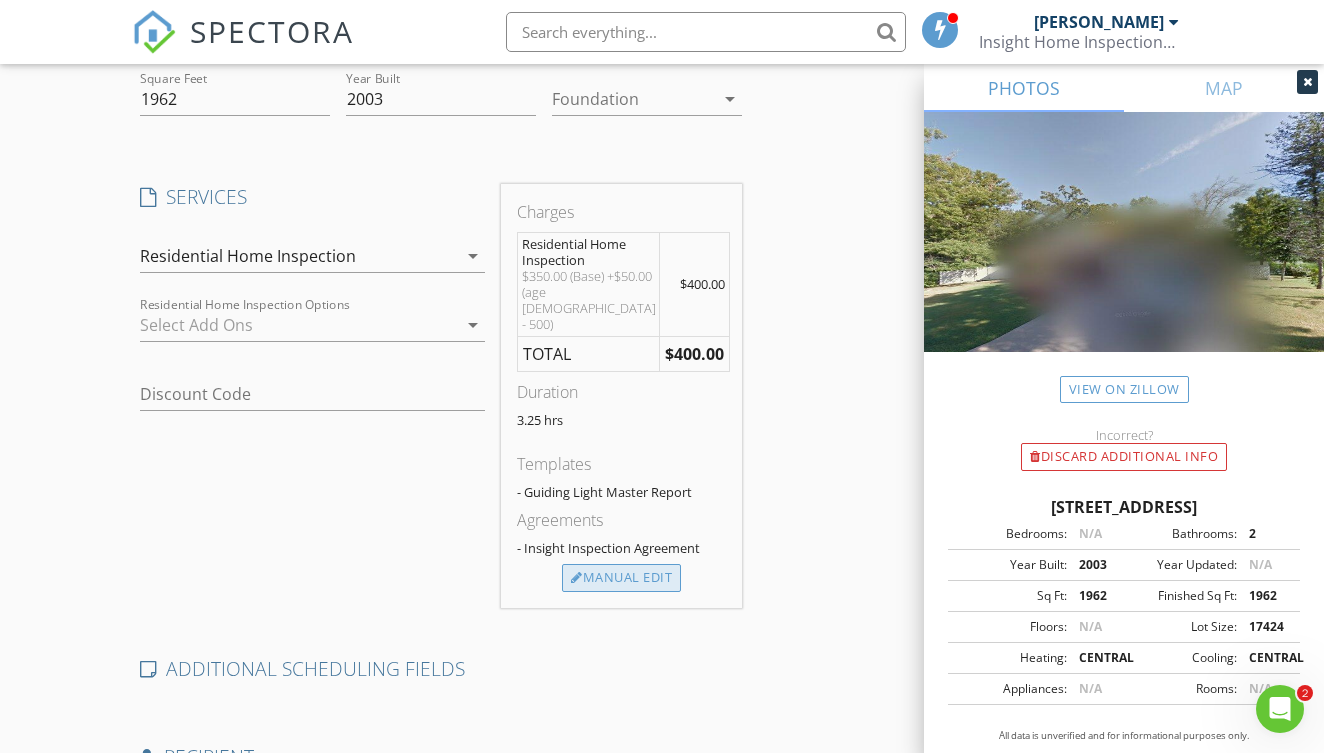 click on "Manual Edit" at bounding box center [621, 578] 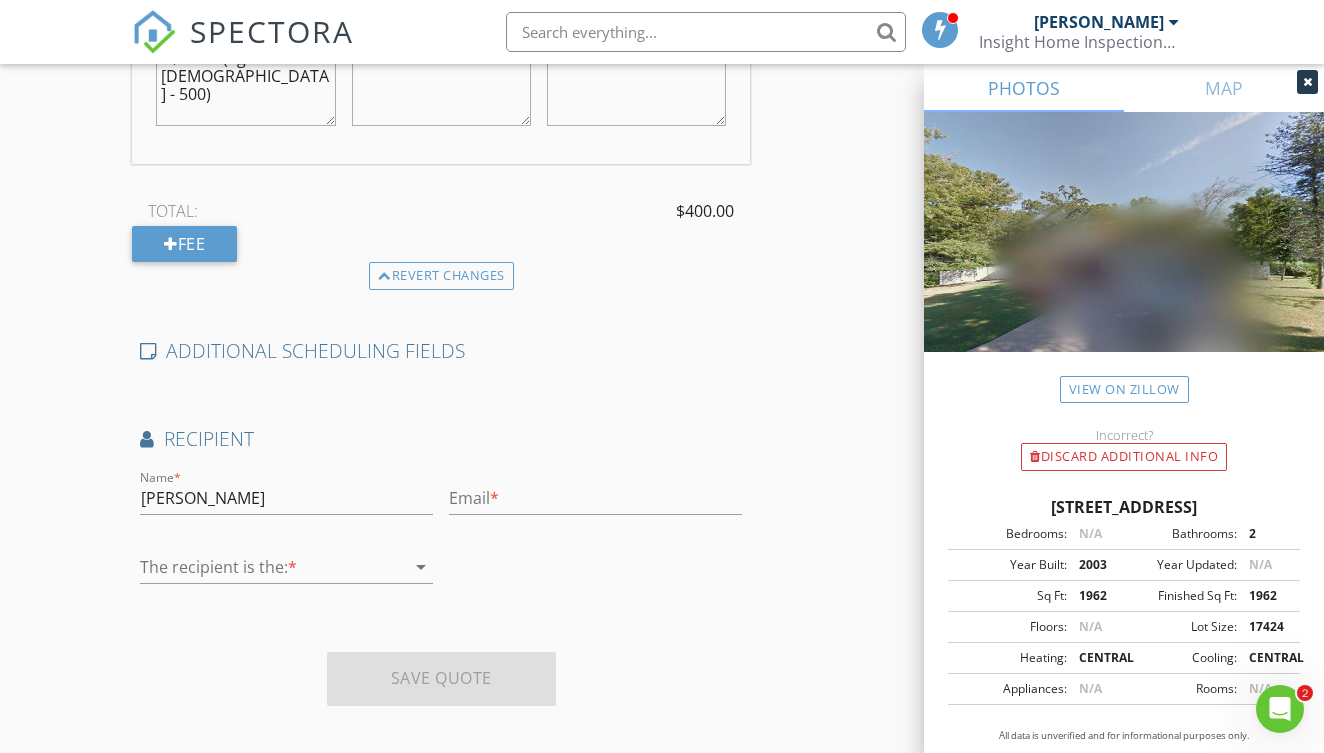 scroll, scrollTop: 880, scrollLeft: 0, axis: vertical 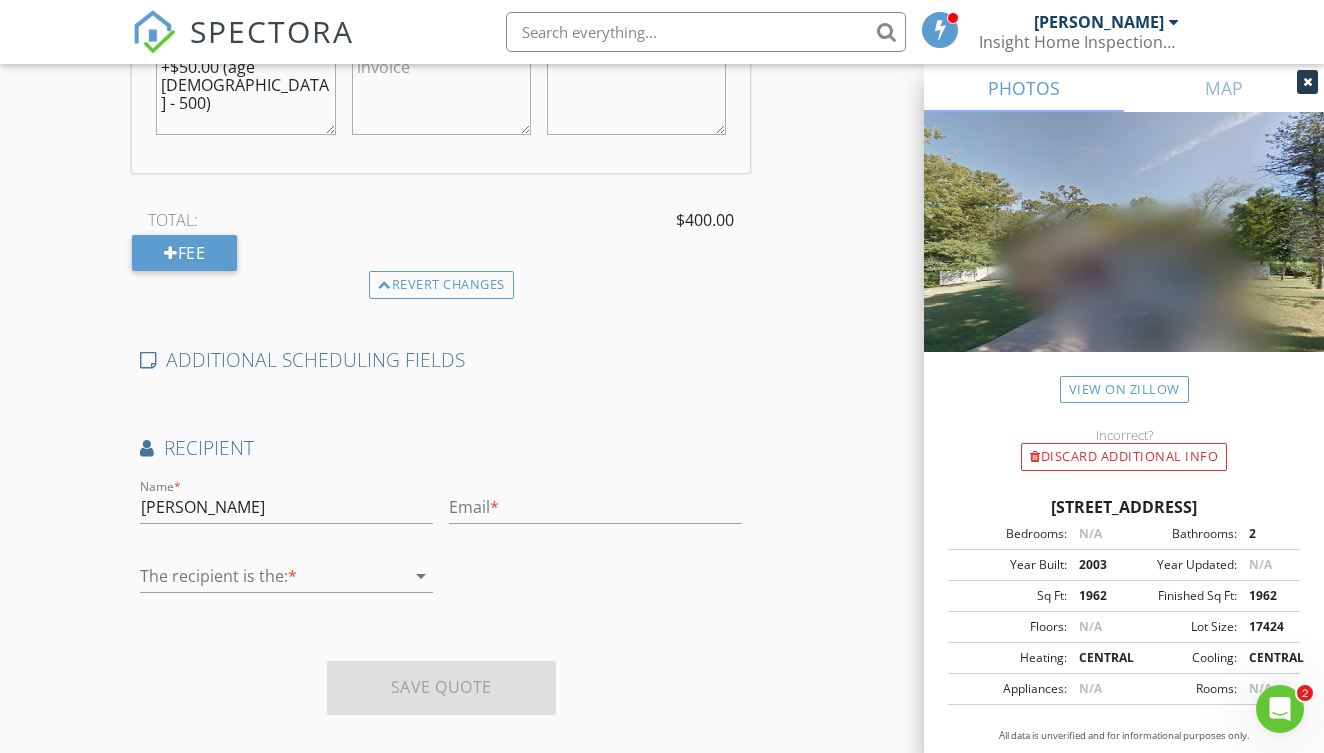 click at bounding box center [272, 576] 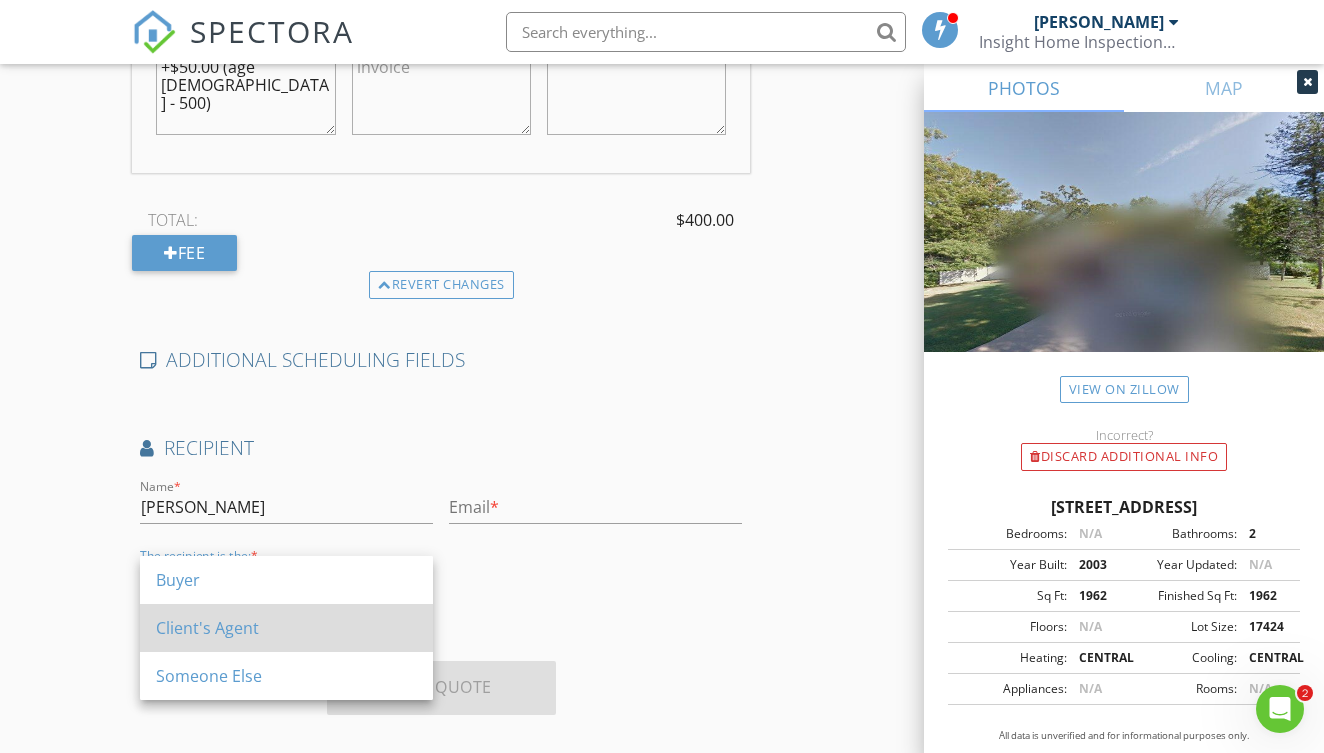 click on "Client's Agent" at bounding box center [286, 628] 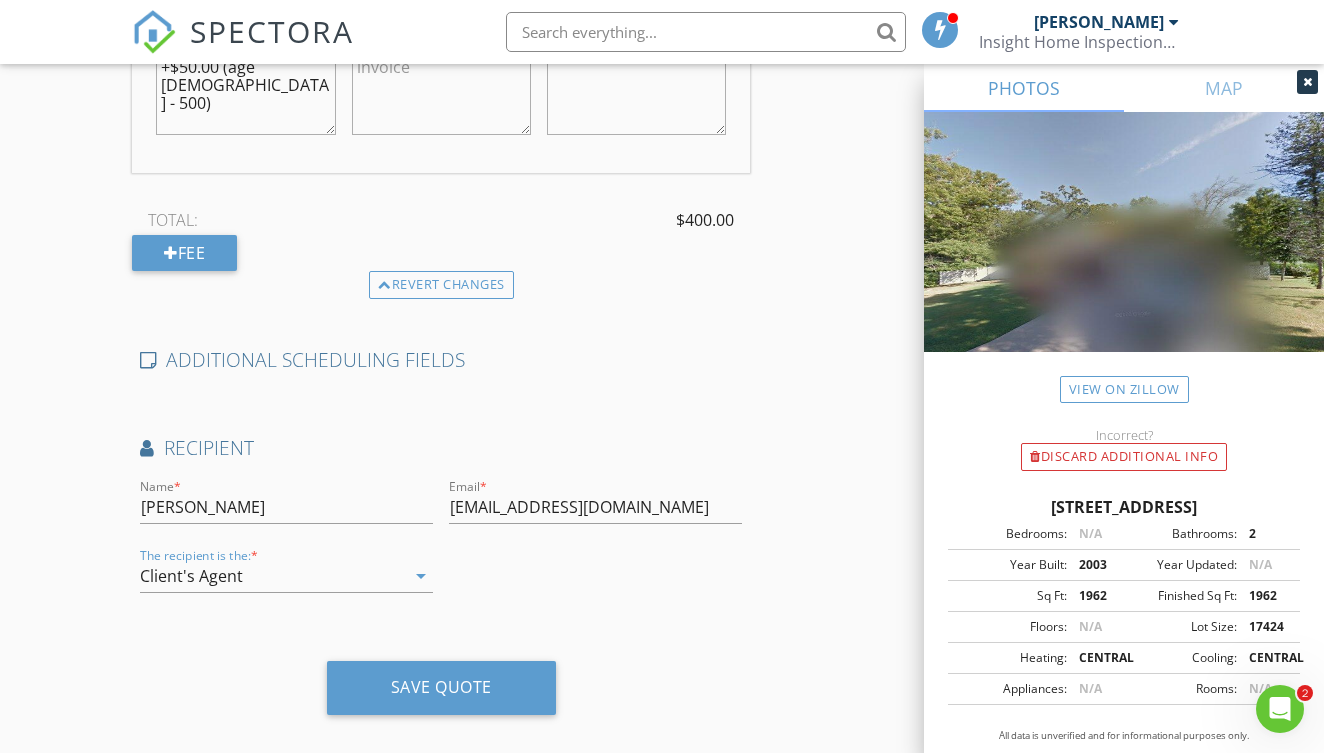 click on "maust21@ymail.com" at bounding box center (595, 507) 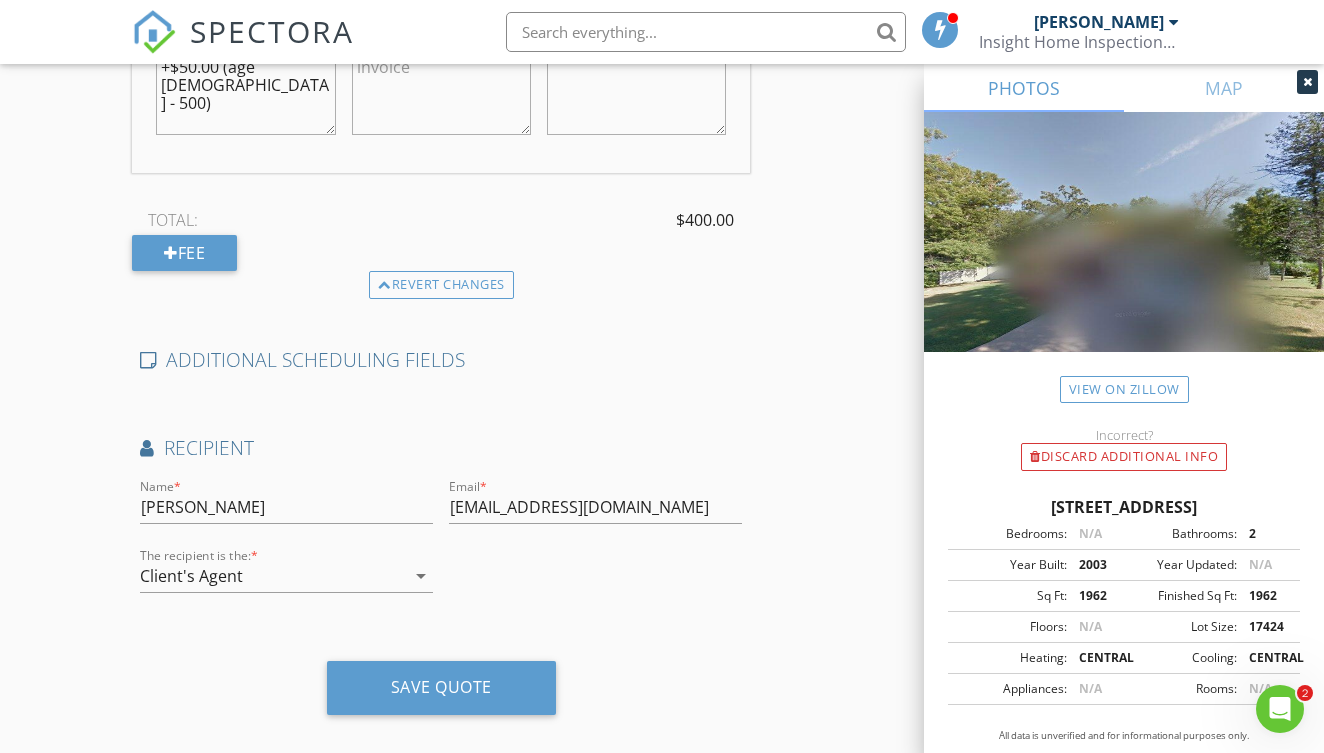 click on "Email  * maust21@ymail.com" at bounding box center [595, 511] 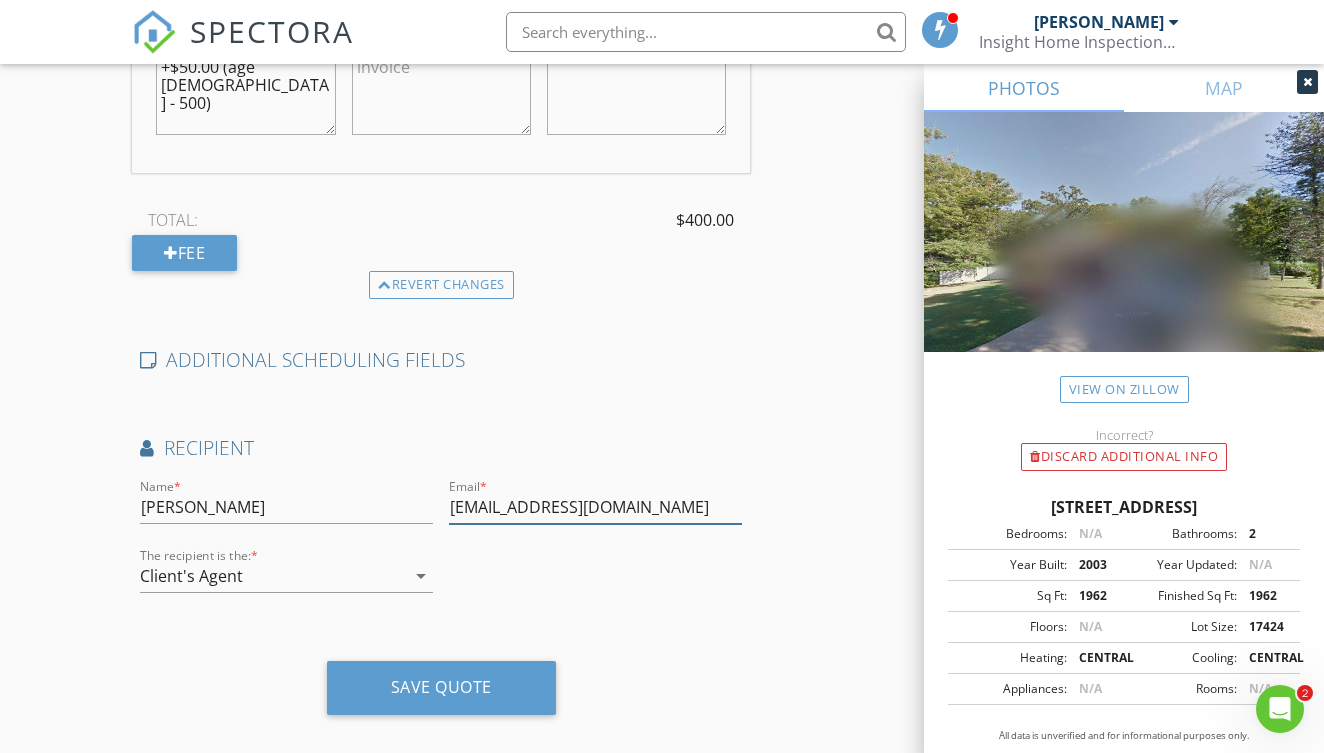 click on "maust21@ymail.com" at bounding box center (595, 507) 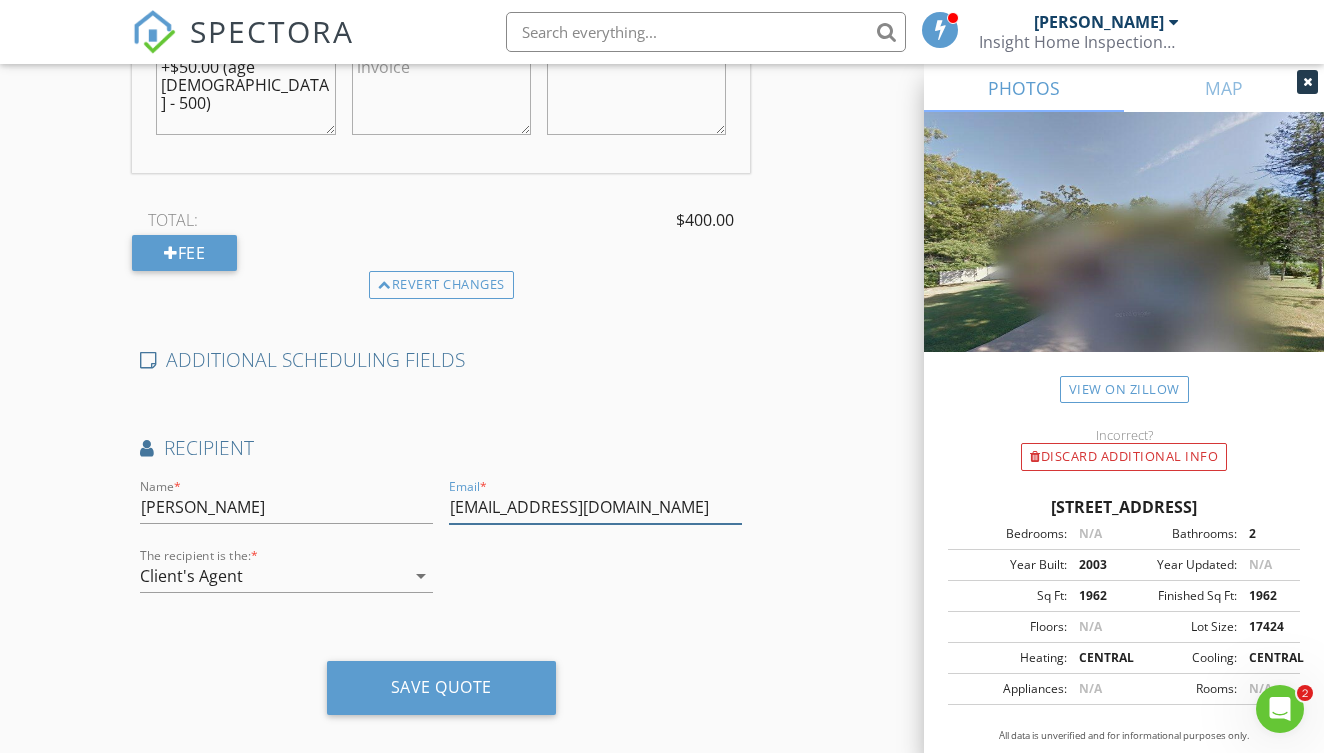 click on "maust21@ymail.com" at bounding box center [595, 507] 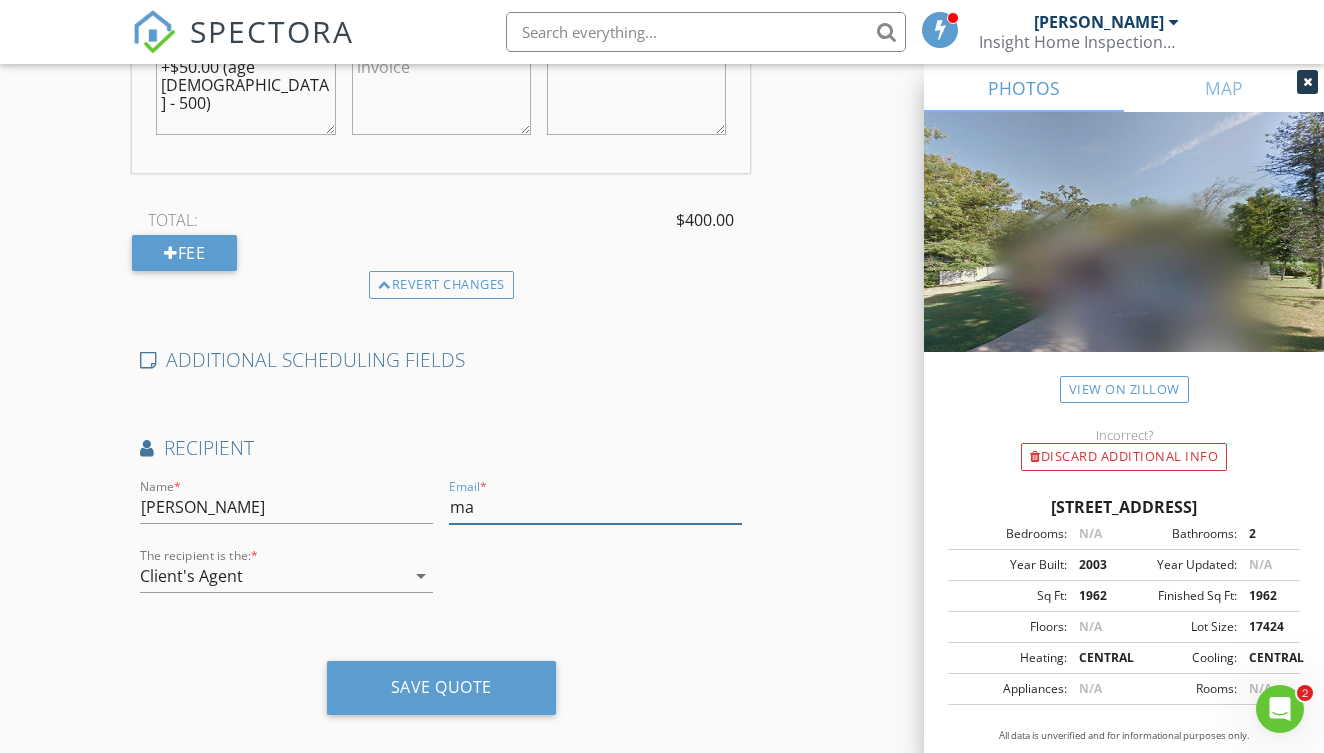 type on "m" 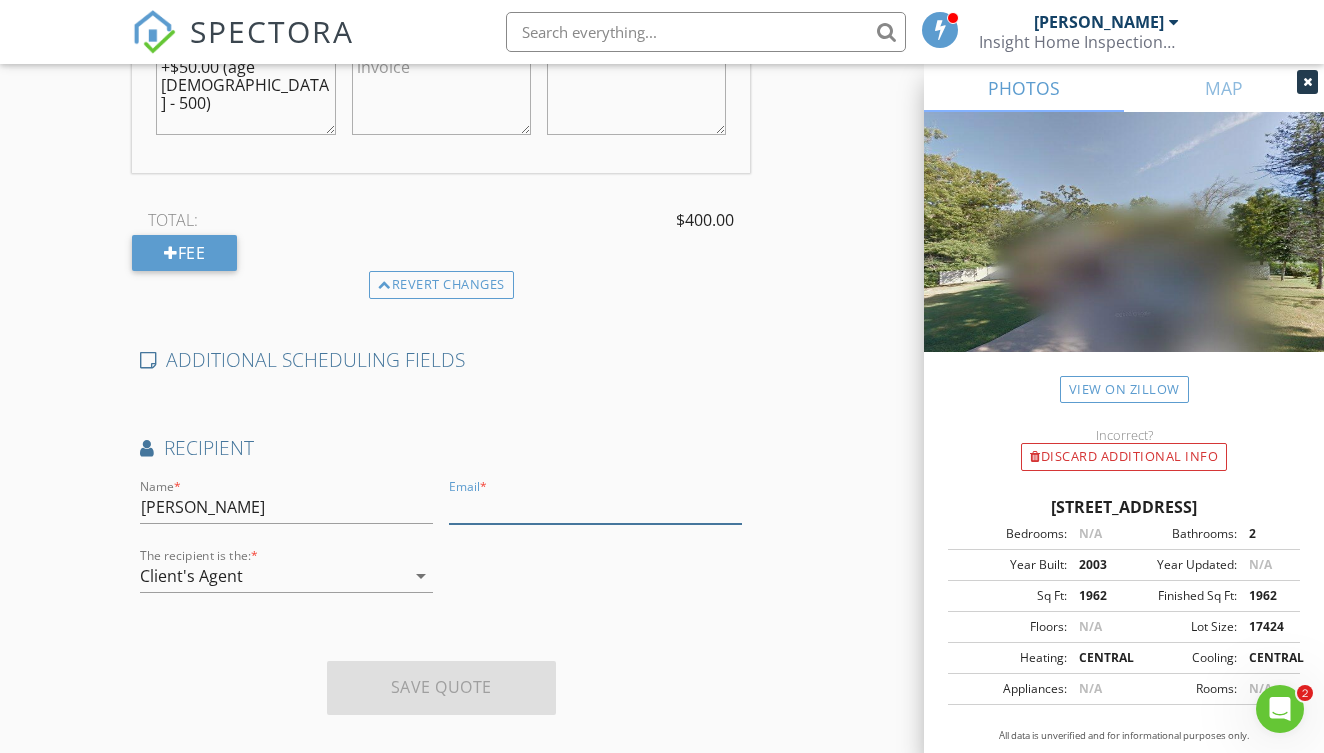 click at bounding box center [595, 507] 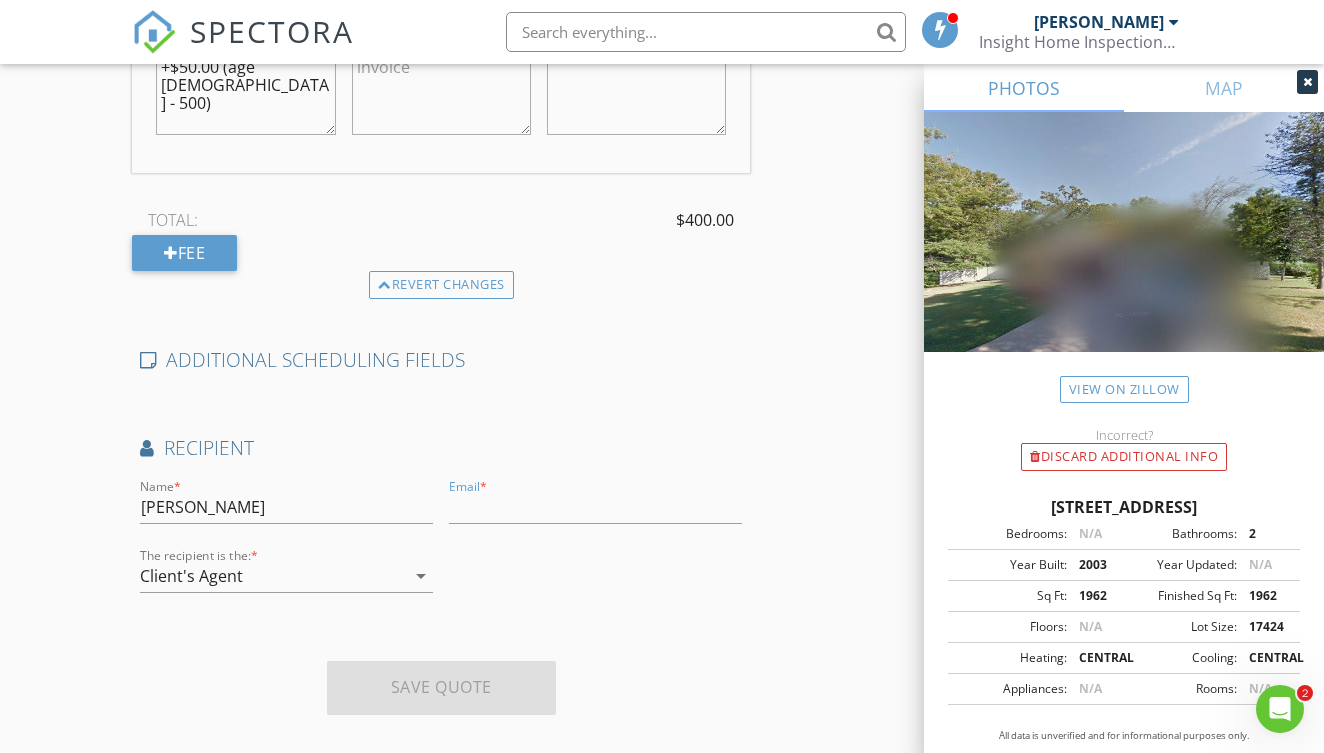 click on "Client's Agent" at bounding box center (272, 576) 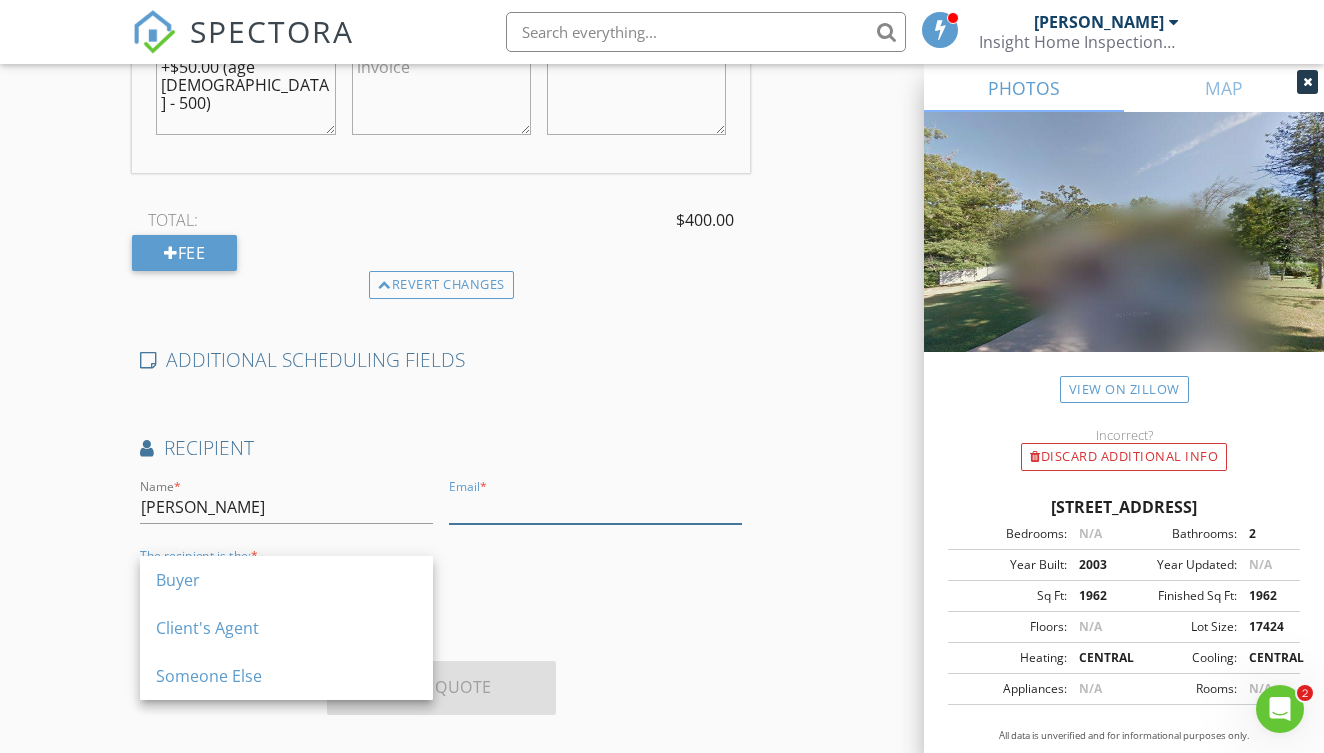 click at bounding box center [595, 507] 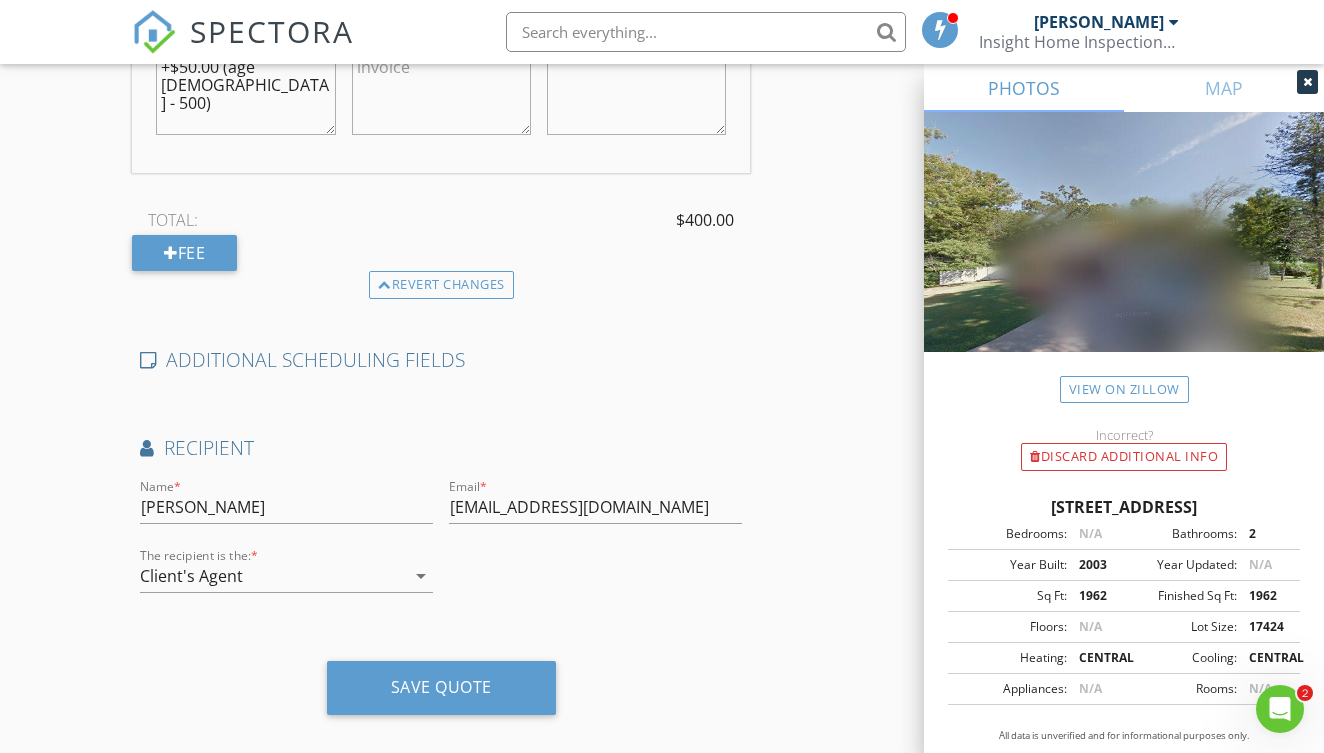 click on "insightinspectionsnwa@gamil.com" at bounding box center [595, 507] 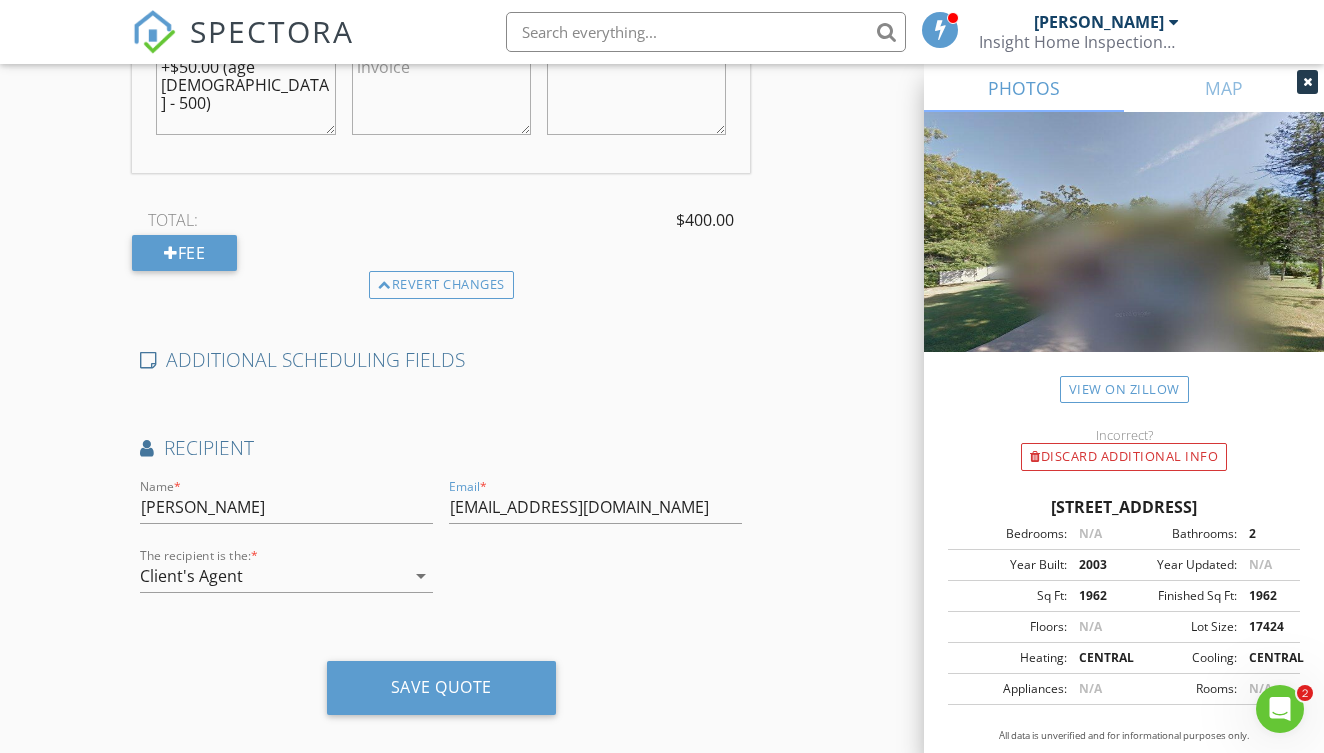 type on "[EMAIL_ADDRESS][DOMAIN_NAME]" 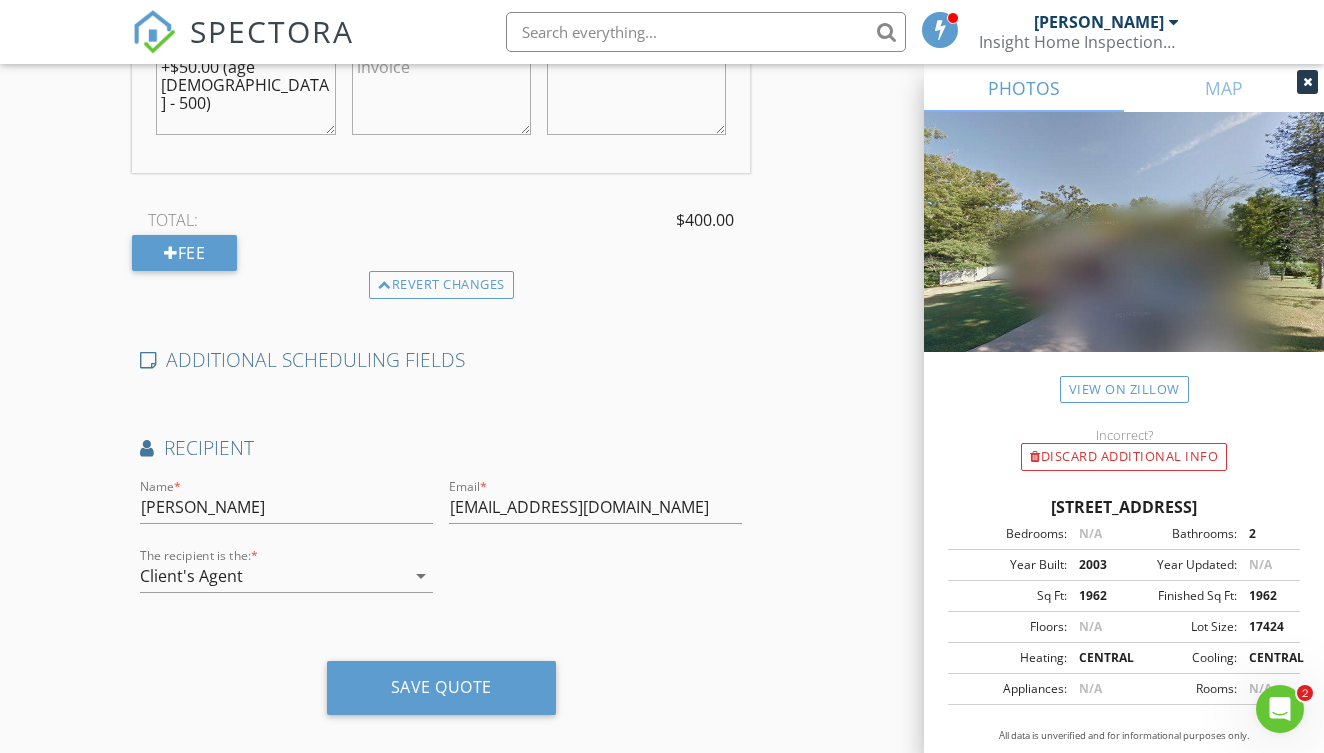 click on "Recipient" at bounding box center (441, 448) 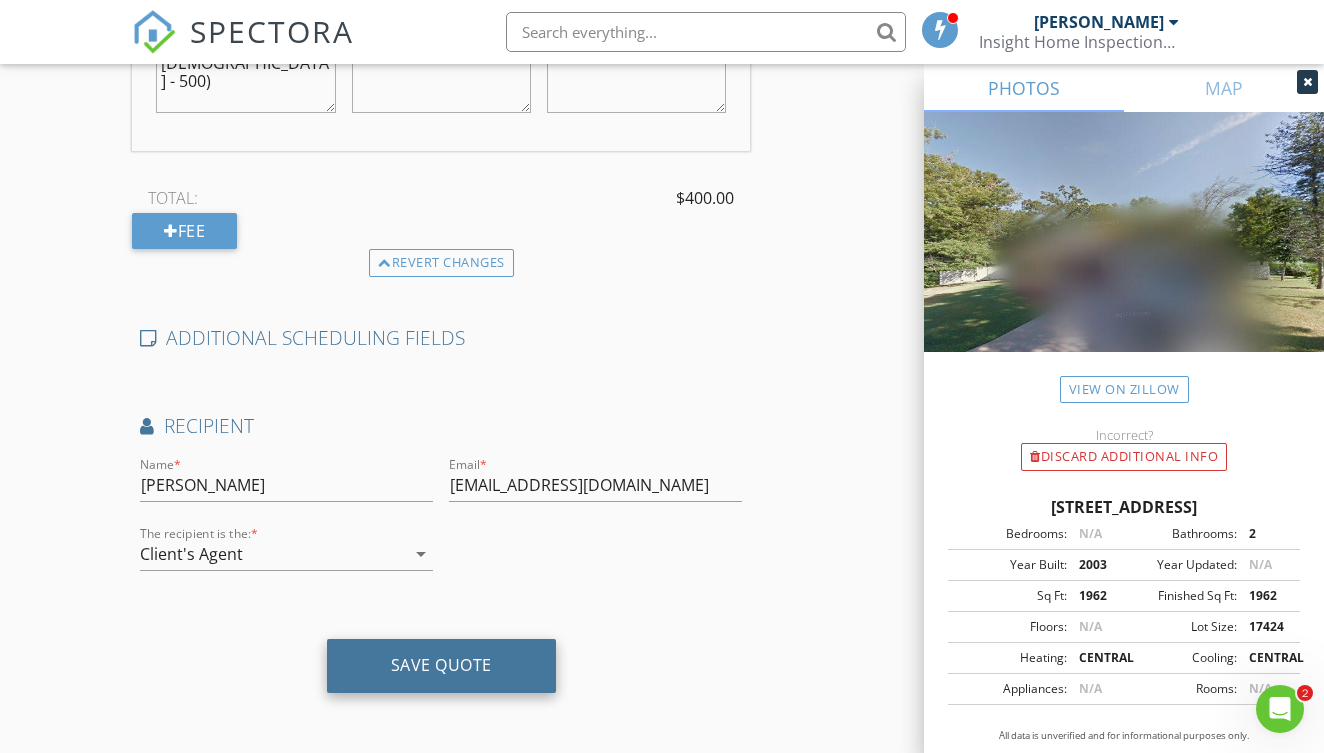 scroll, scrollTop: 901, scrollLeft: 0, axis: vertical 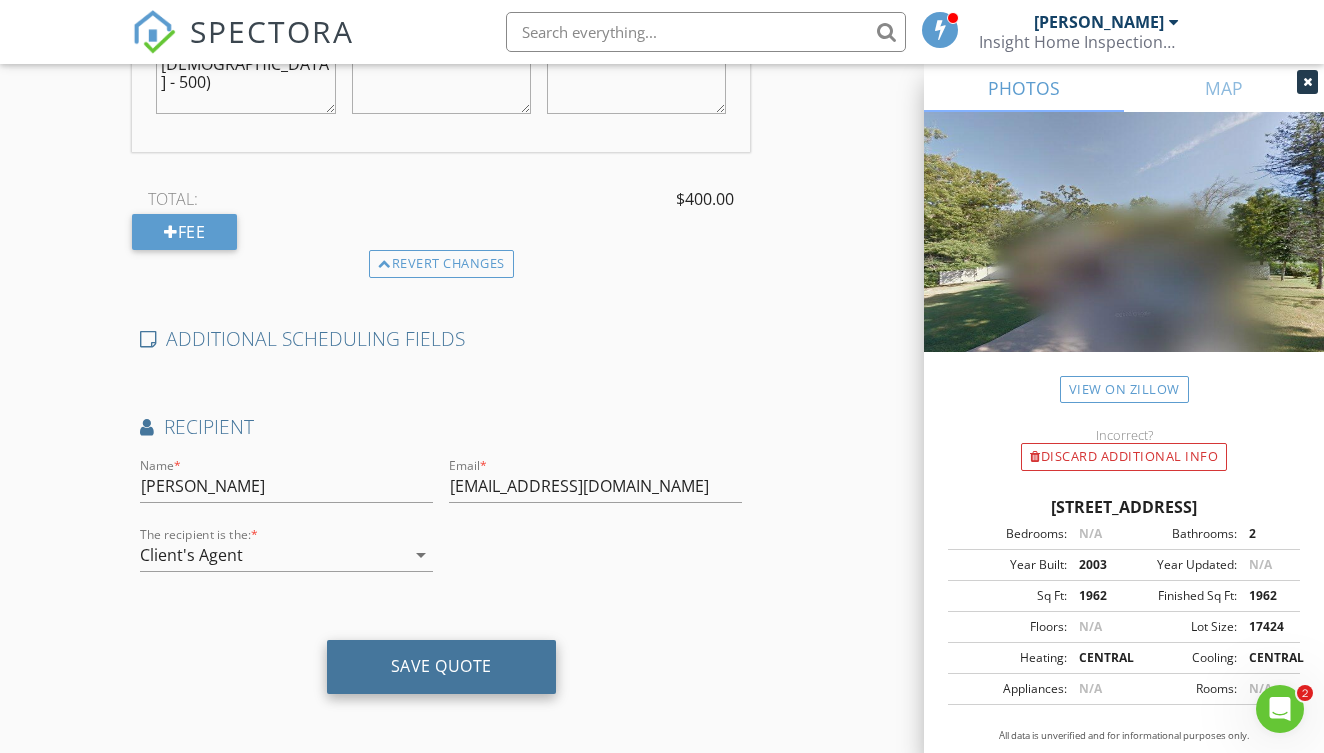 click on "Save Quote" at bounding box center [441, 666] 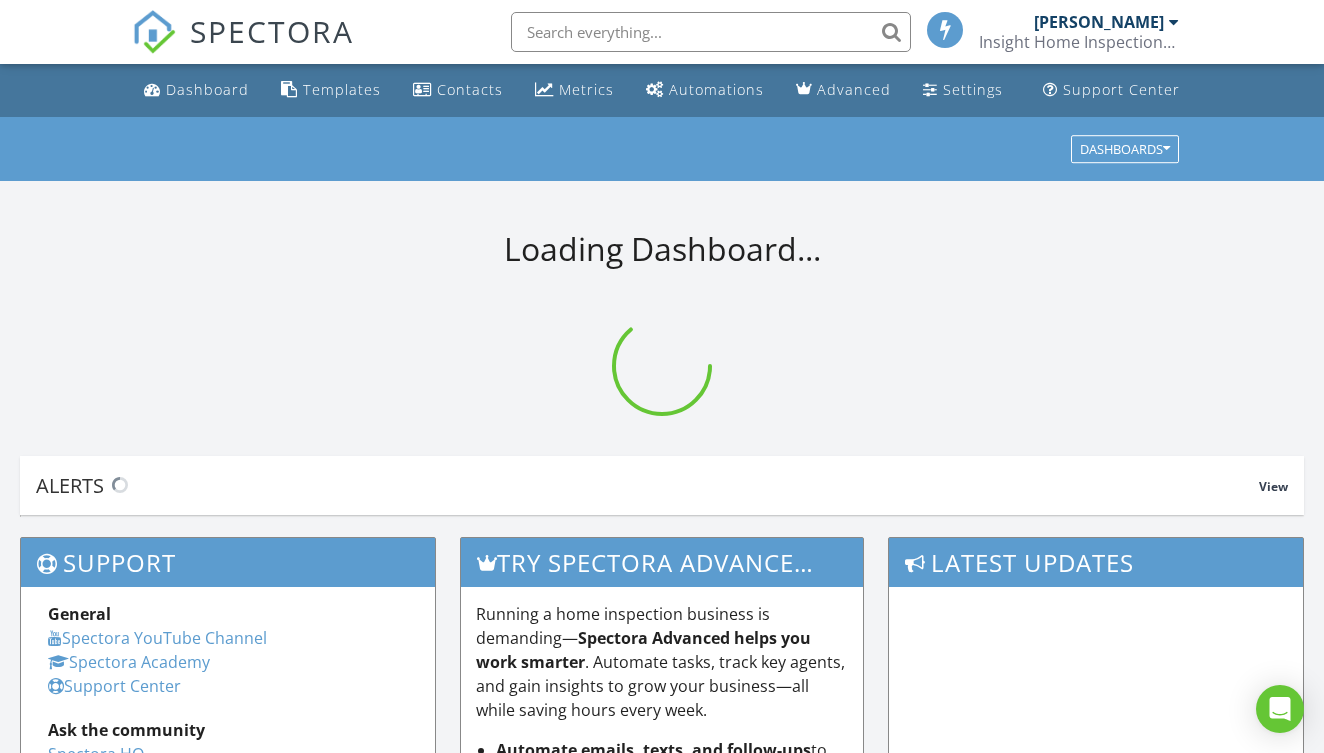 scroll, scrollTop: 0, scrollLeft: 0, axis: both 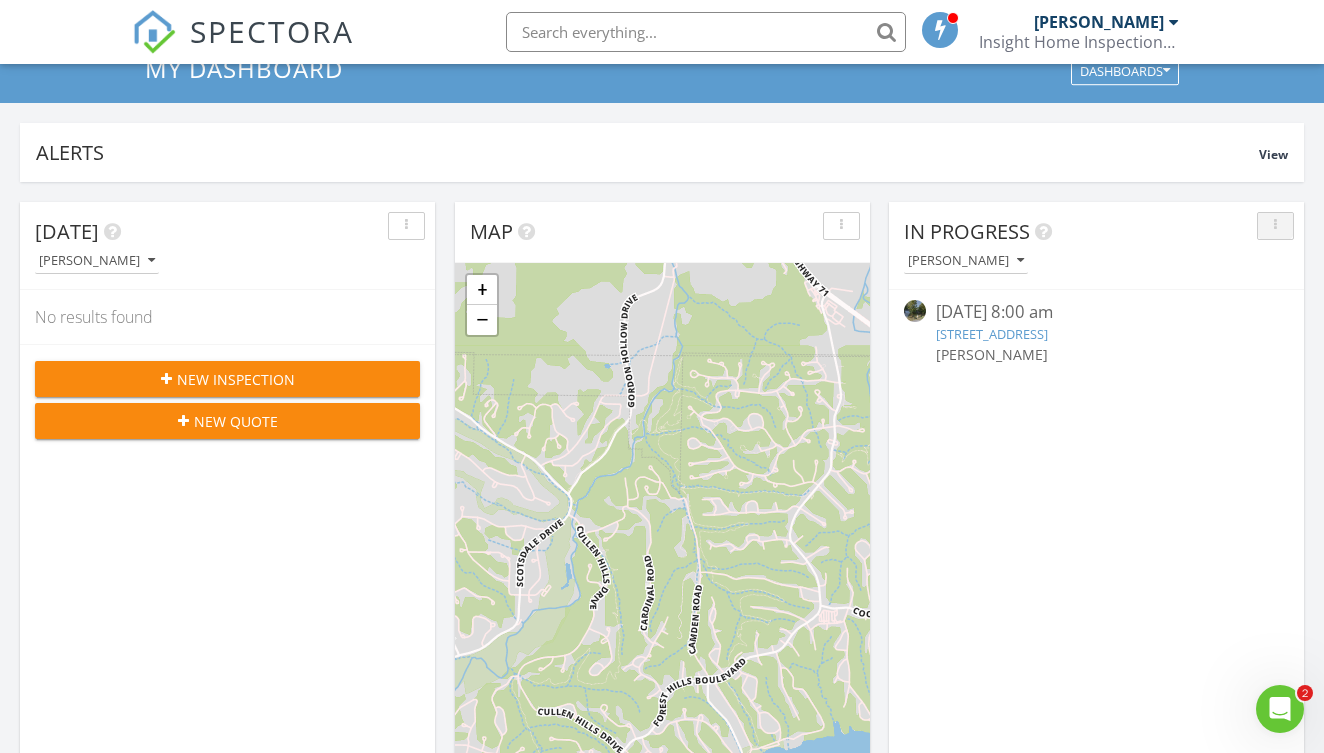 click at bounding box center (1275, 226) 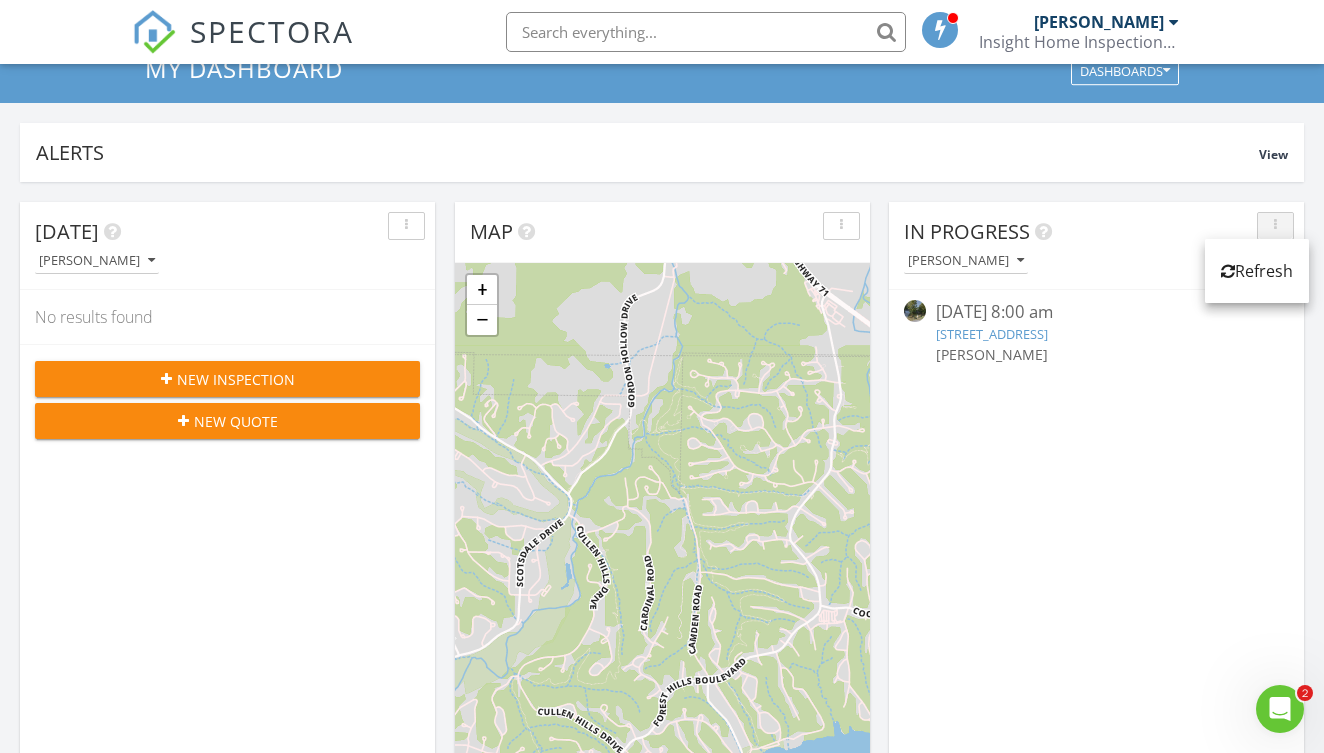 click at bounding box center [1275, 226] 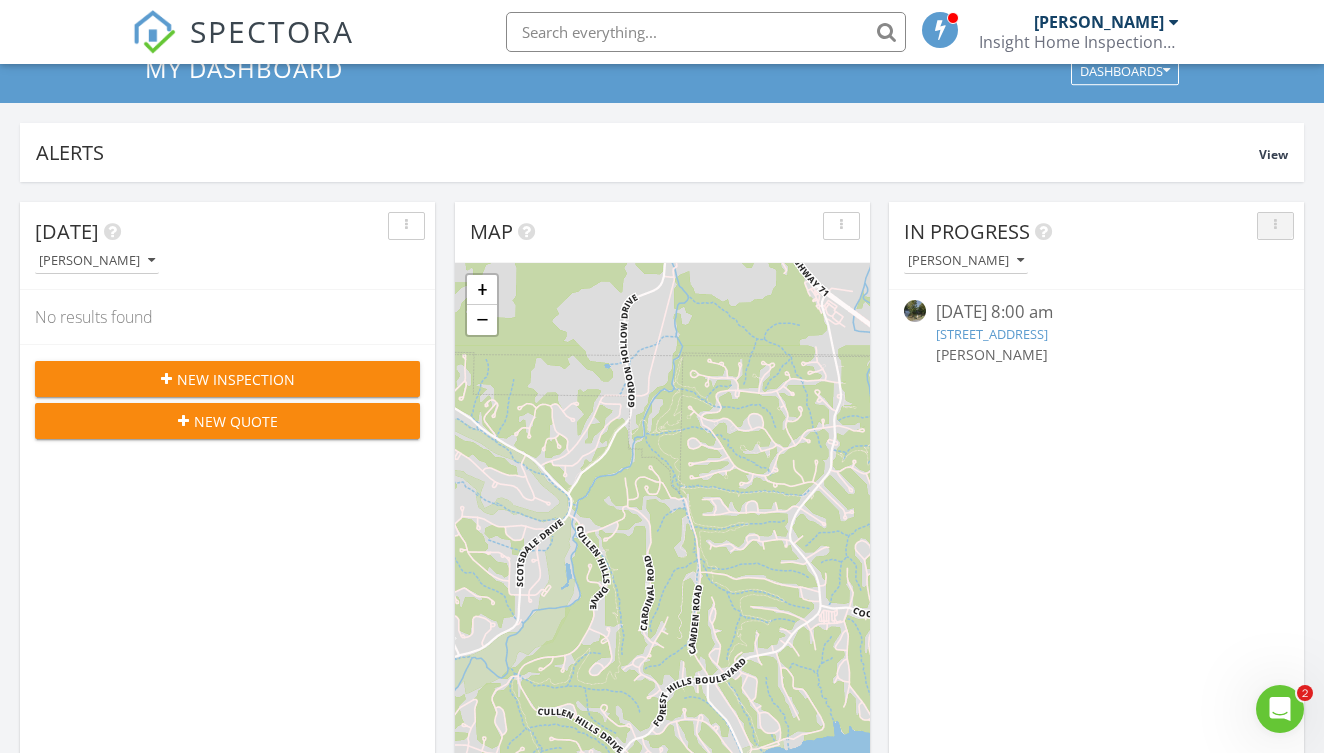 click at bounding box center [1275, 226] 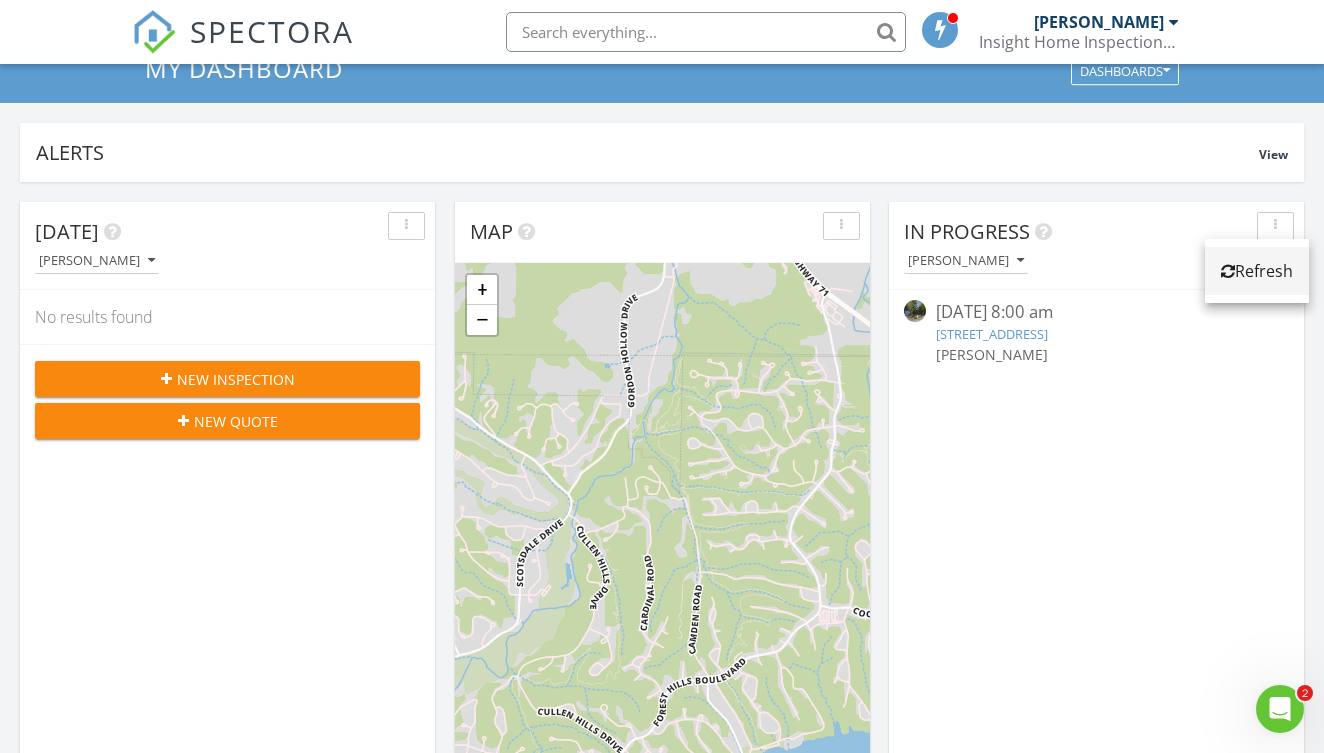 click on "Refresh" at bounding box center (1257, 271) 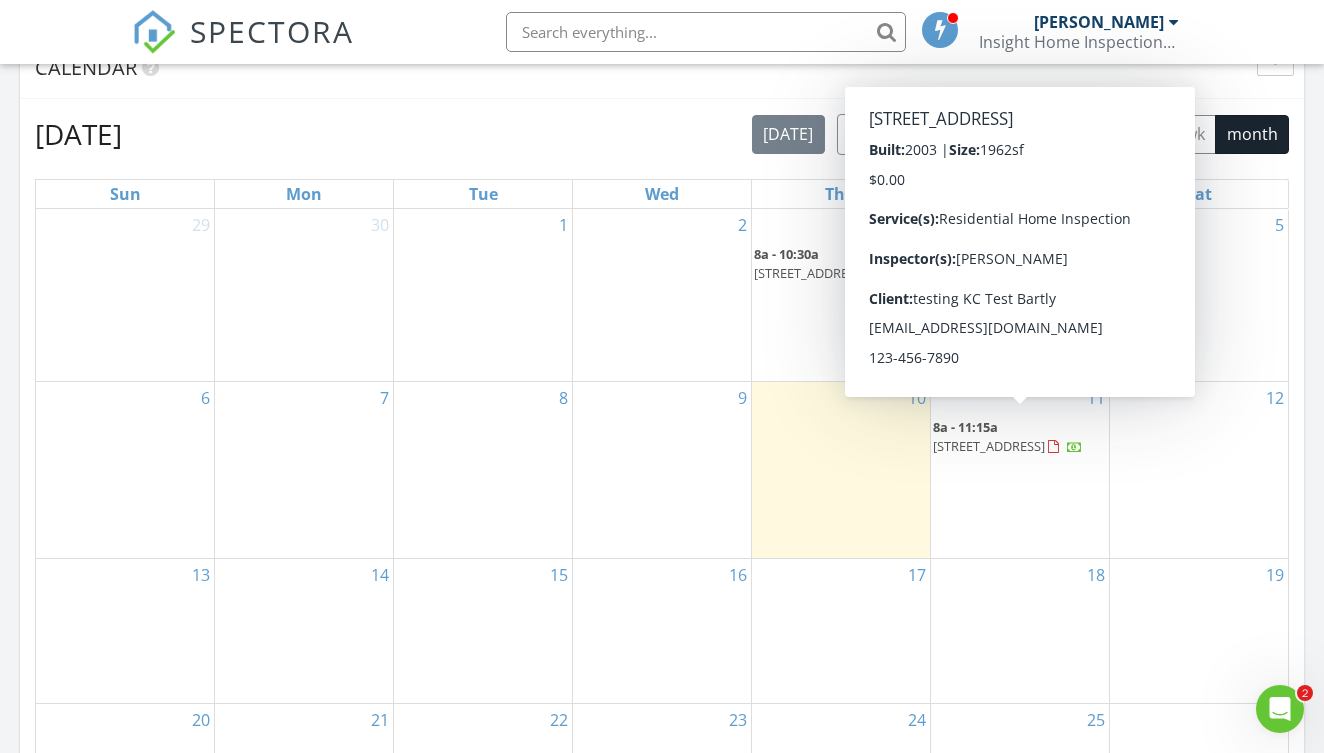 scroll, scrollTop: 848, scrollLeft: 0, axis: vertical 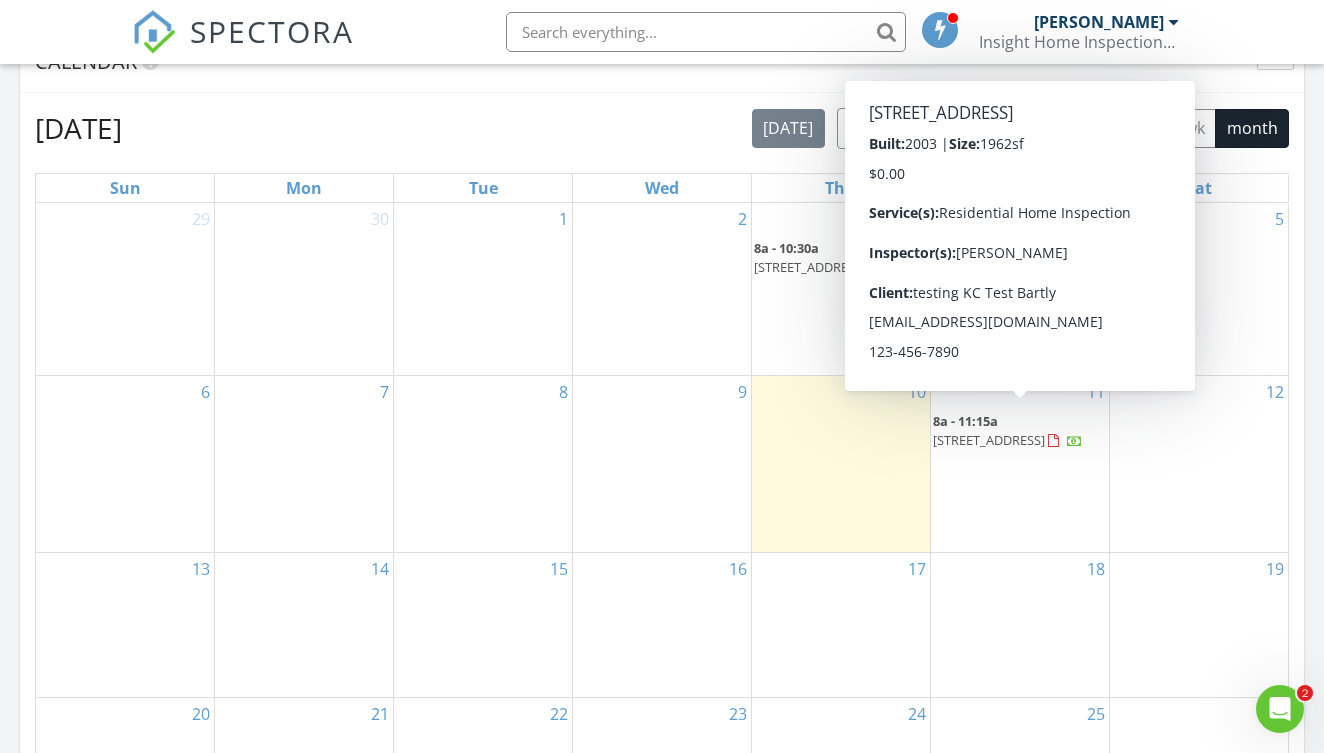 click on "8a - 11:15a
[STREET_ADDRESS]" at bounding box center (1020, 431) 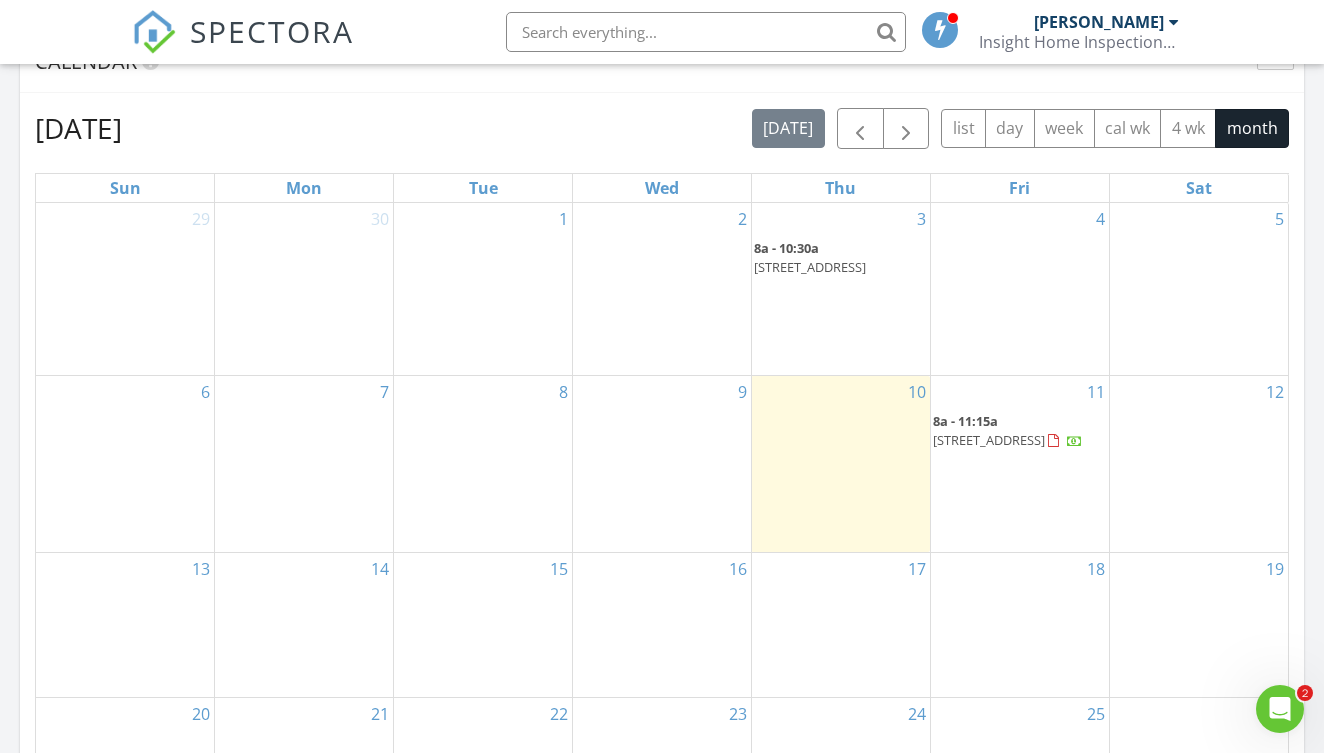 scroll, scrollTop: 797, scrollLeft: 0, axis: vertical 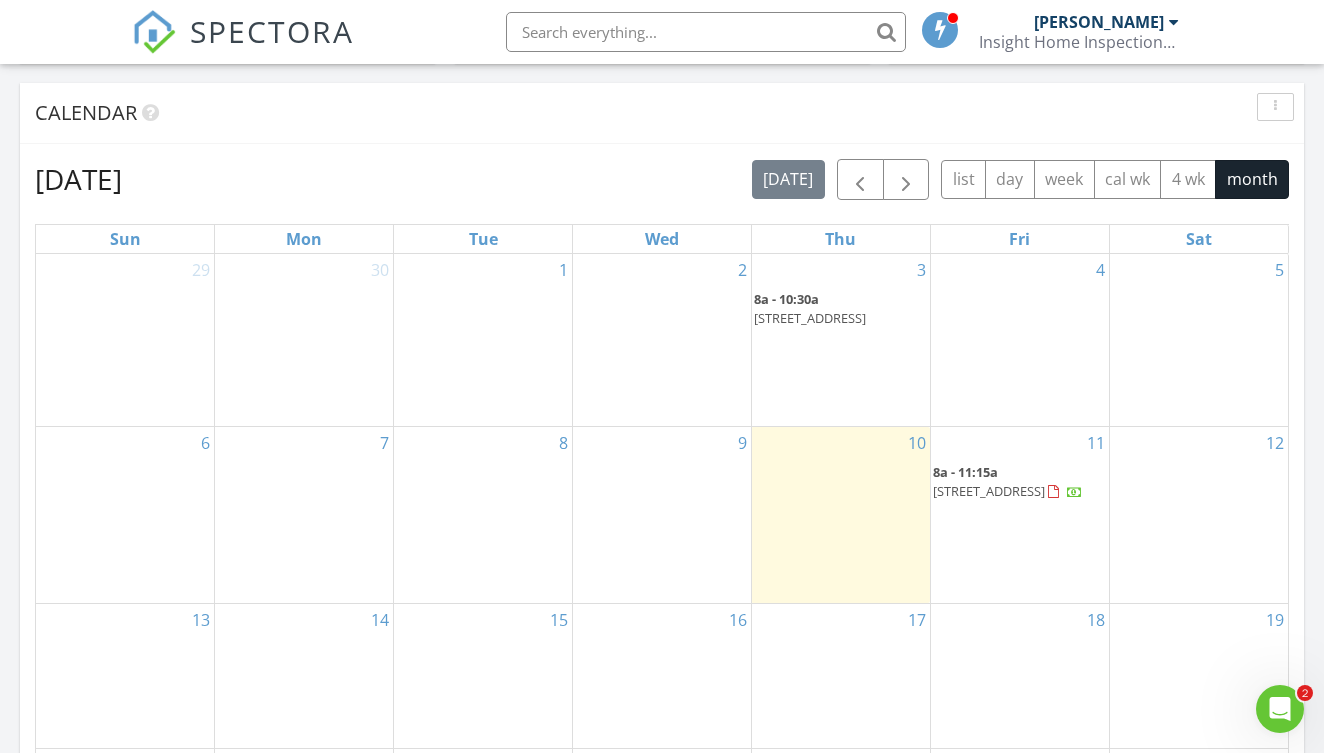 click on "[STREET_ADDRESS]" at bounding box center (810, 318) 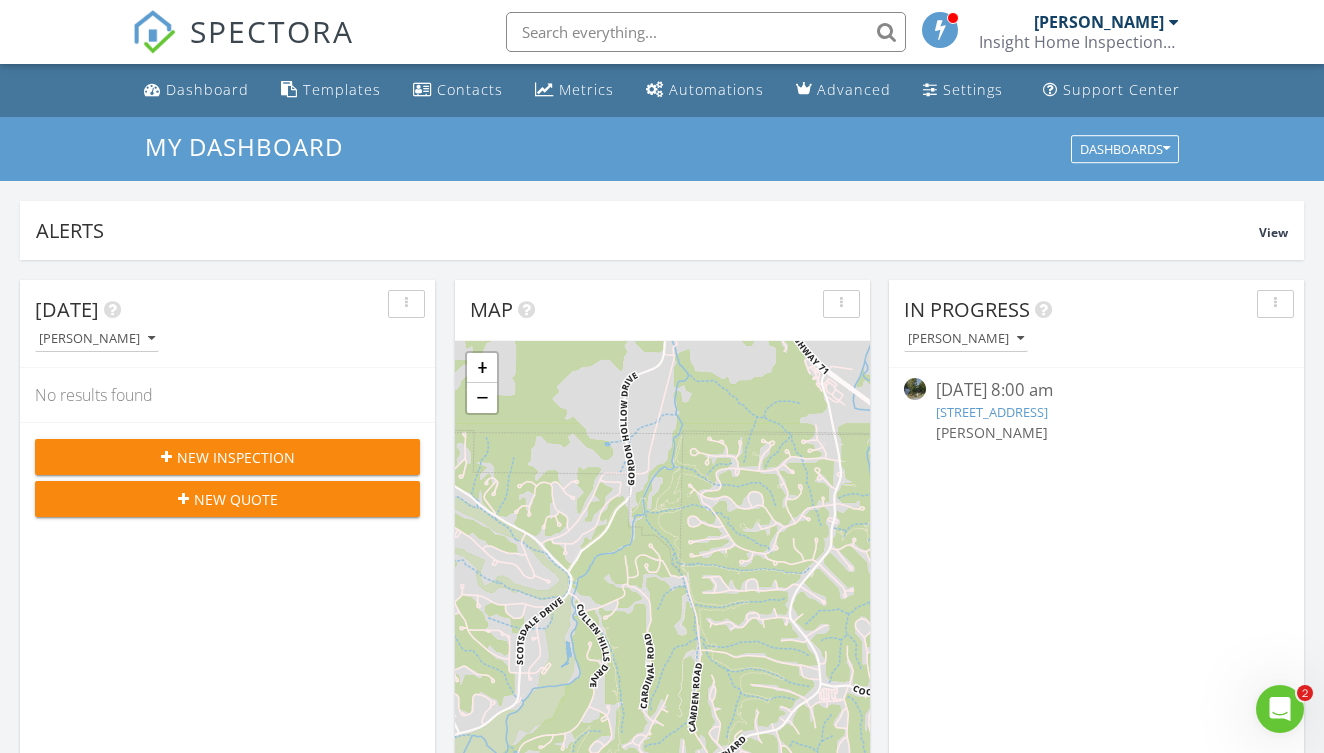scroll, scrollTop: 0, scrollLeft: 0, axis: both 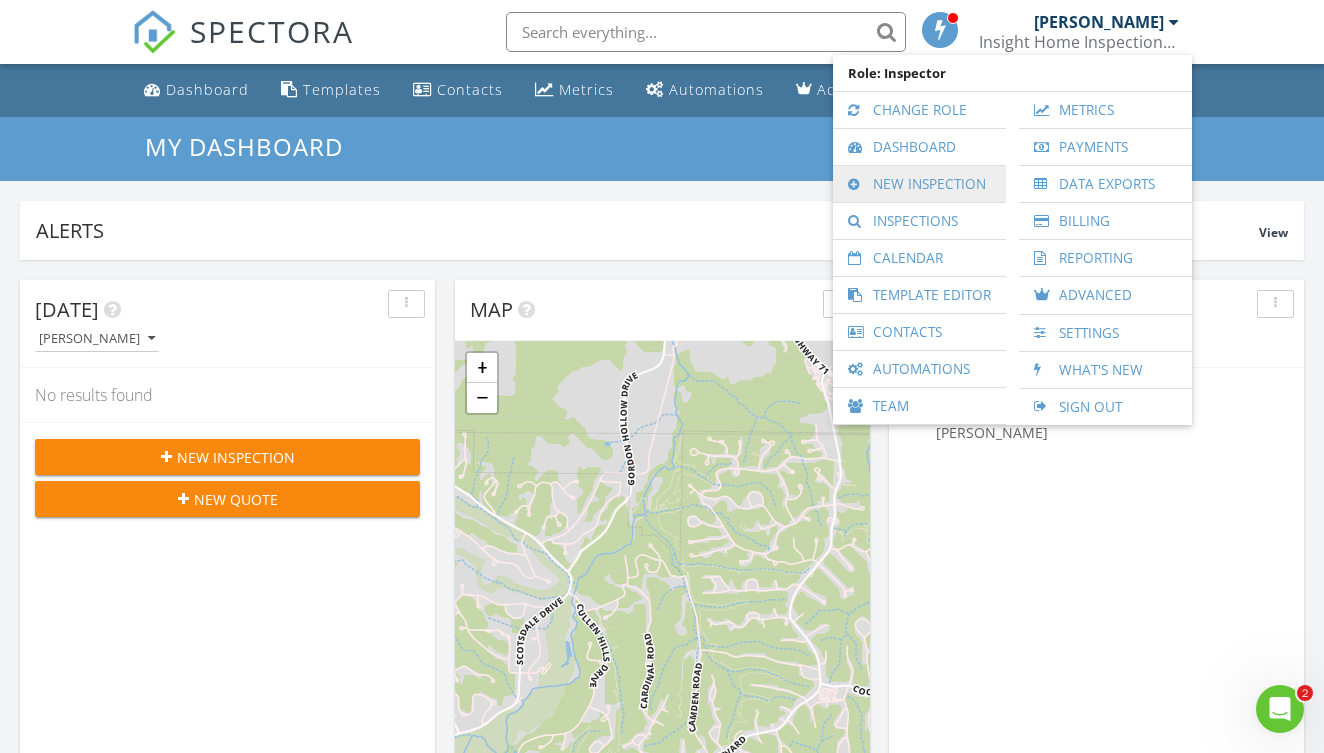 click on "New Inspection" at bounding box center (919, 184) 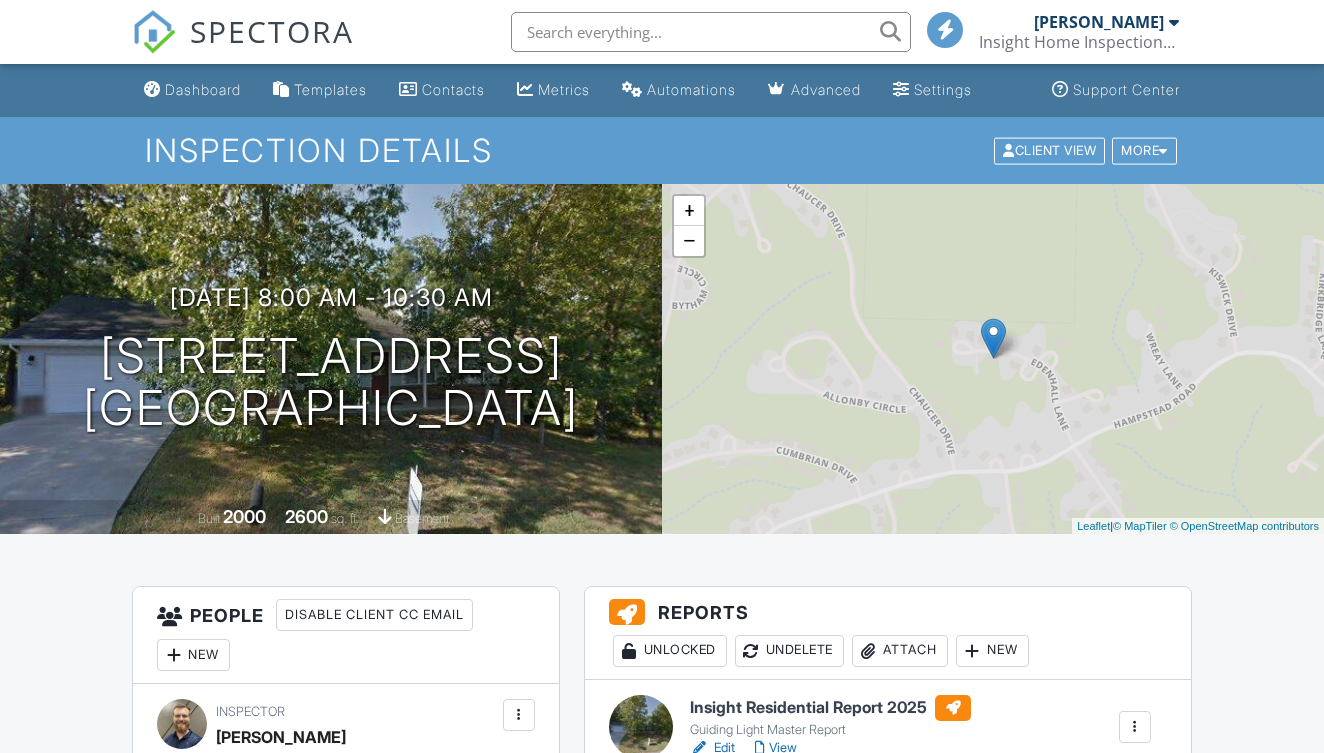 scroll, scrollTop: 0, scrollLeft: 0, axis: both 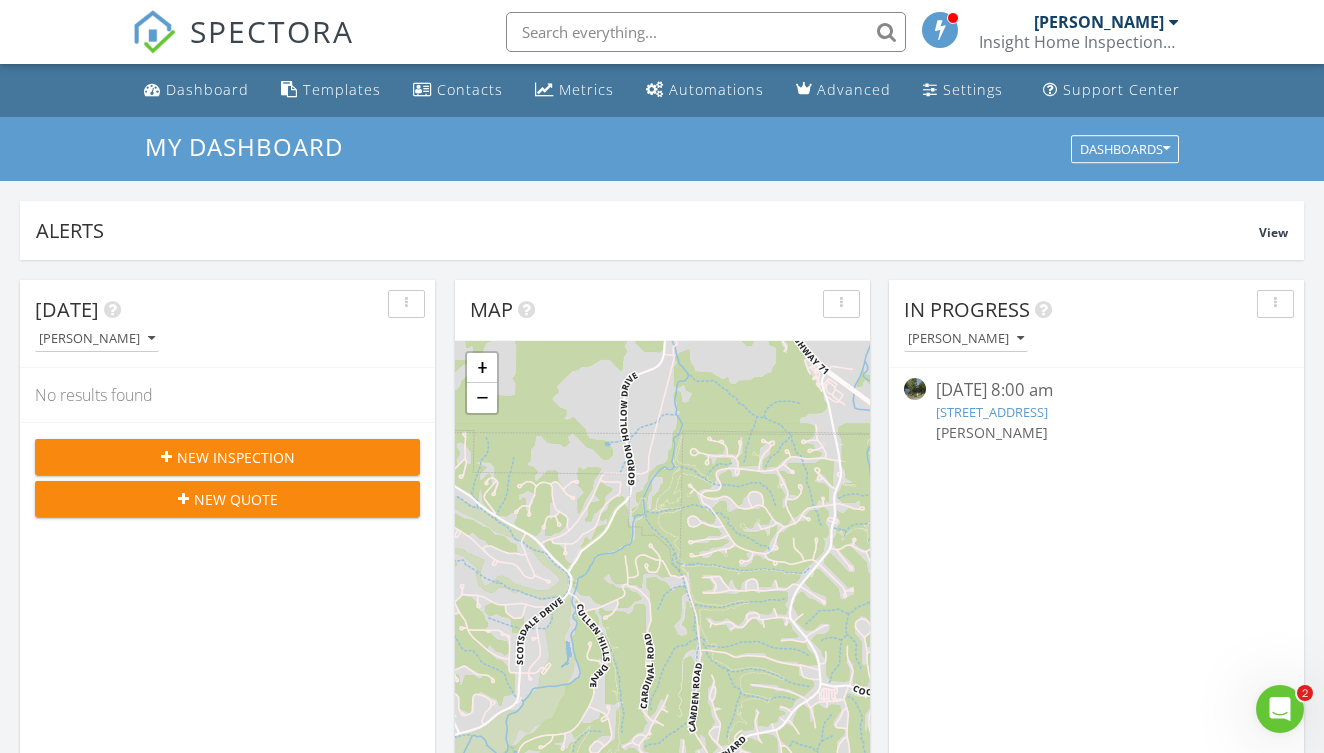 click on "Insight Home Inspections, LLC" at bounding box center (1079, 42) 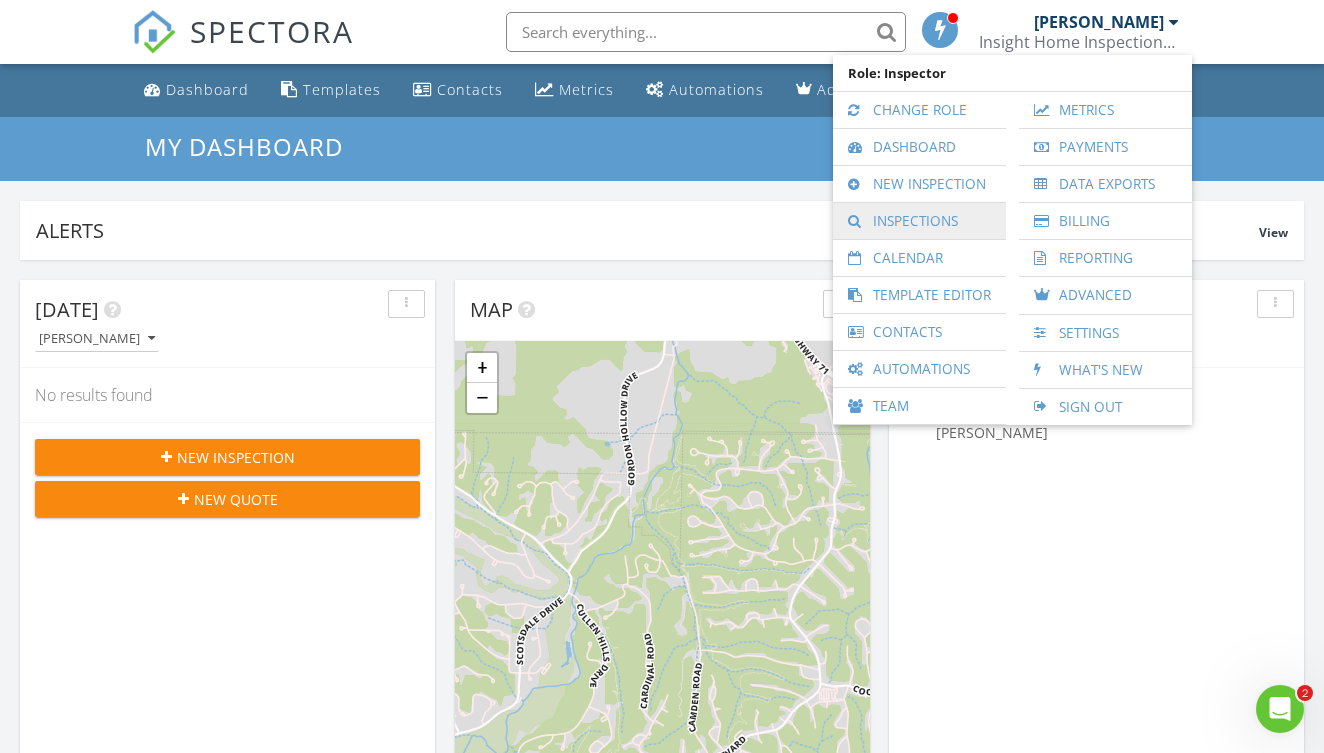 click on "Inspections" at bounding box center [919, 221] 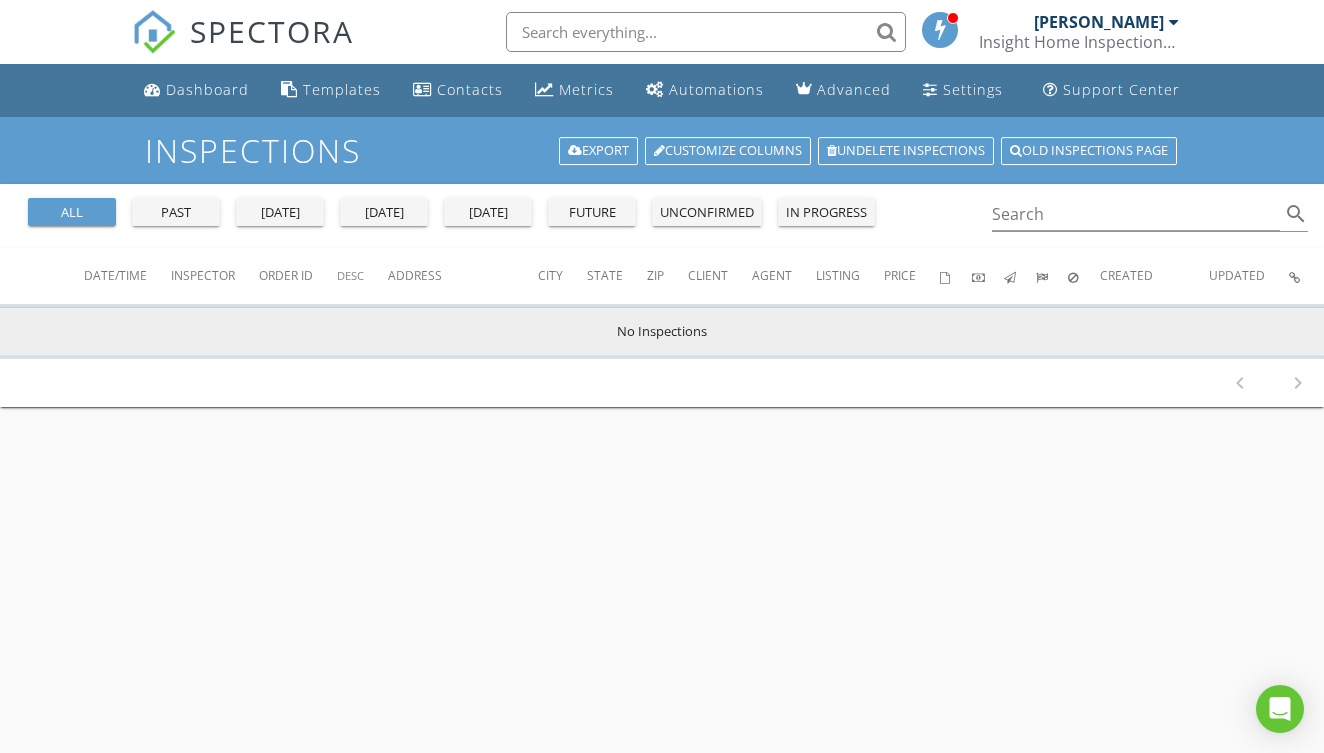 scroll, scrollTop: 0, scrollLeft: 0, axis: both 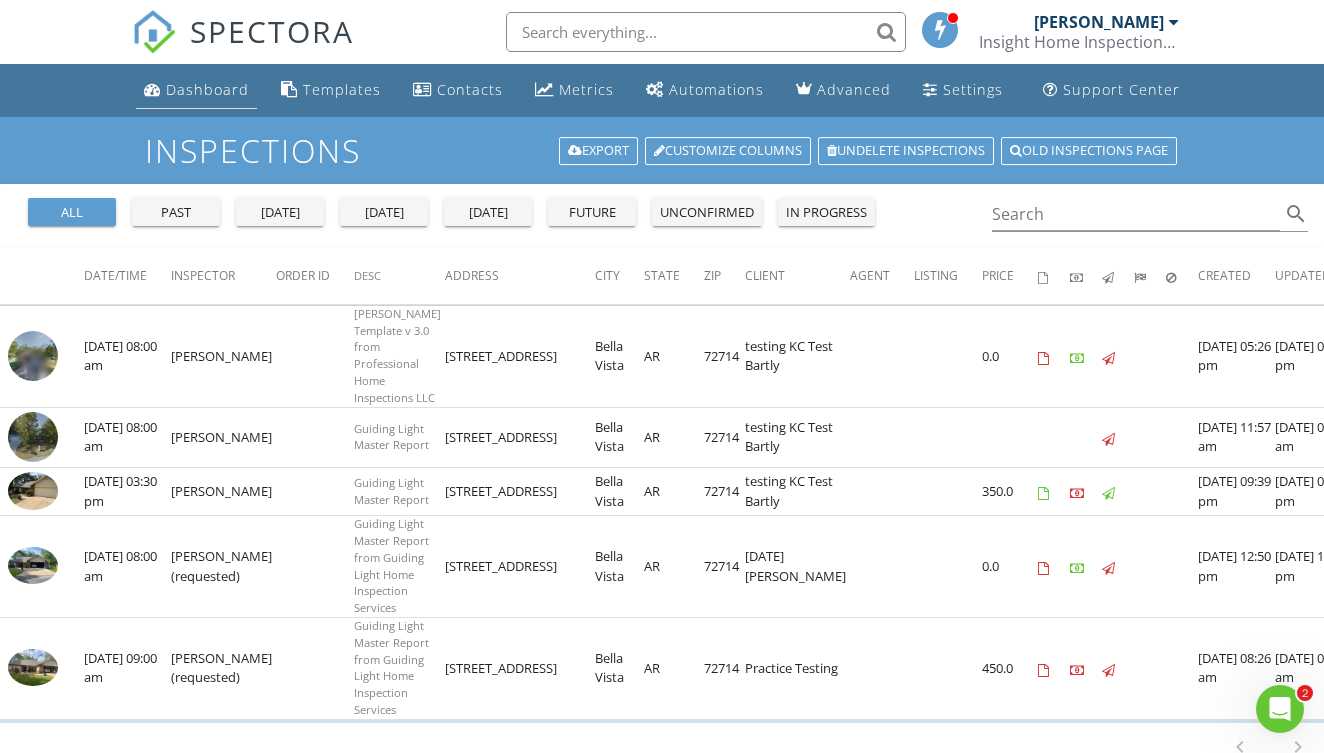 click on "Dashboard" at bounding box center (196, 90) 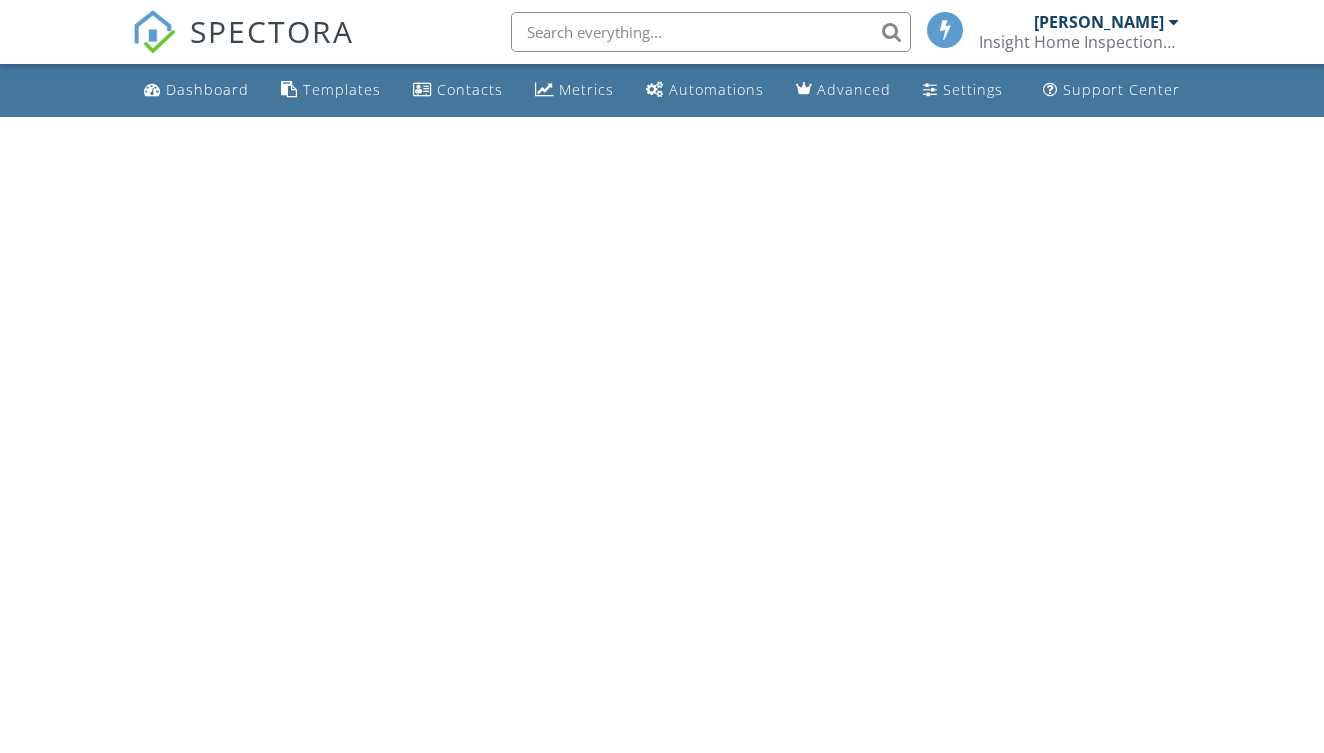 scroll, scrollTop: 0, scrollLeft: 0, axis: both 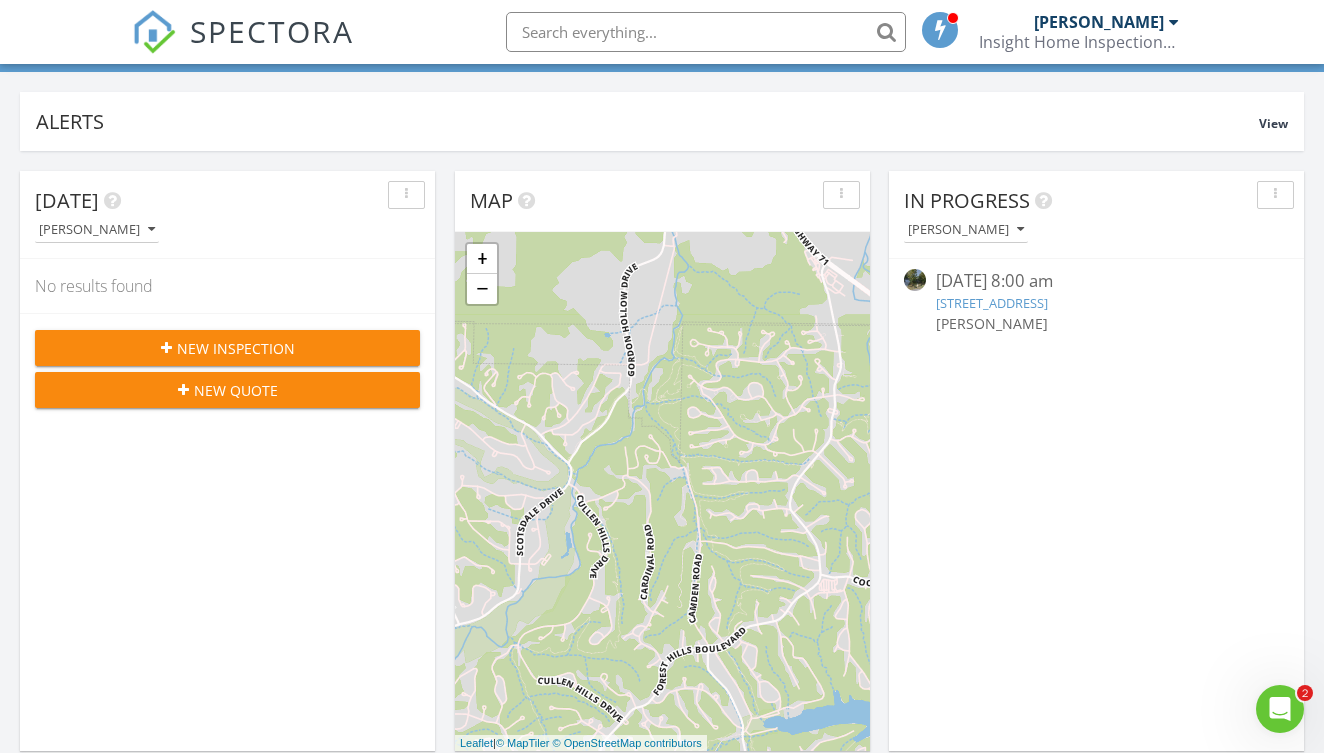 click on "New Quote" at bounding box center [227, 390] 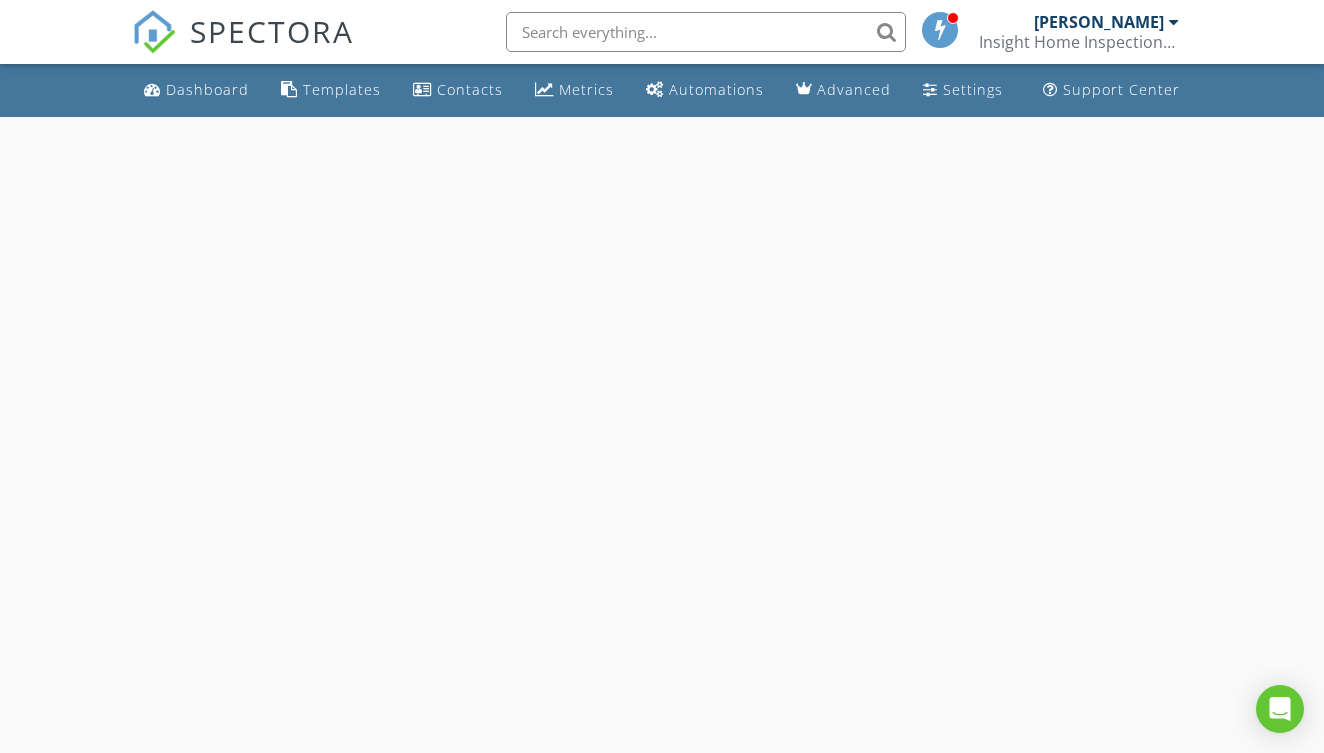 scroll, scrollTop: 0, scrollLeft: 0, axis: both 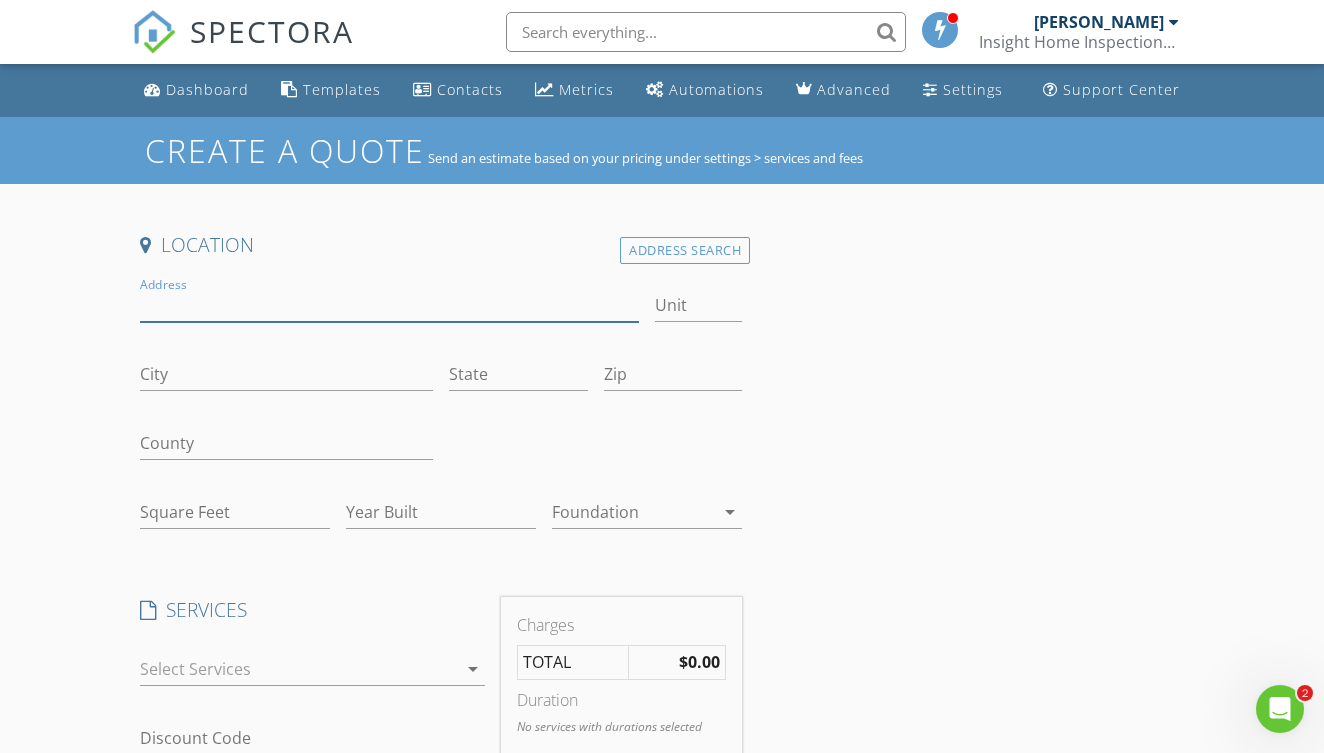 click on "Address" at bounding box center [389, 305] 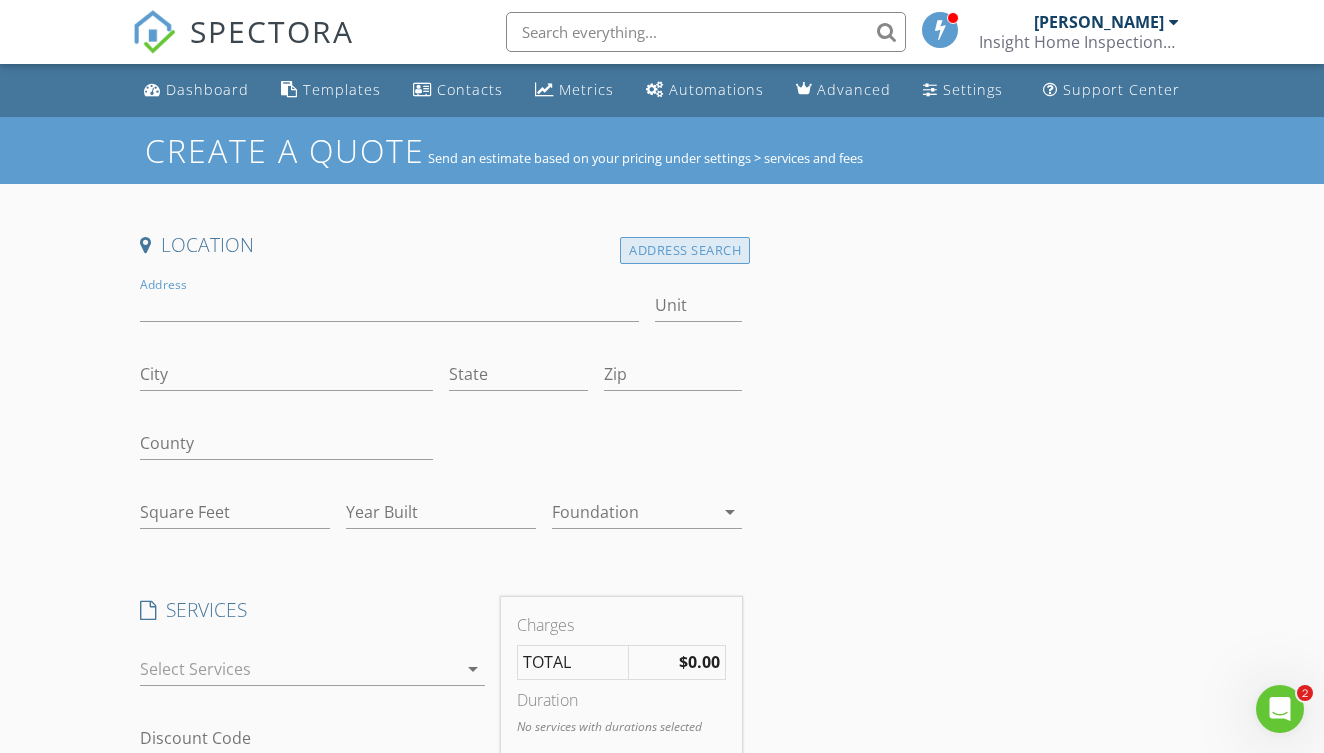 click on "Address Search" at bounding box center (685, 250) 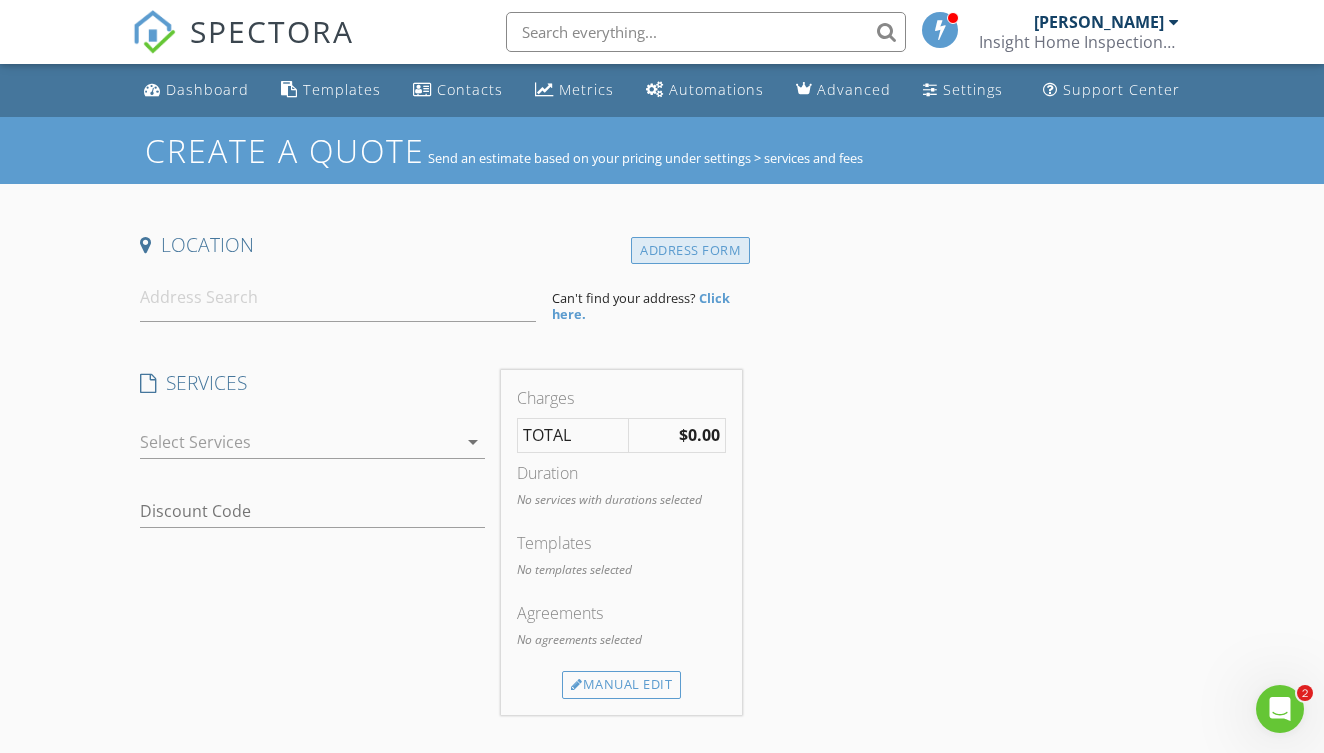 click on "Address Form" at bounding box center [690, 250] 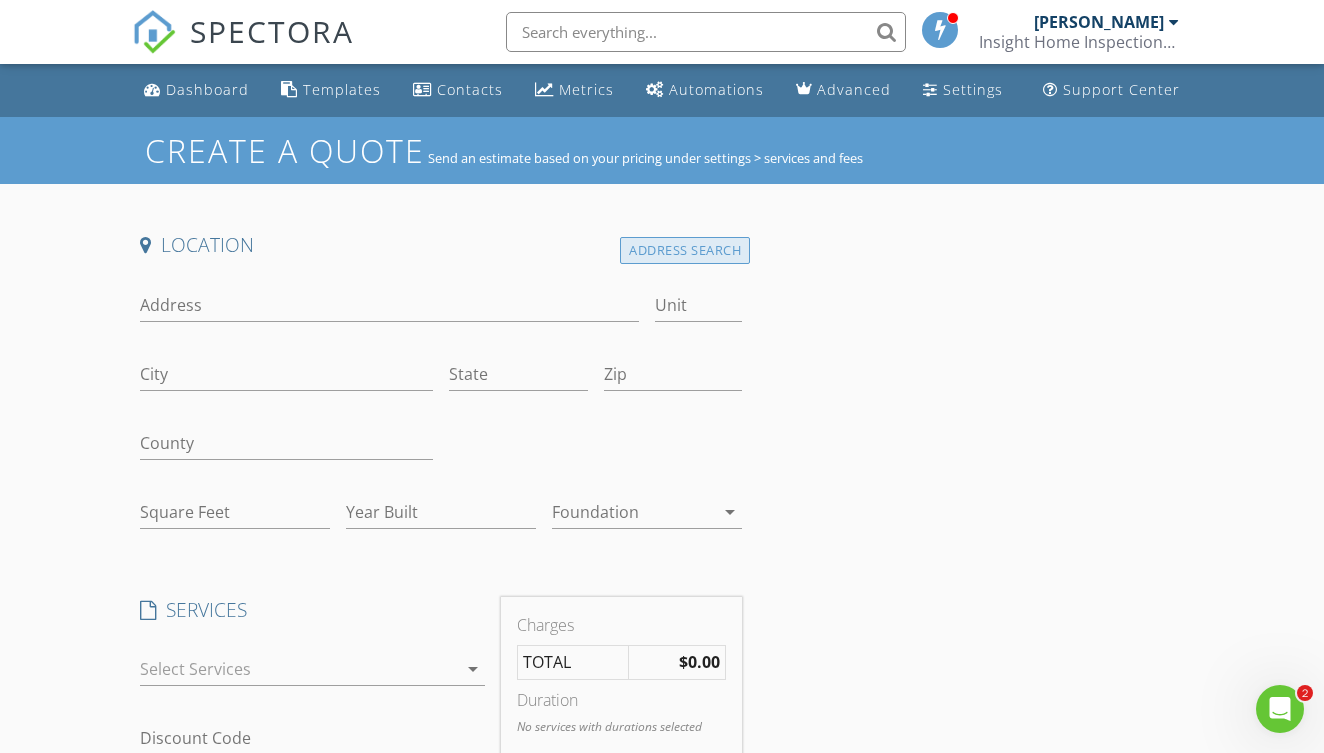 click on "Address Search" at bounding box center (685, 250) 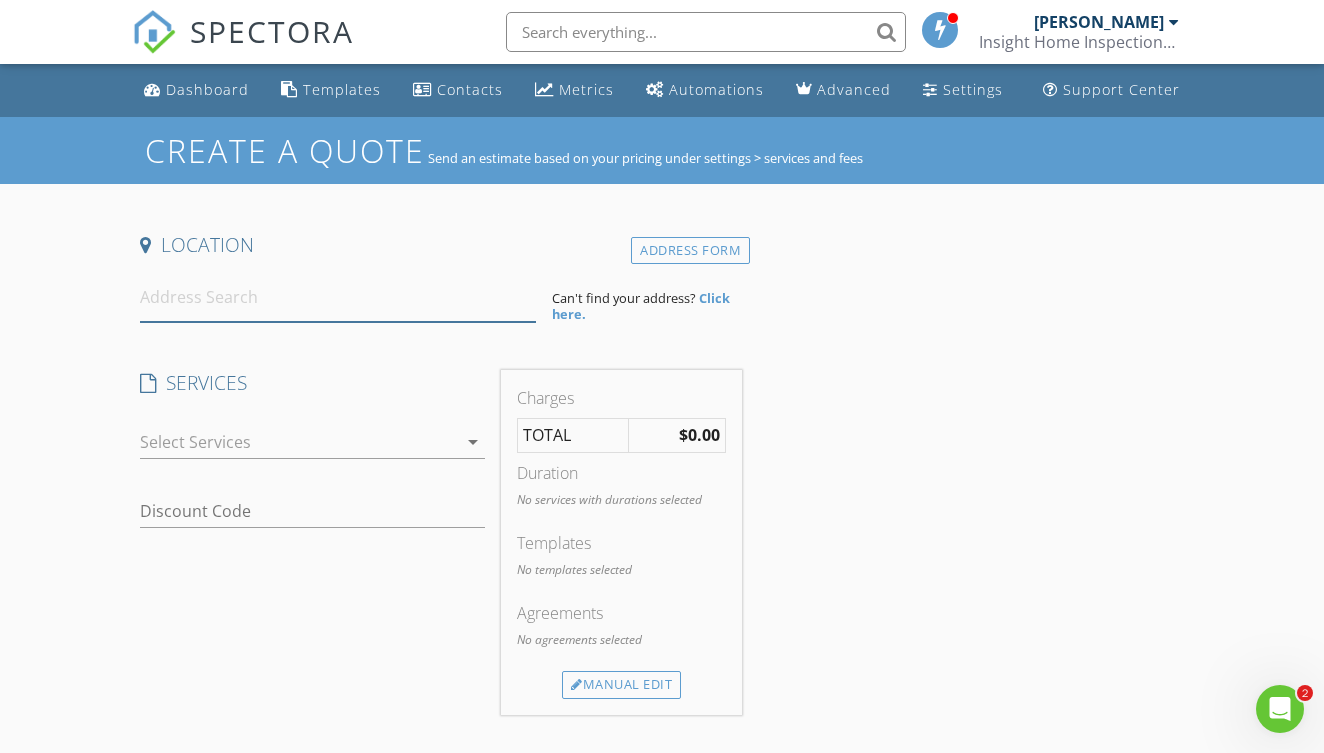 click at bounding box center (338, 297) 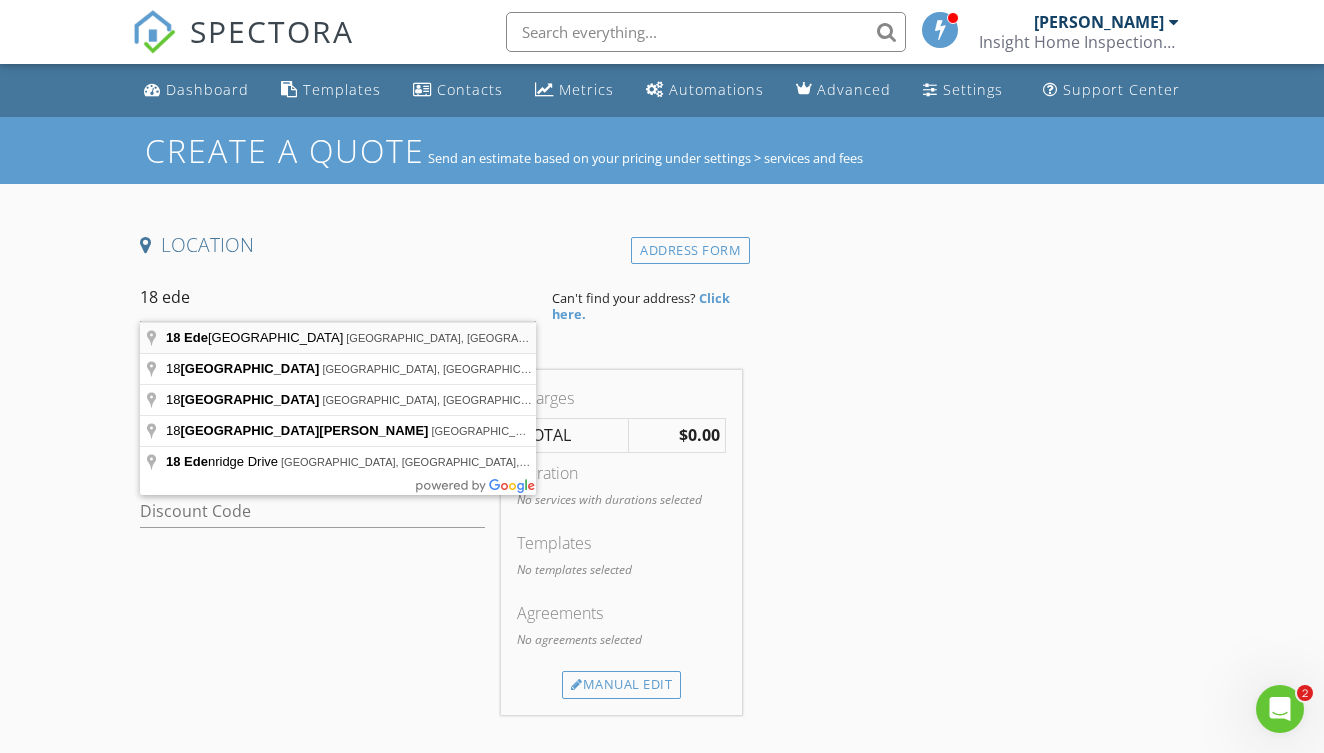 type on "[STREET_ADDRESS]" 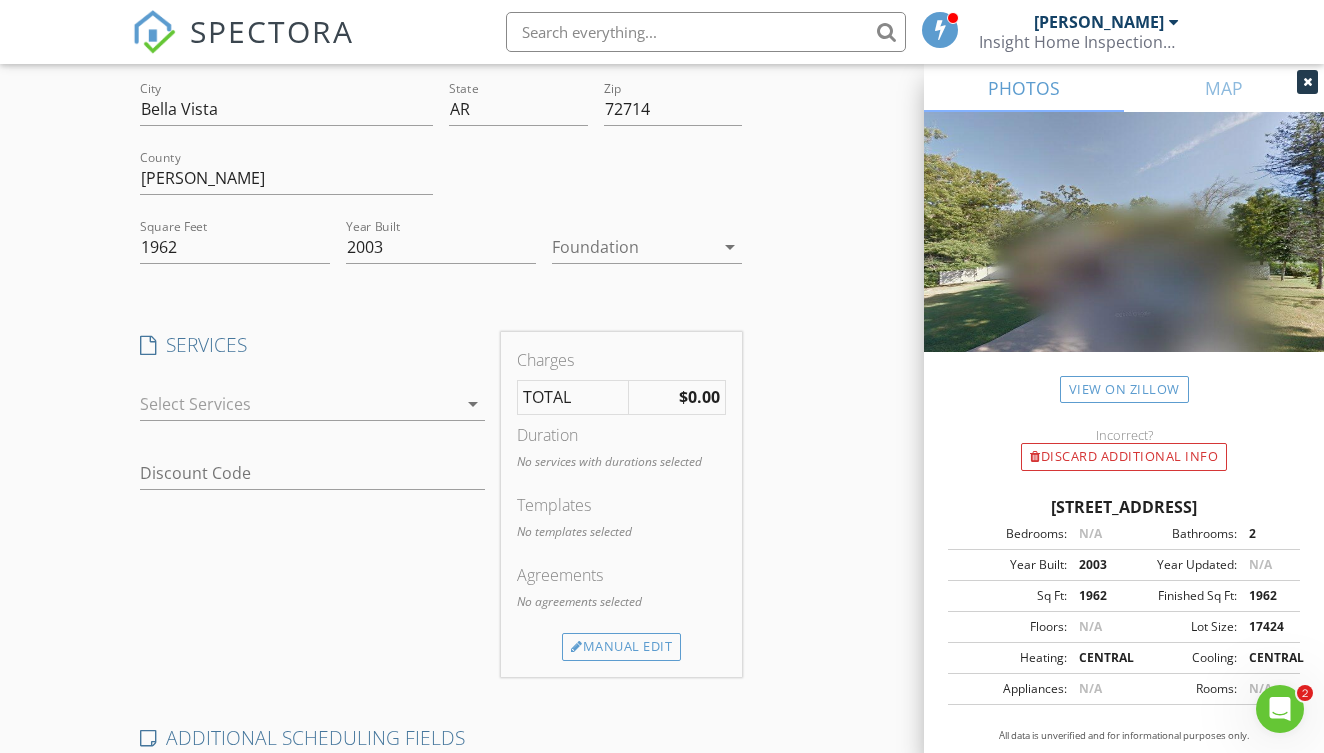 scroll, scrollTop: 262, scrollLeft: 0, axis: vertical 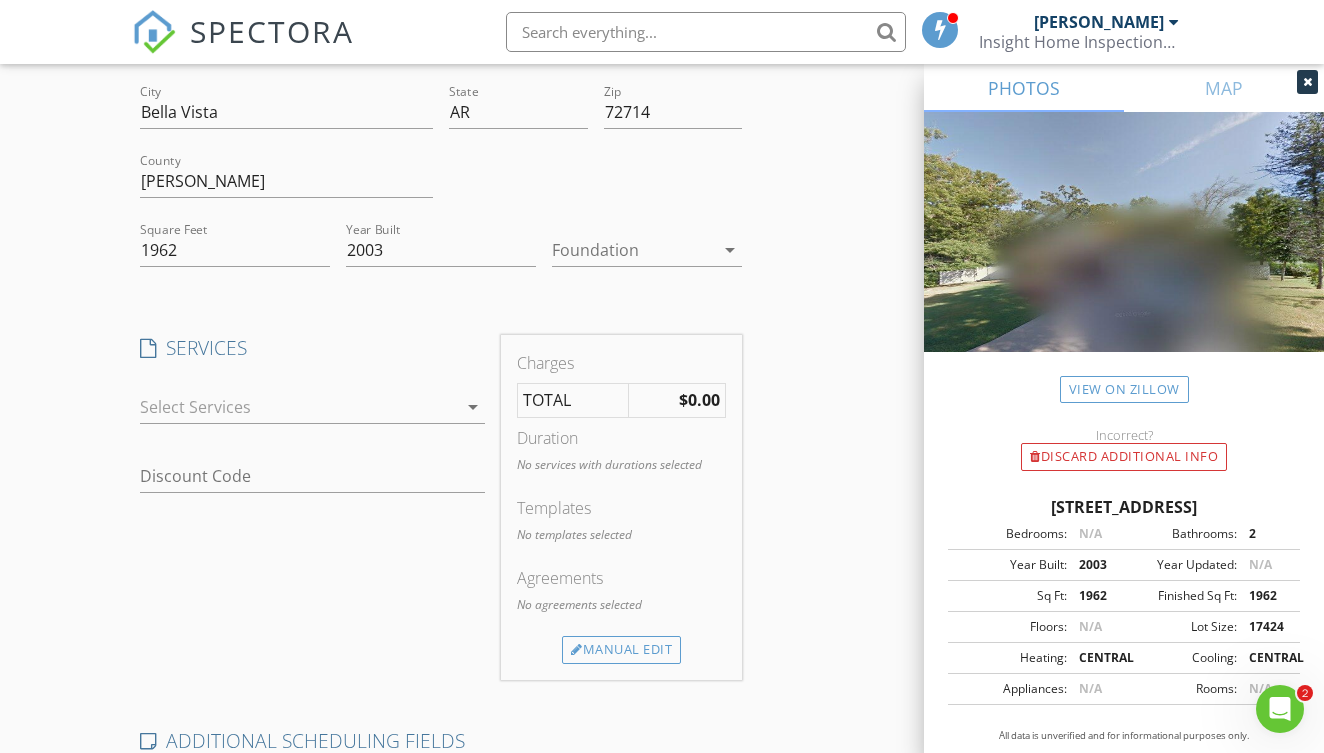 click on "check_box_outline_blank   Residential Home Inspection   Inspection of home and garage, separate structure not included  check_box_outline_blank   Re Inspections    check_box_outline_blank   Detached Structure    arrow_drop_down" at bounding box center (312, 411) 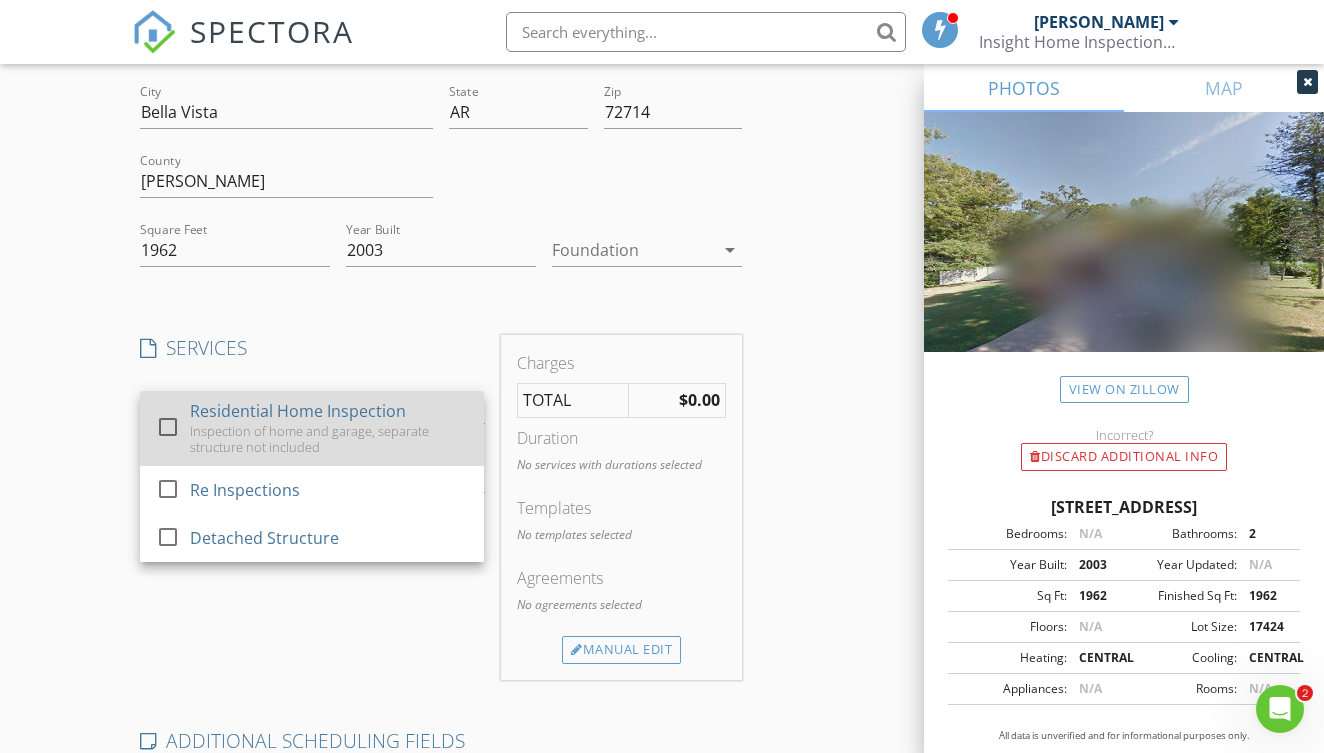 click on "Inspection of home and garage, separate structure not included" at bounding box center [329, 439] 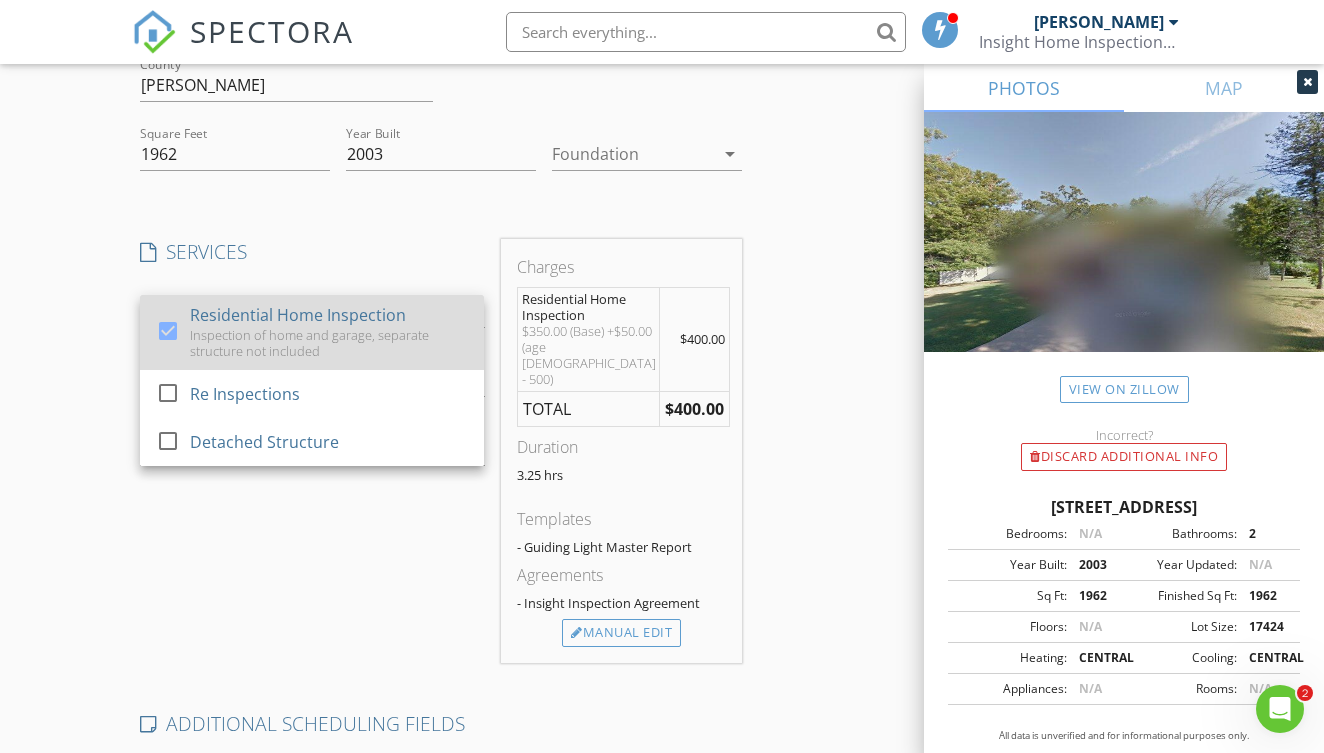 scroll, scrollTop: 360, scrollLeft: 0, axis: vertical 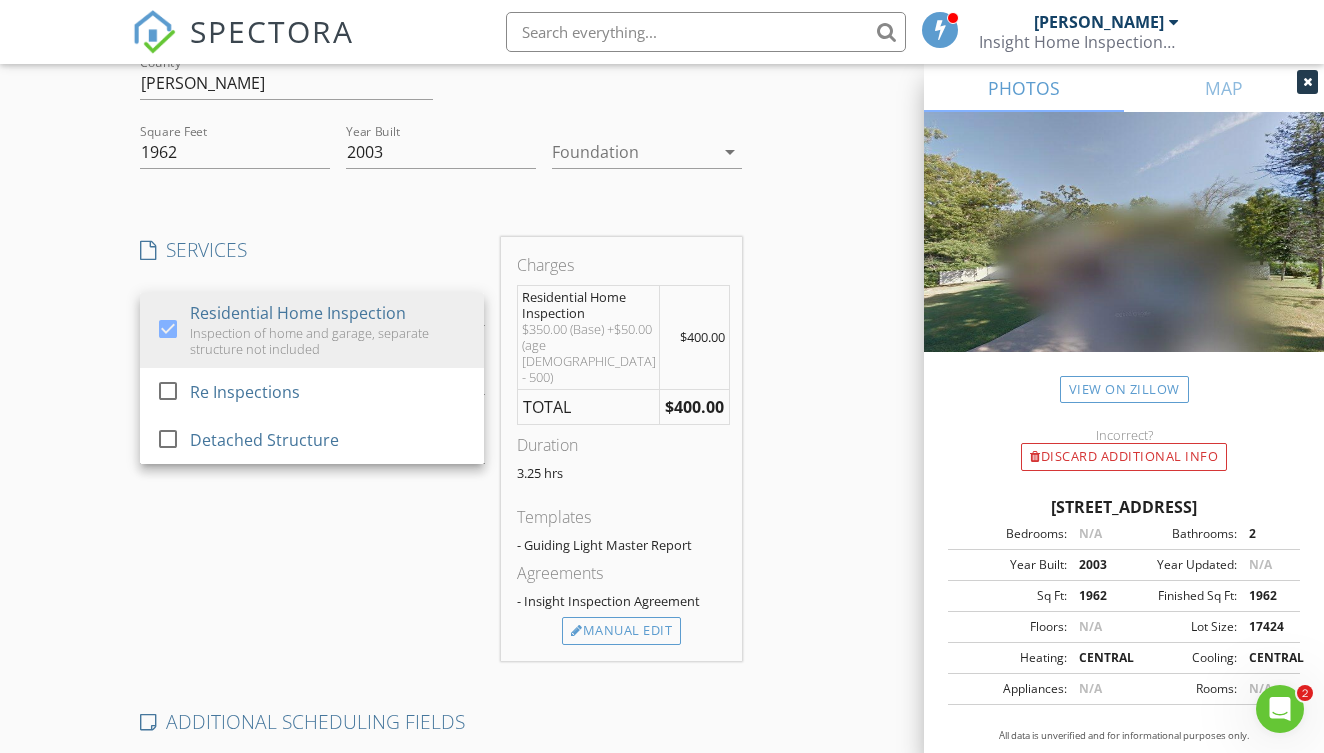 click on "SERVICES
check_box   Residential Home Inspection   Inspection of home and garage, separate structure not included  check_box_outline_blank   Re Inspections    check_box_outline_blank   Detached Structure    Residential Home Inspection arrow_drop_down   check_box_outline_blank   Detached Structure    Detached Garage or shed up to 3 stalls  check_box_outline_blank   Modern out building/shed    Structure that is not part of the home or garage Residential Home Inspection Options arrow_drop_down   Discount Code" at bounding box center [312, 449] 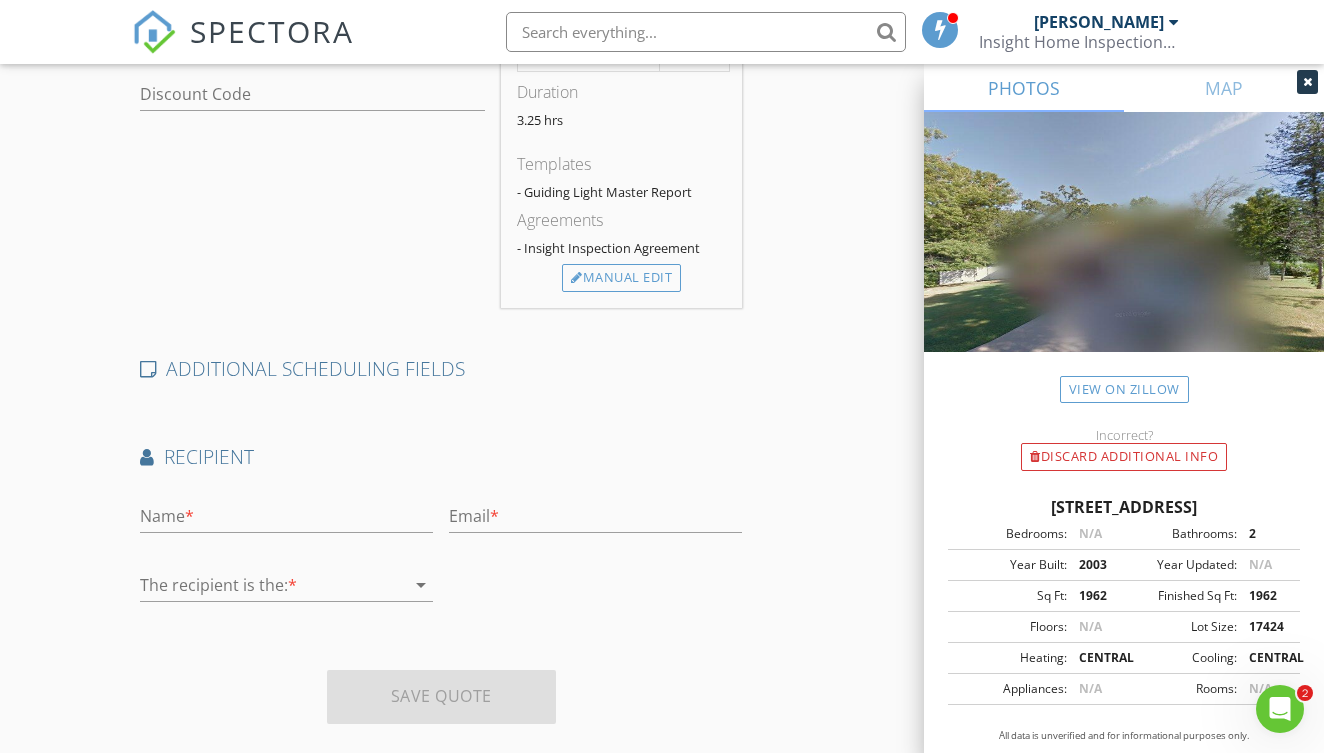 scroll, scrollTop: 712, scrollLeft: 0, axis: vertical 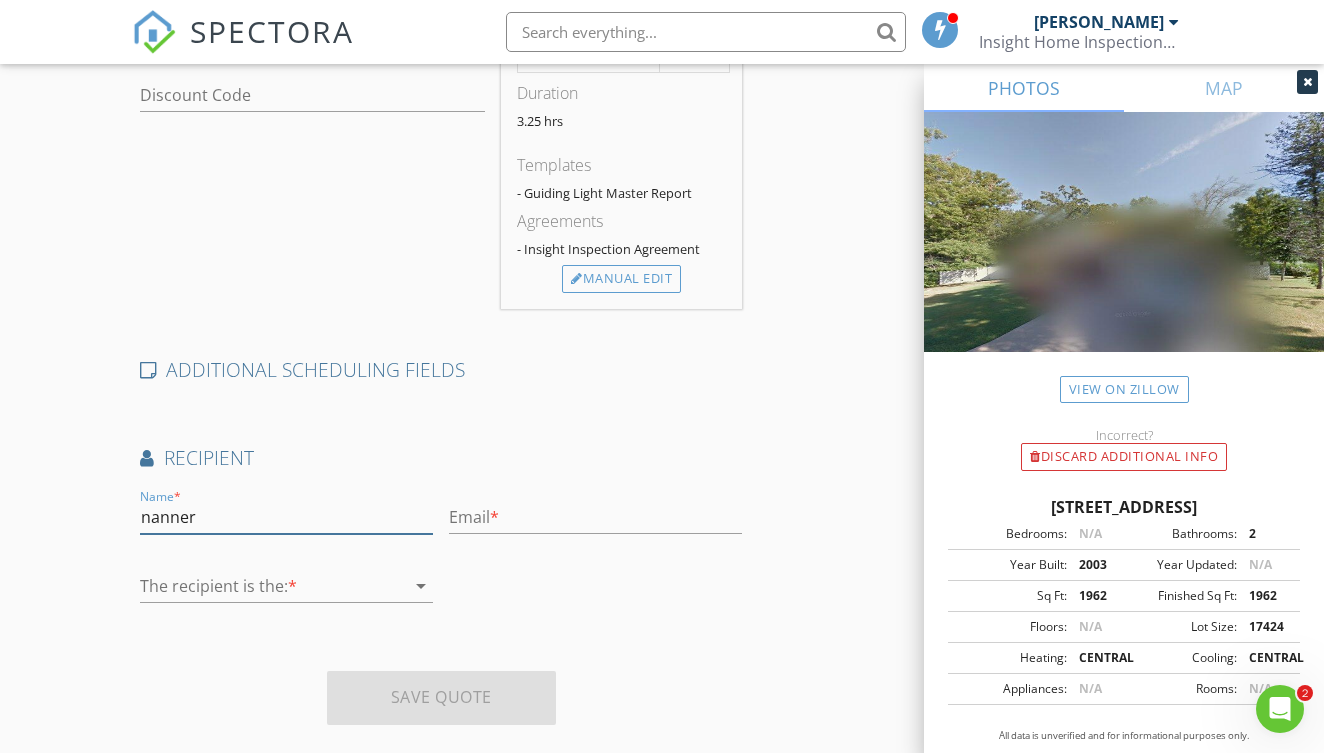 type on "nanner" 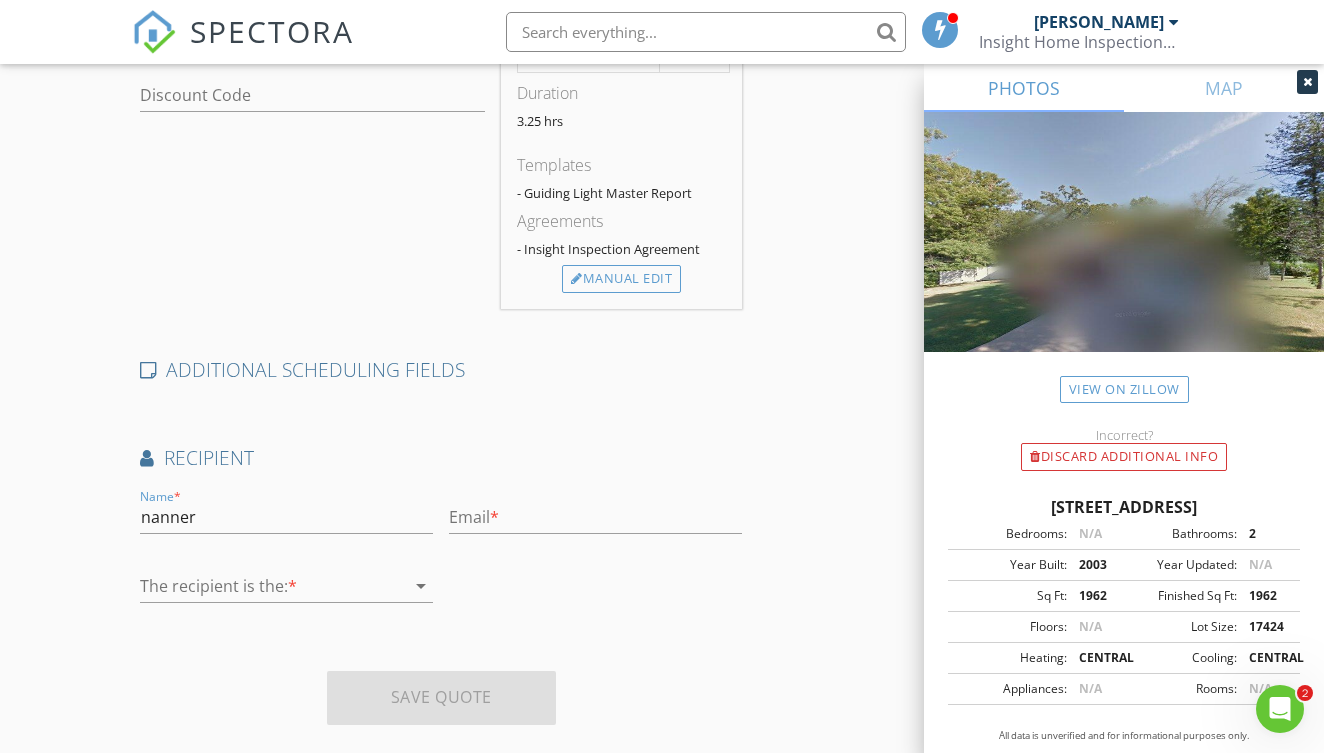 click on "Email  *" at bounding box center [595, 519] 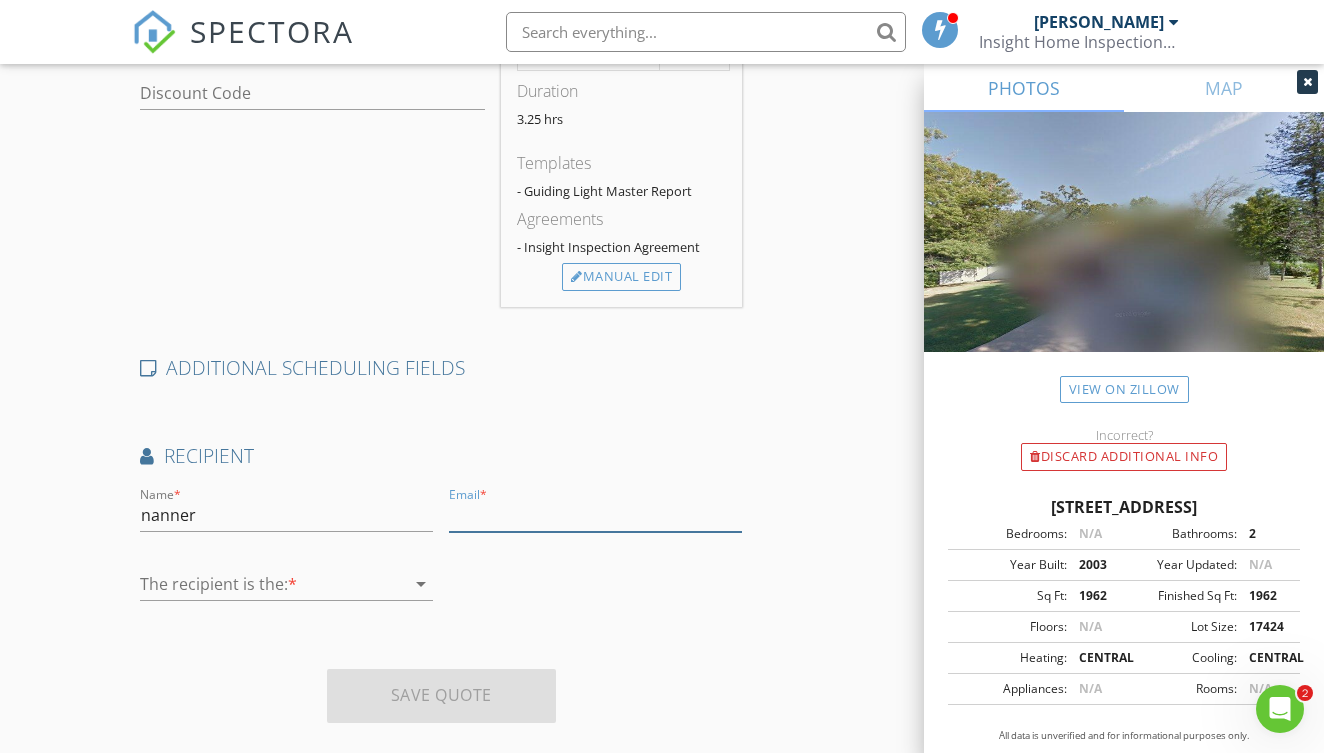 scroll, scrollTop: 712, scrollLeft: 0, axis: vertical 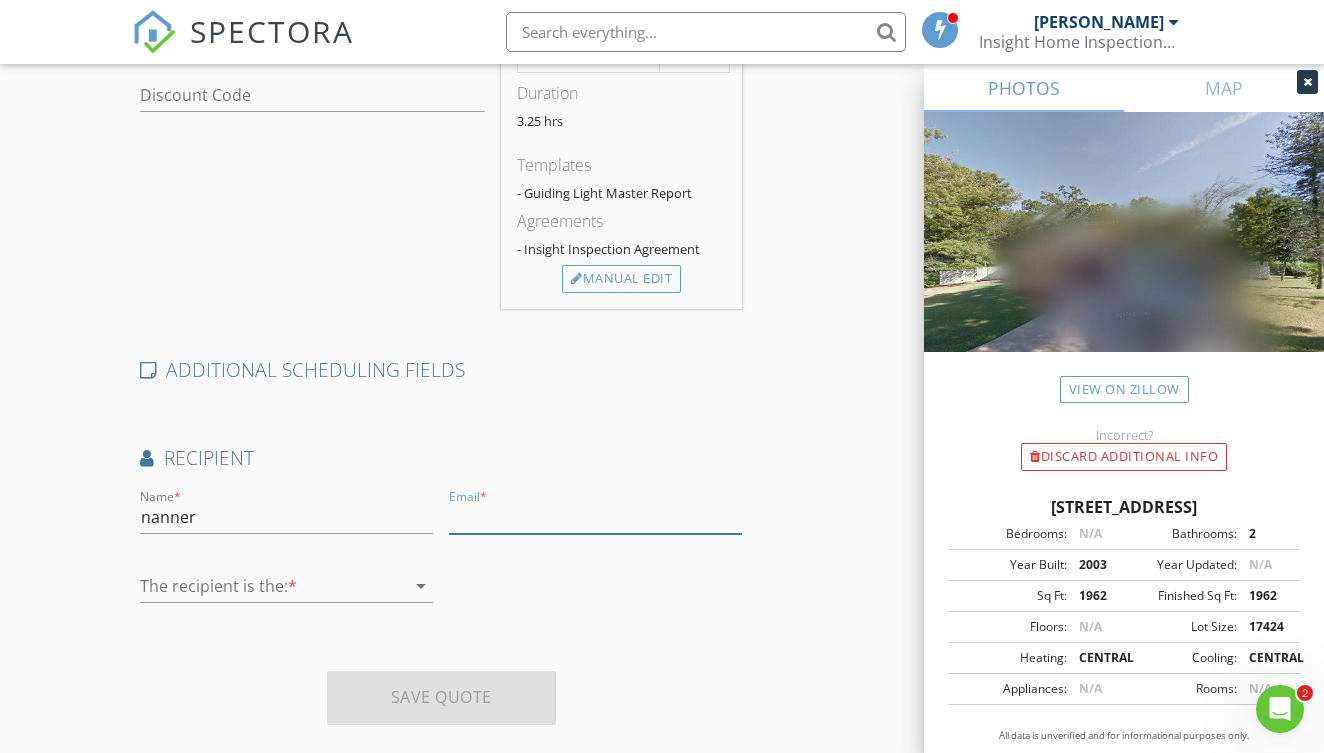 click at bounding box center (595, 517) 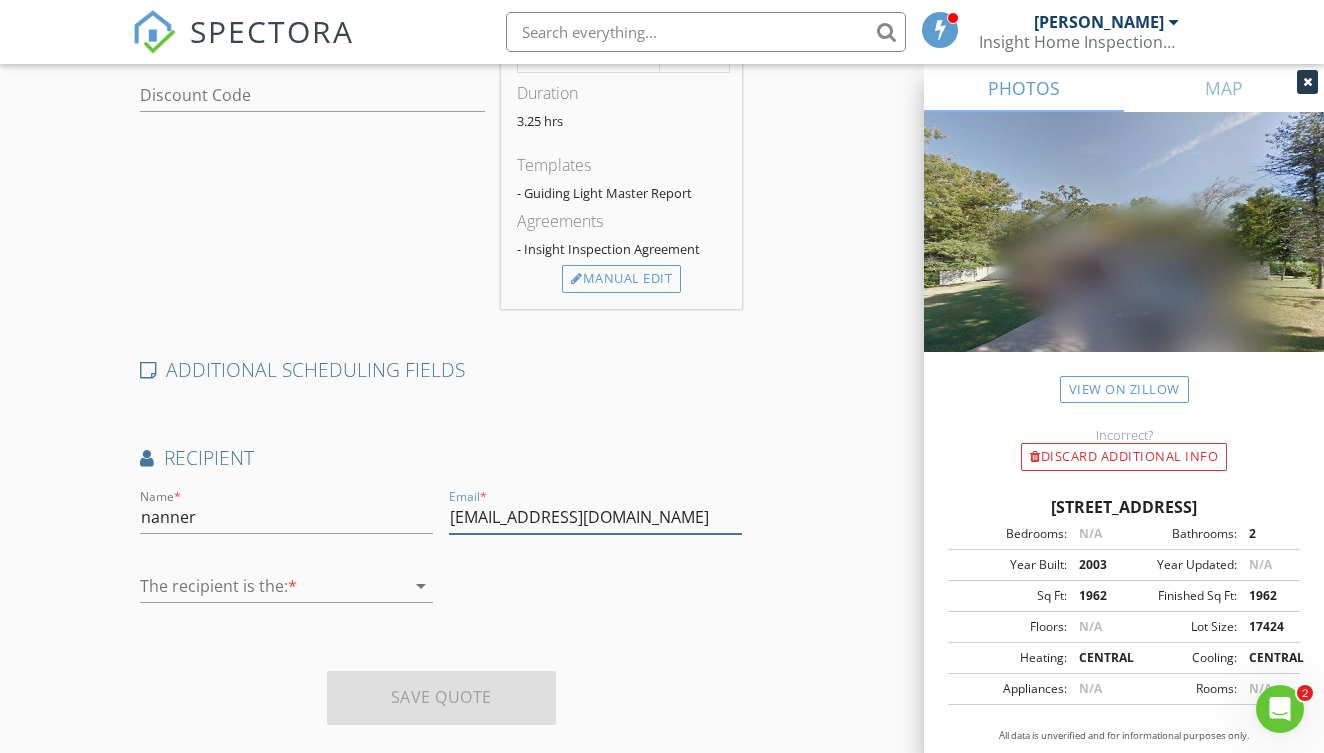 type on "[EMAIL_ADDRESS][DOMAIN_NAME]" 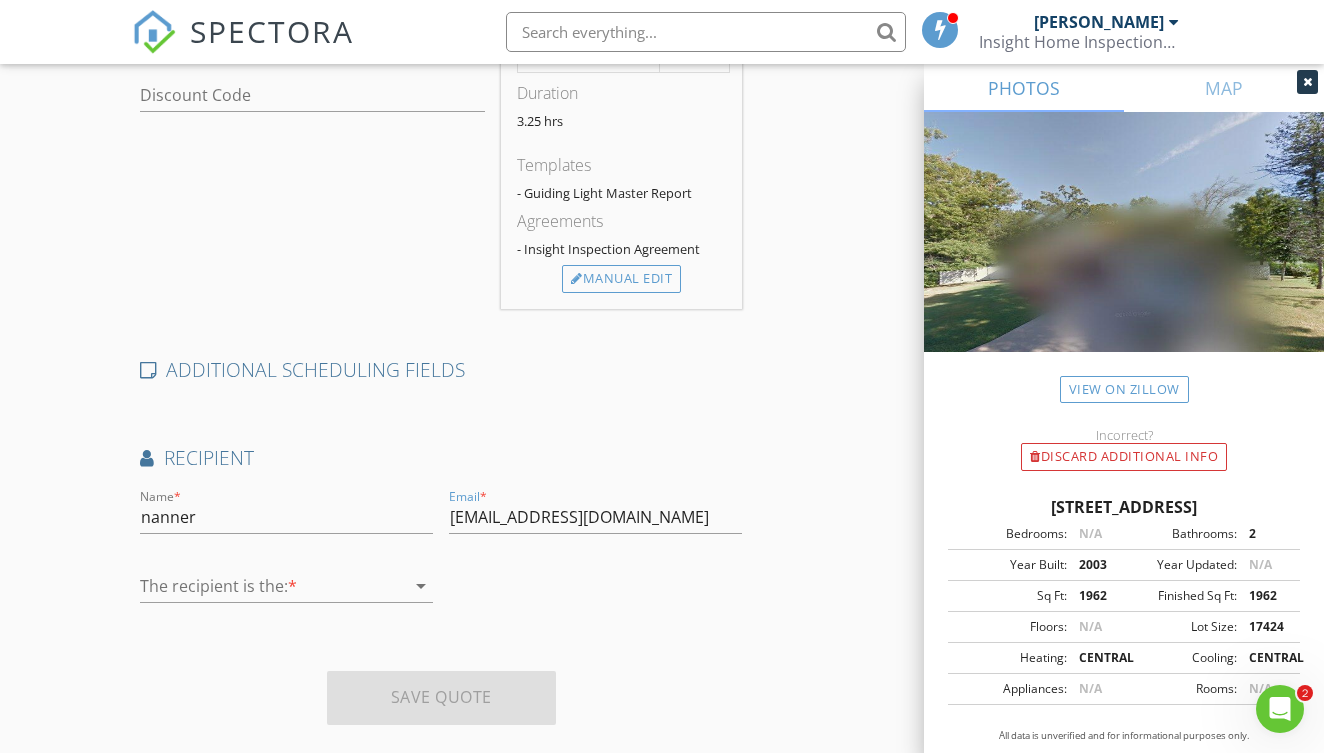 click at bounding box center [286, 617] 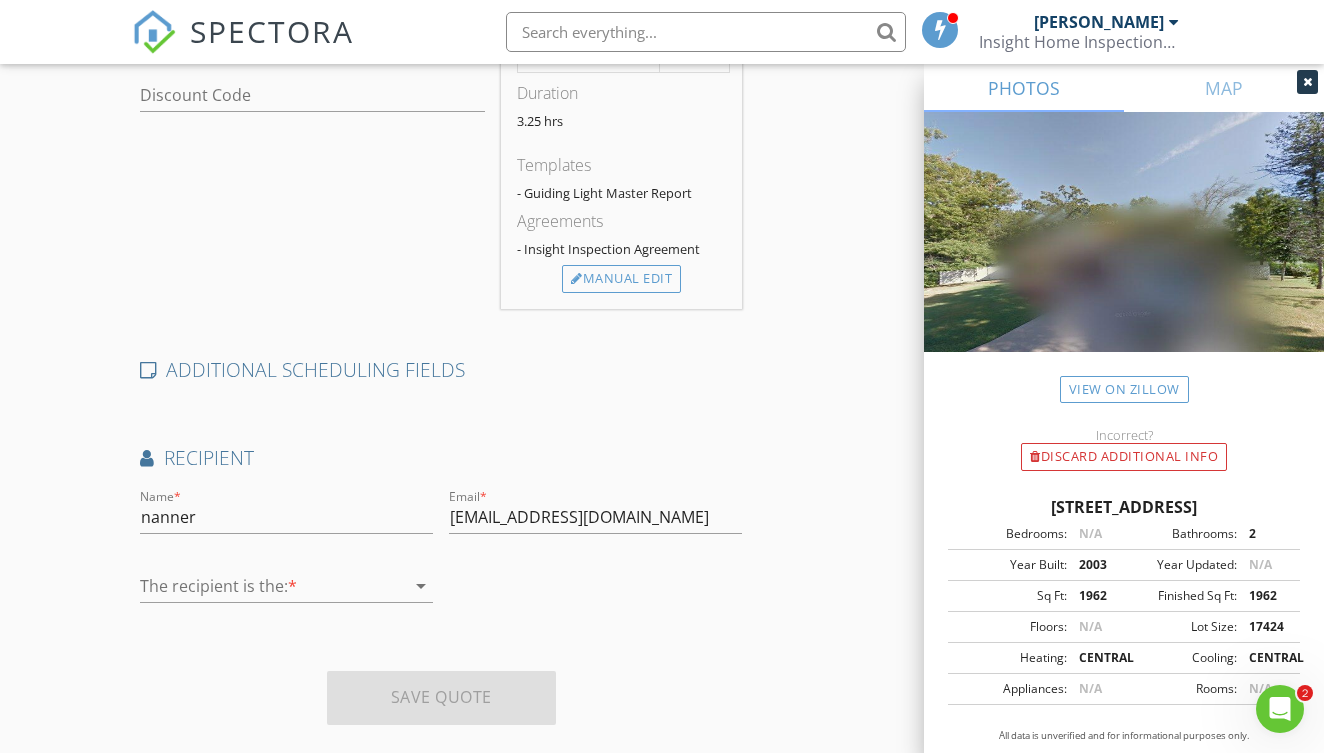 click at bounding box center [272, 586] 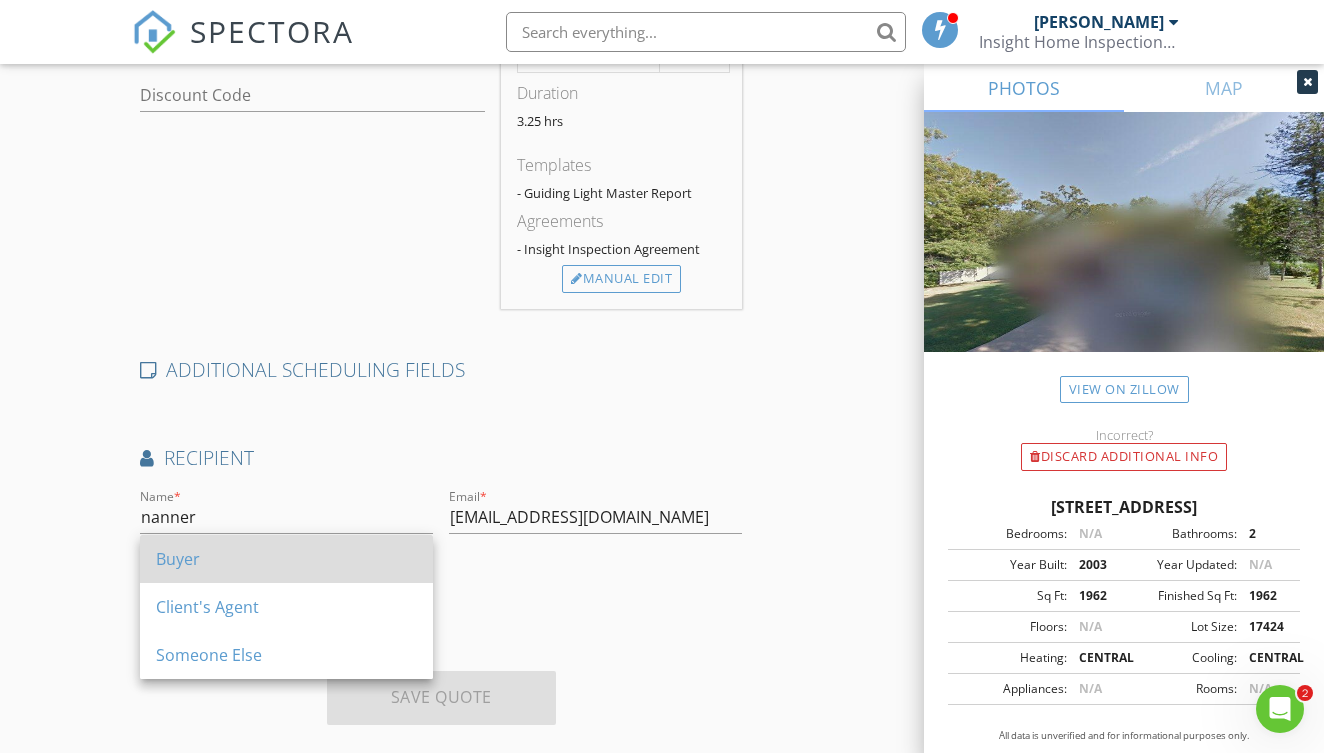 drag, startPoint x: 404, startPoint y: 601, endPoint x: 403, endPoint y: 561, distance: 40.012497 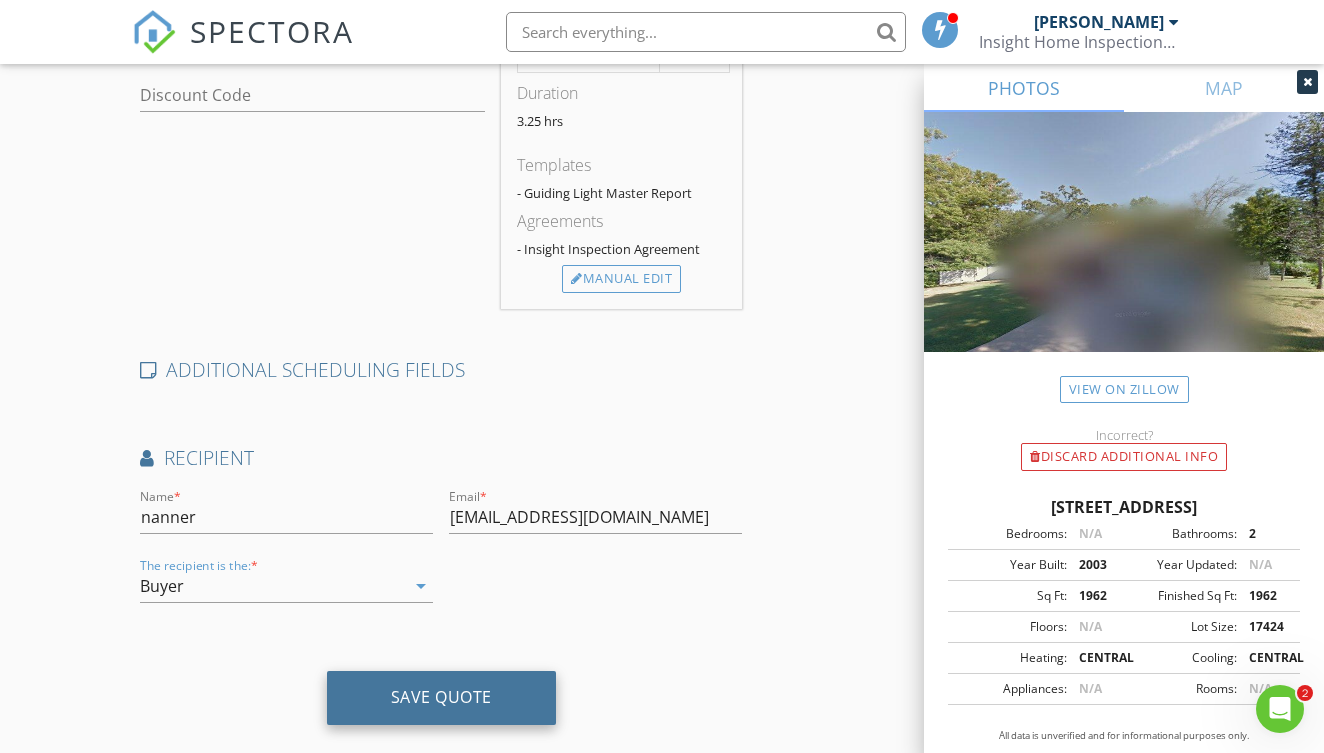 click on "Save Quote" at bounding box center [441, 697] 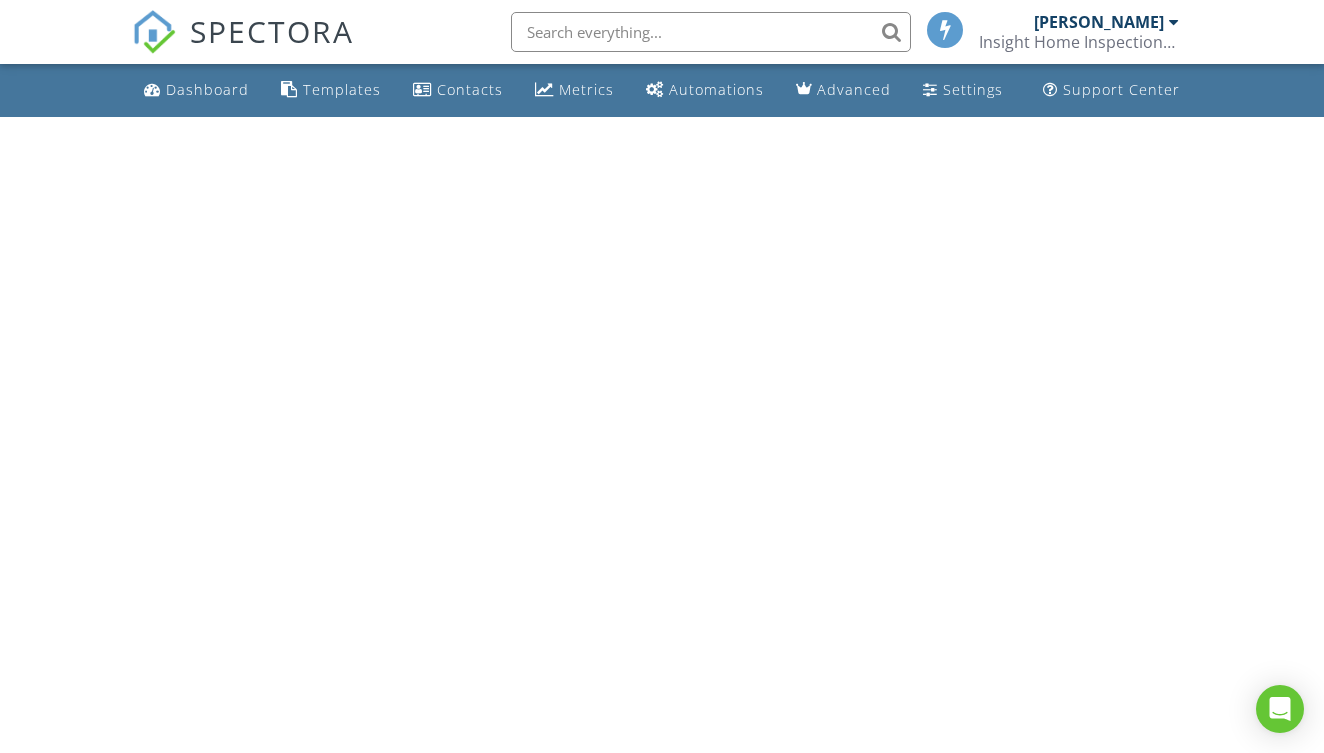 scroll, scrollTop: 0, scrollLeft: 0, axis: both 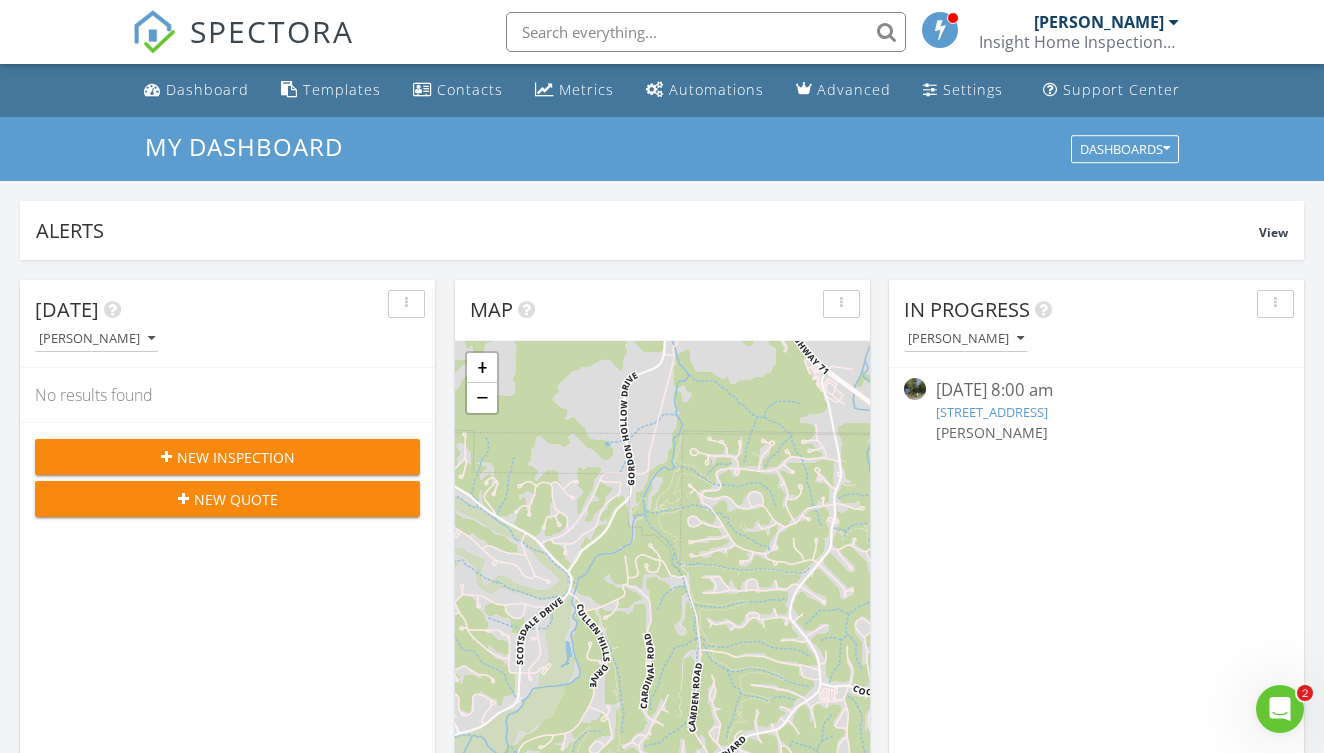 click on "Insight Home Inspections, LLC" at bounding box center (1079, 42) 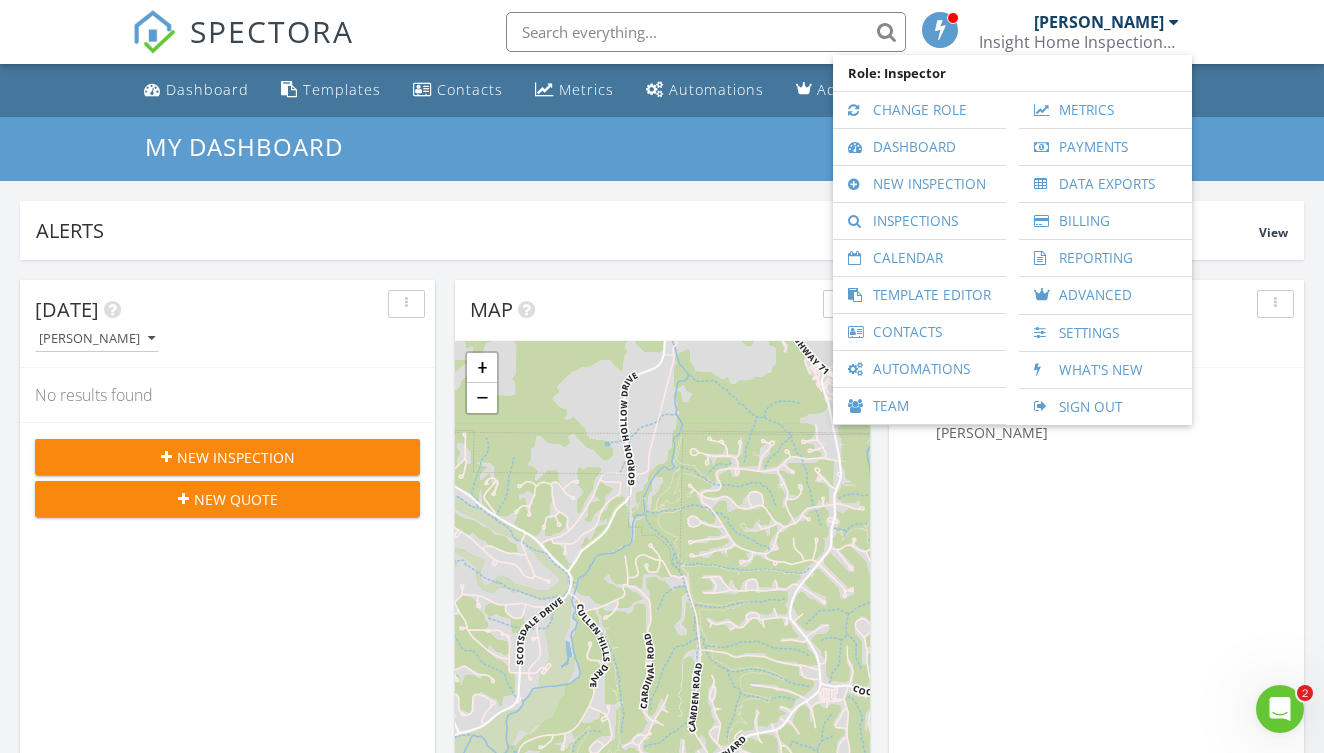 click 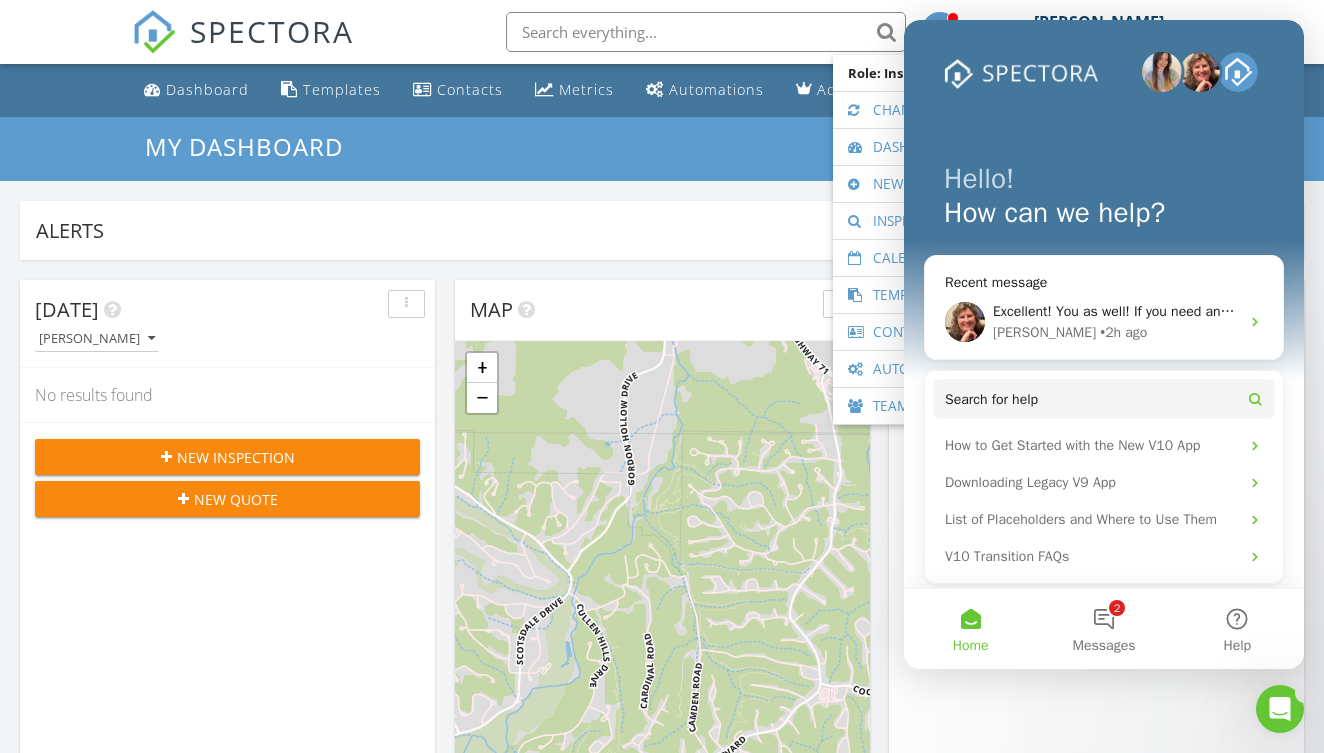 scroll, scrollTop: 0, scrollLeft: 0, axis: both 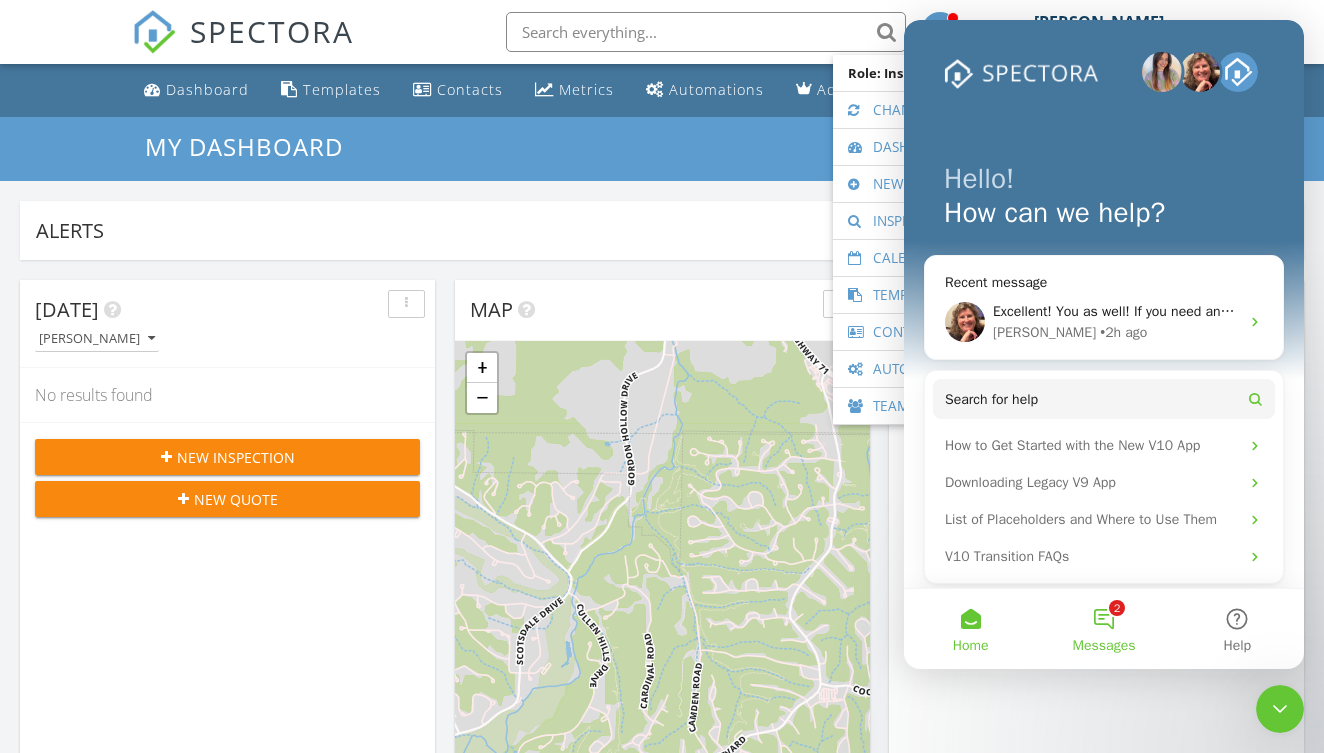 click on "2 Messages" at bounding box center (1103, 629) 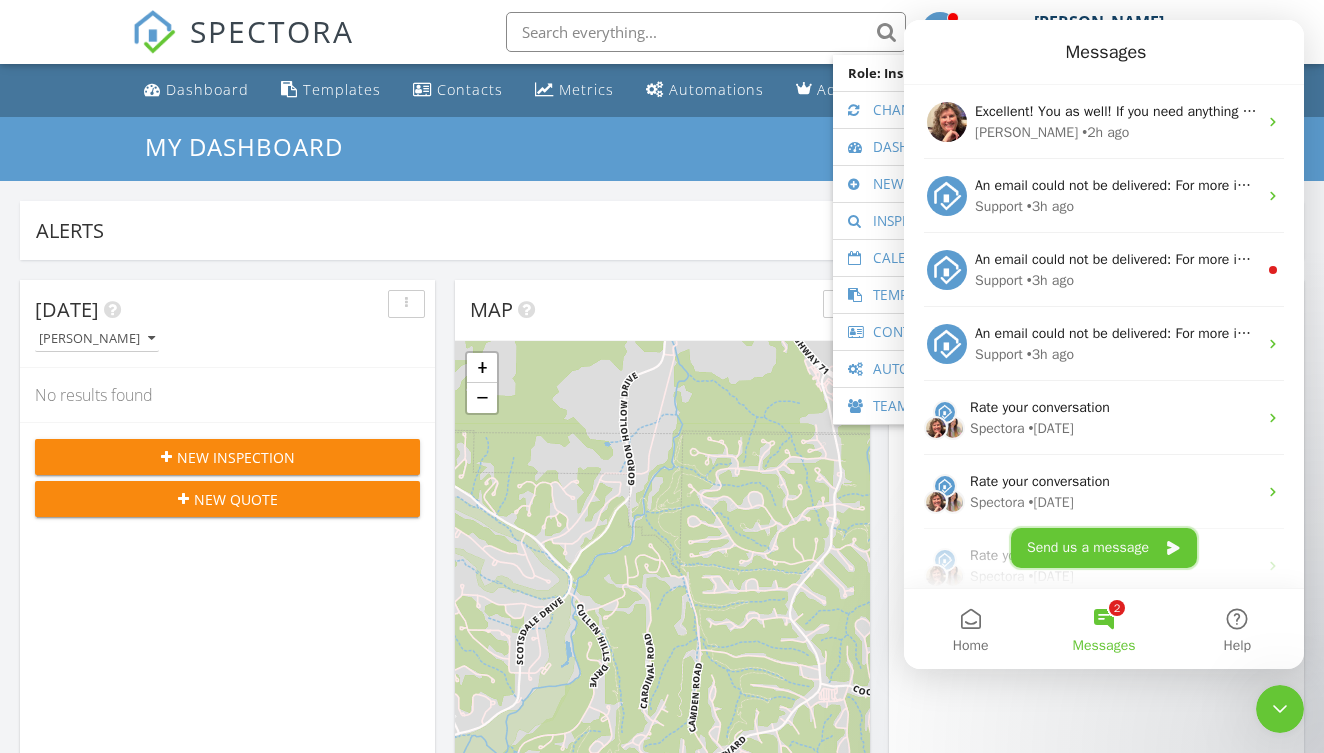 click on "Send us a message" at bounding box center [1104, 548] 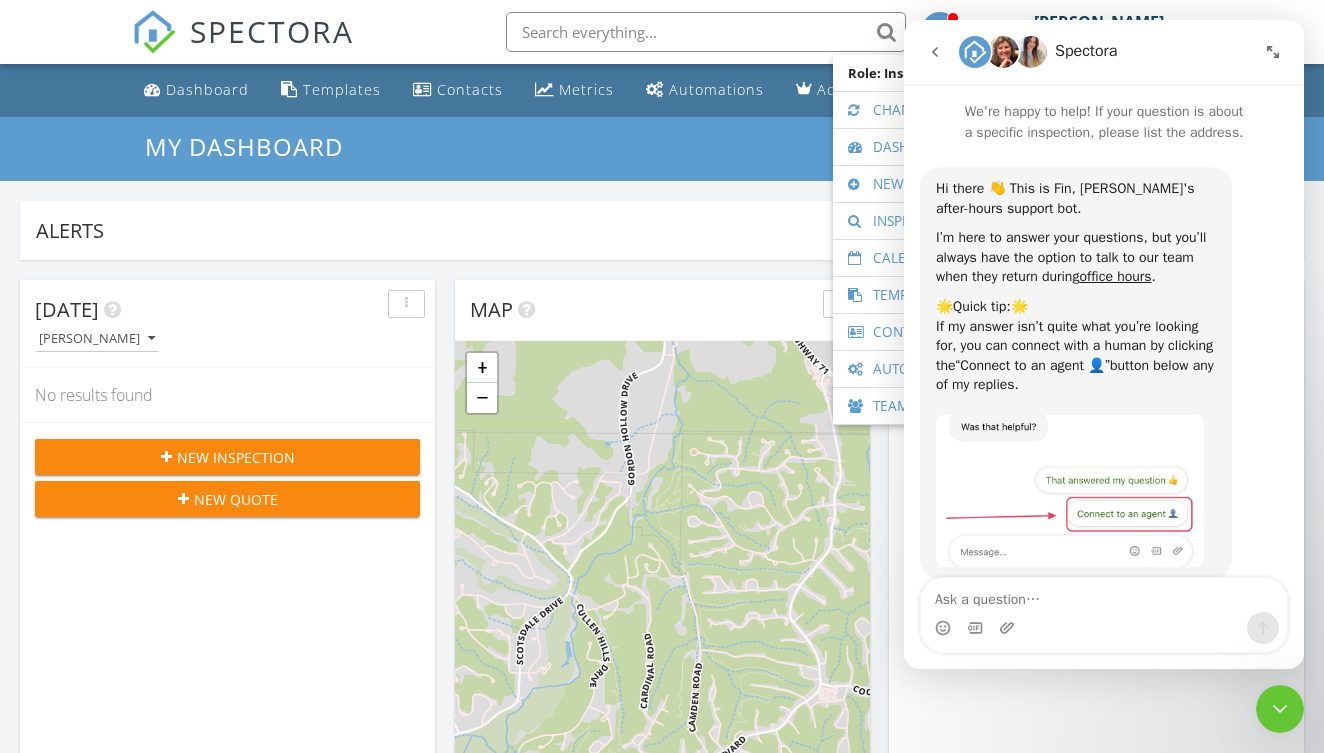 click 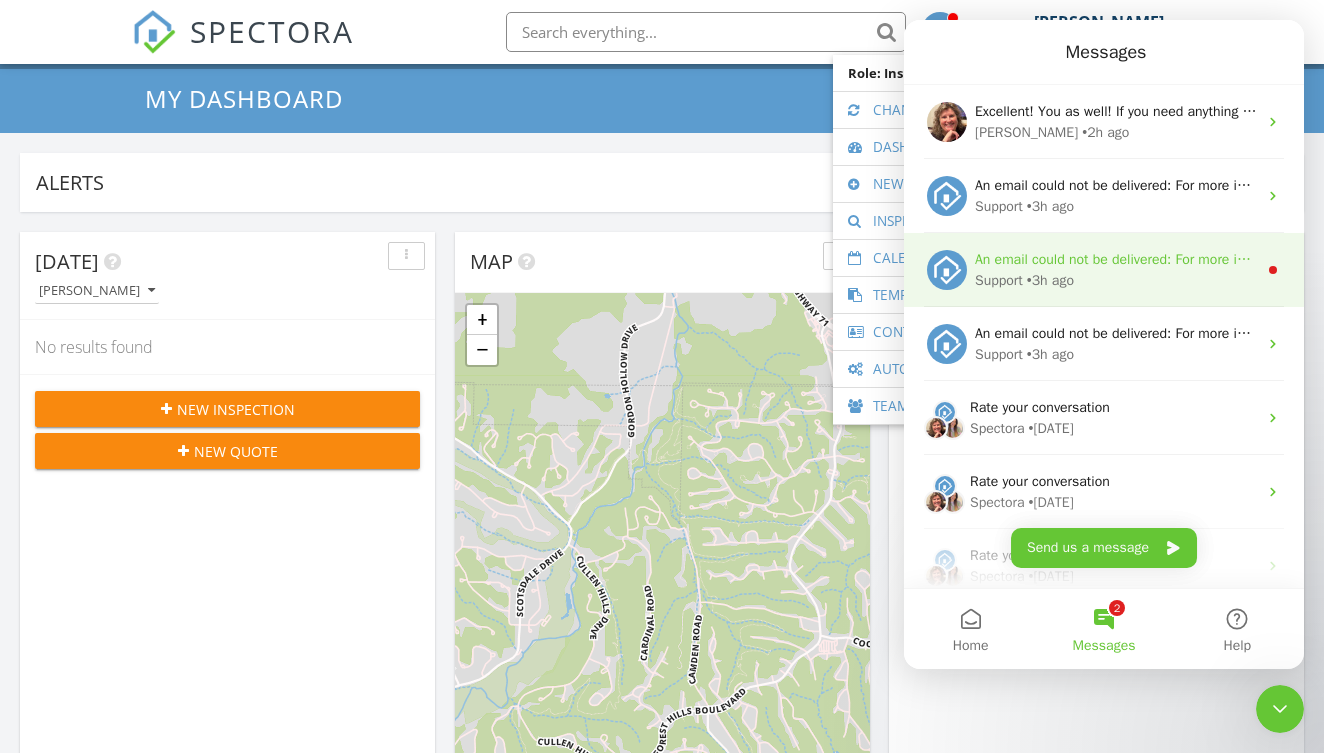 scroll, scrollTop: 55, scrollLeft: 0, axis: vertical 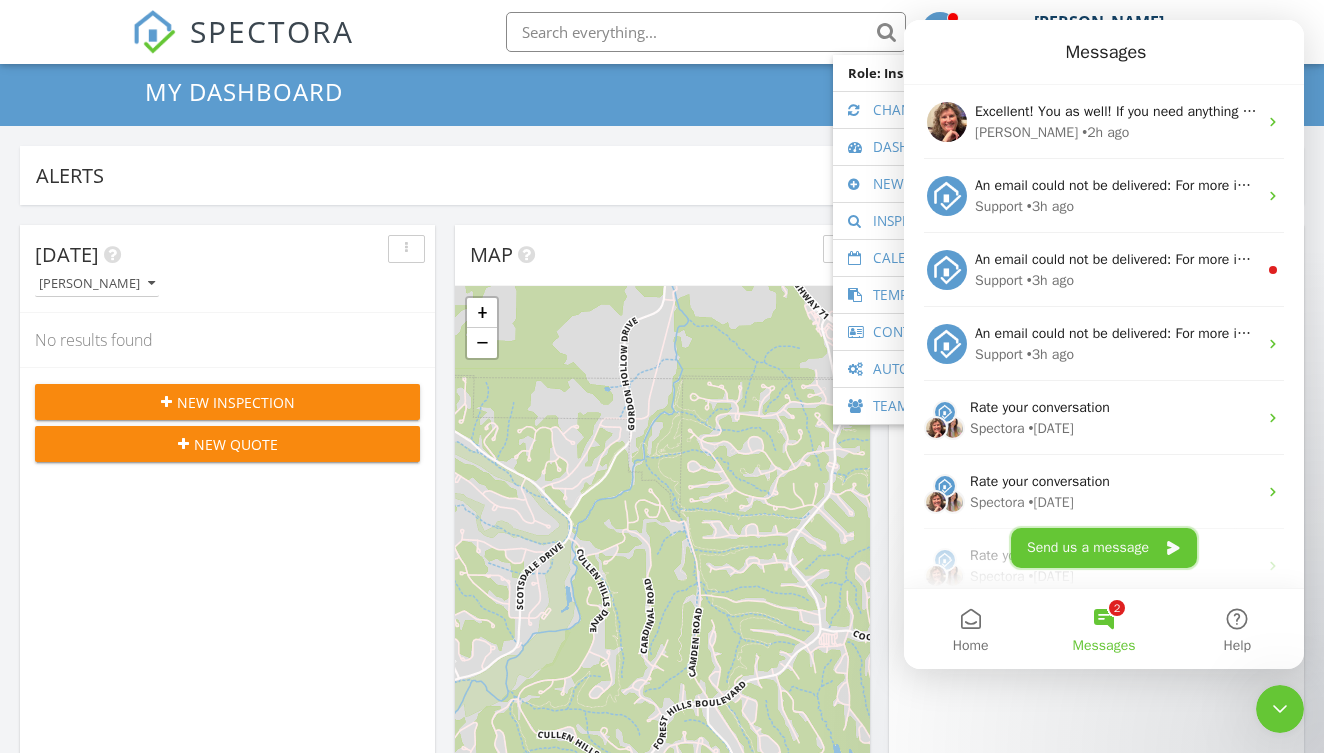 click on "Send us a message" at bounding box center (1104, 548) 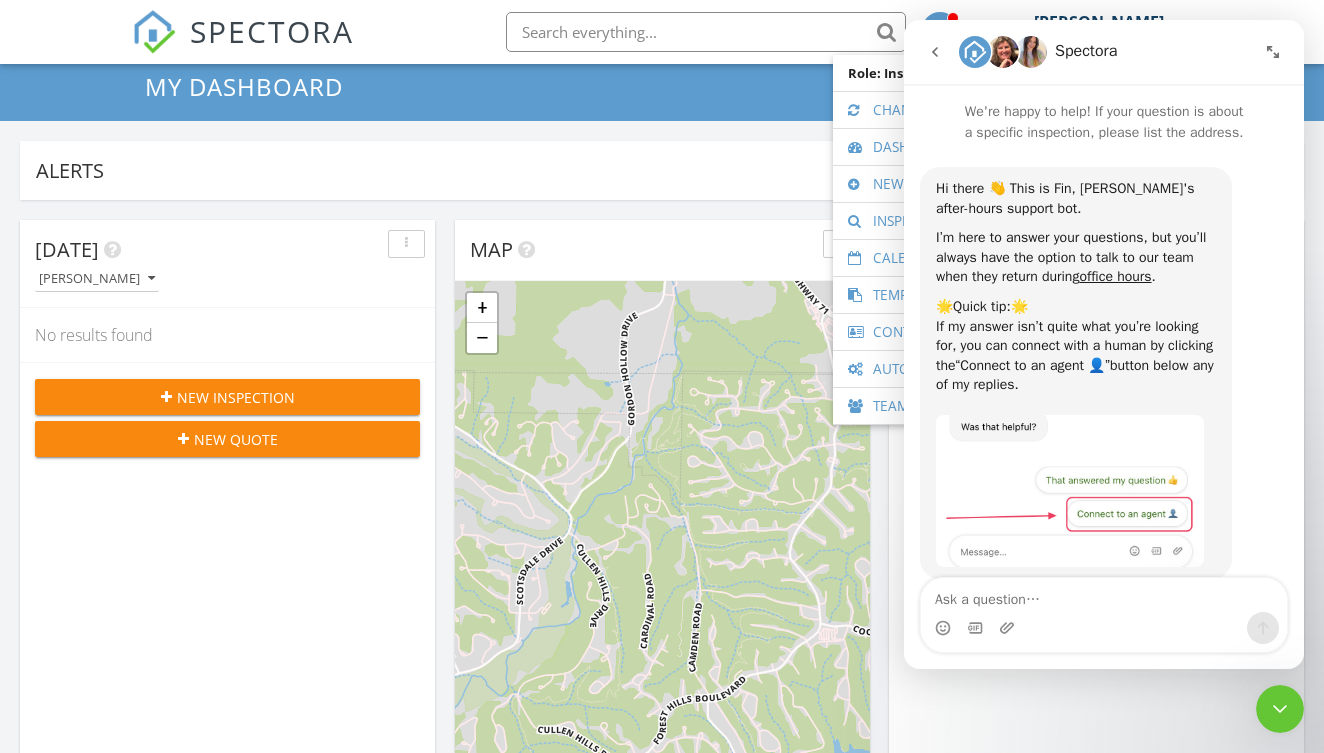 scroll, scrollTop: 62, scrollLeft: 0, axis: vertical 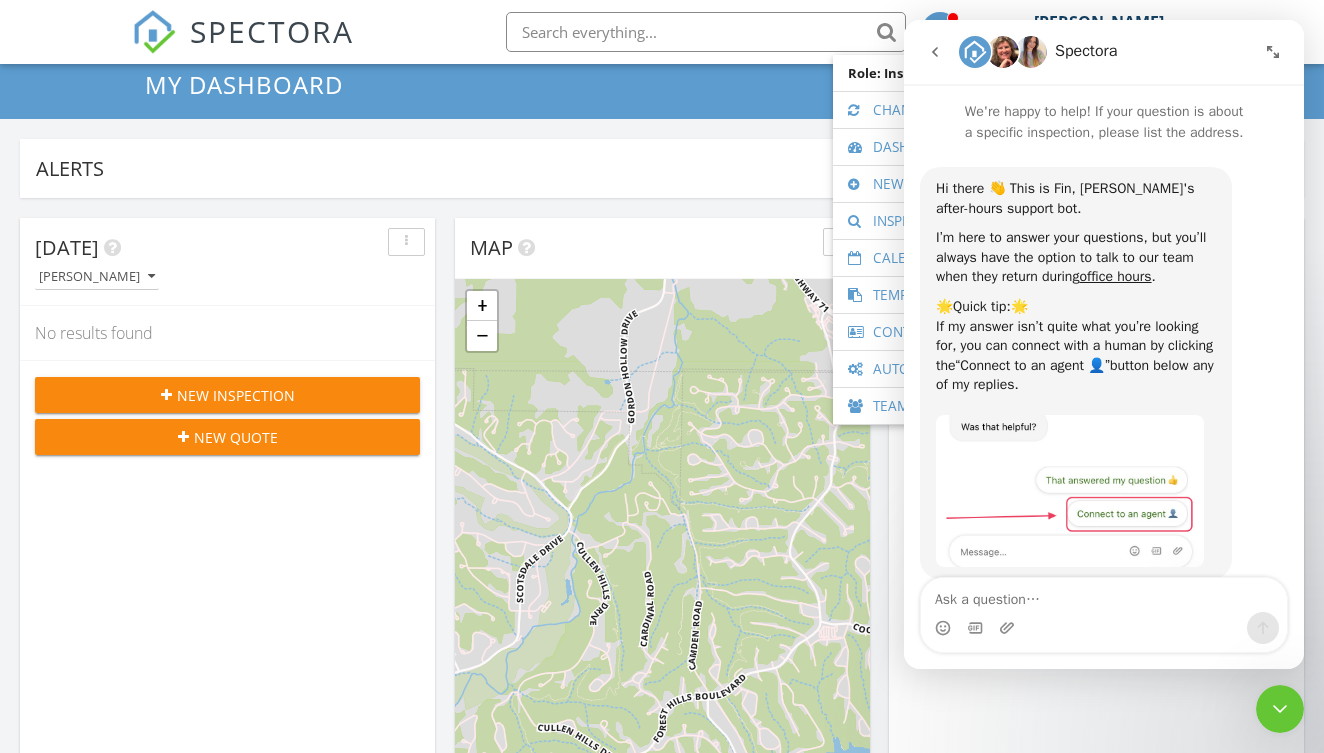 click at bounding box center [1104, 595] 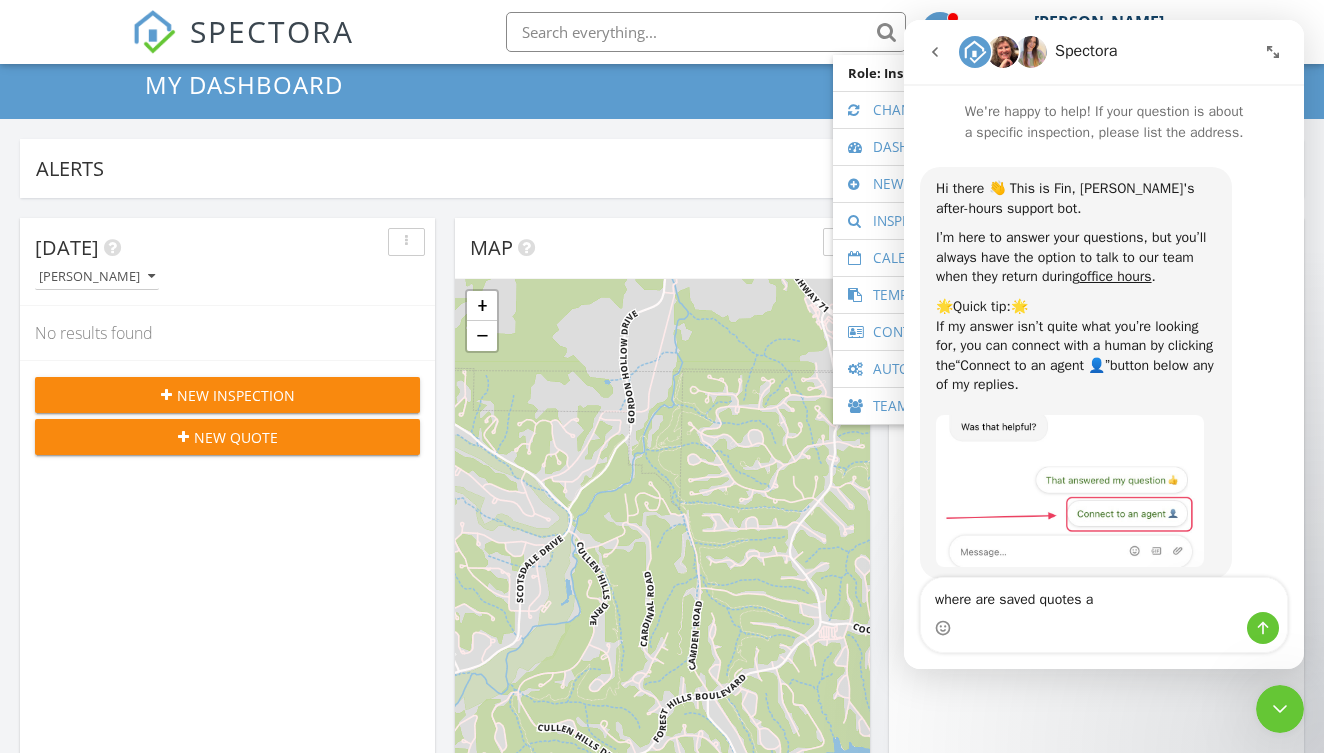 type on "where are saved quotes at" 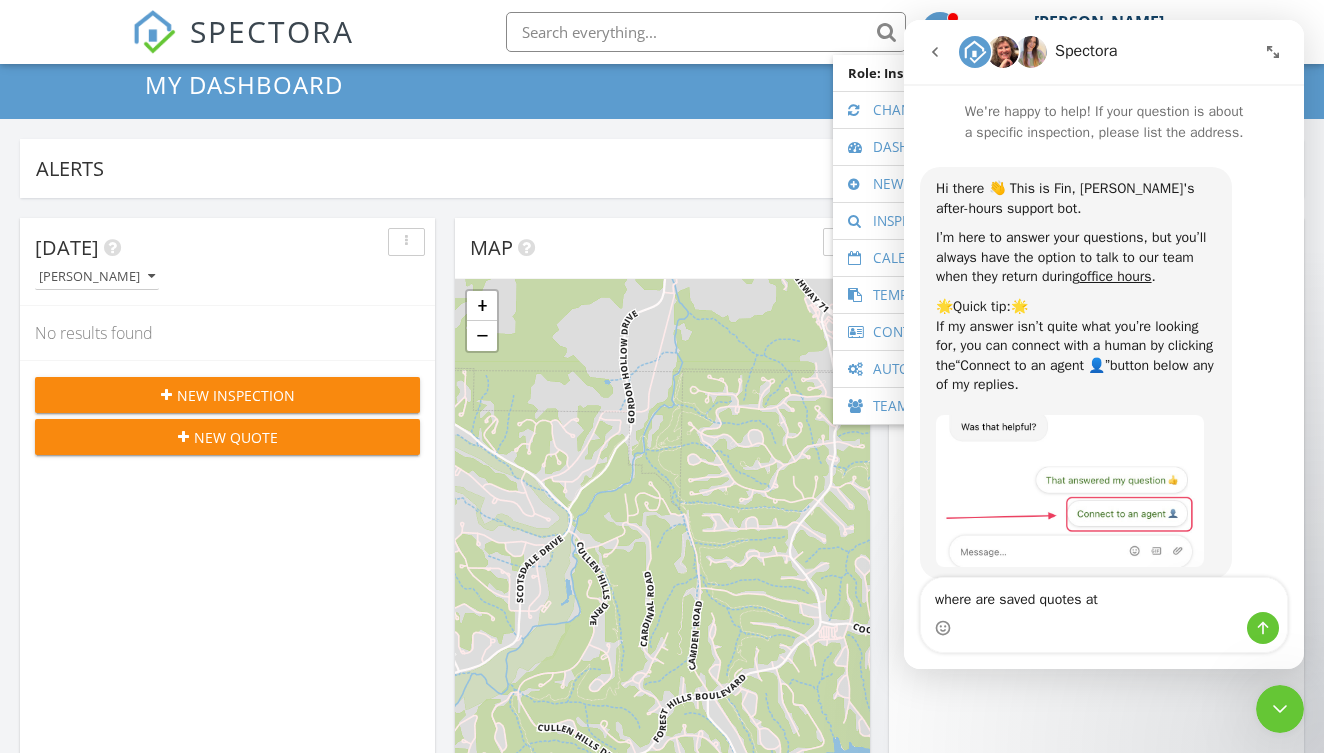 type 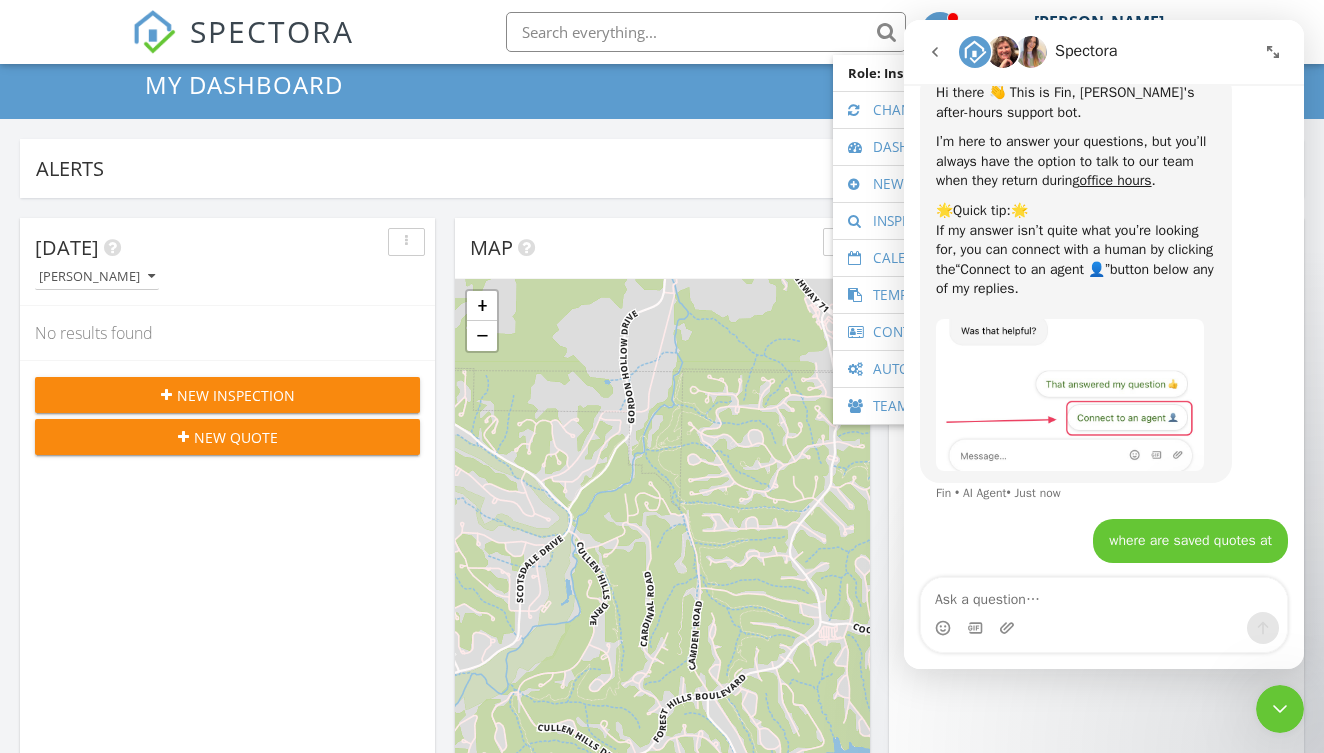 scroll, scrollTop: 161, scrollLeft: 0, axis: vertical 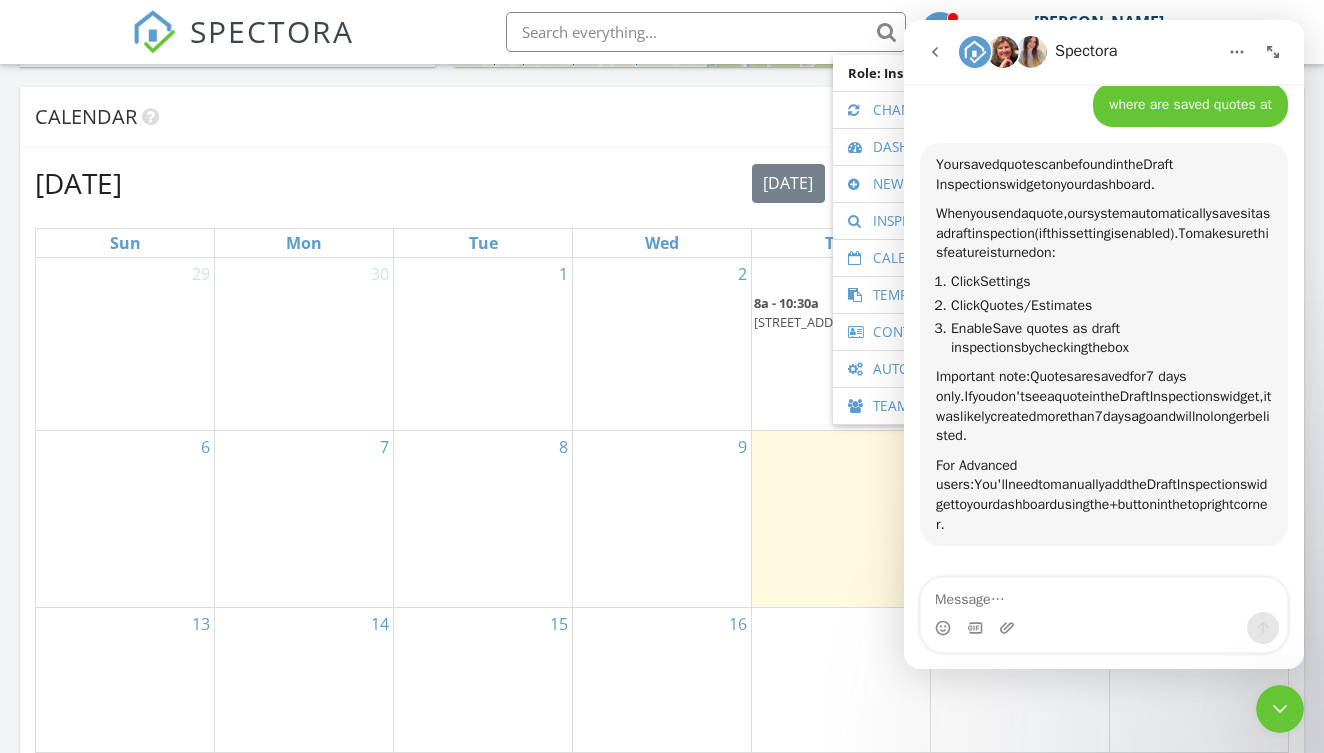 click on "9" at bounding box center (662, 518) 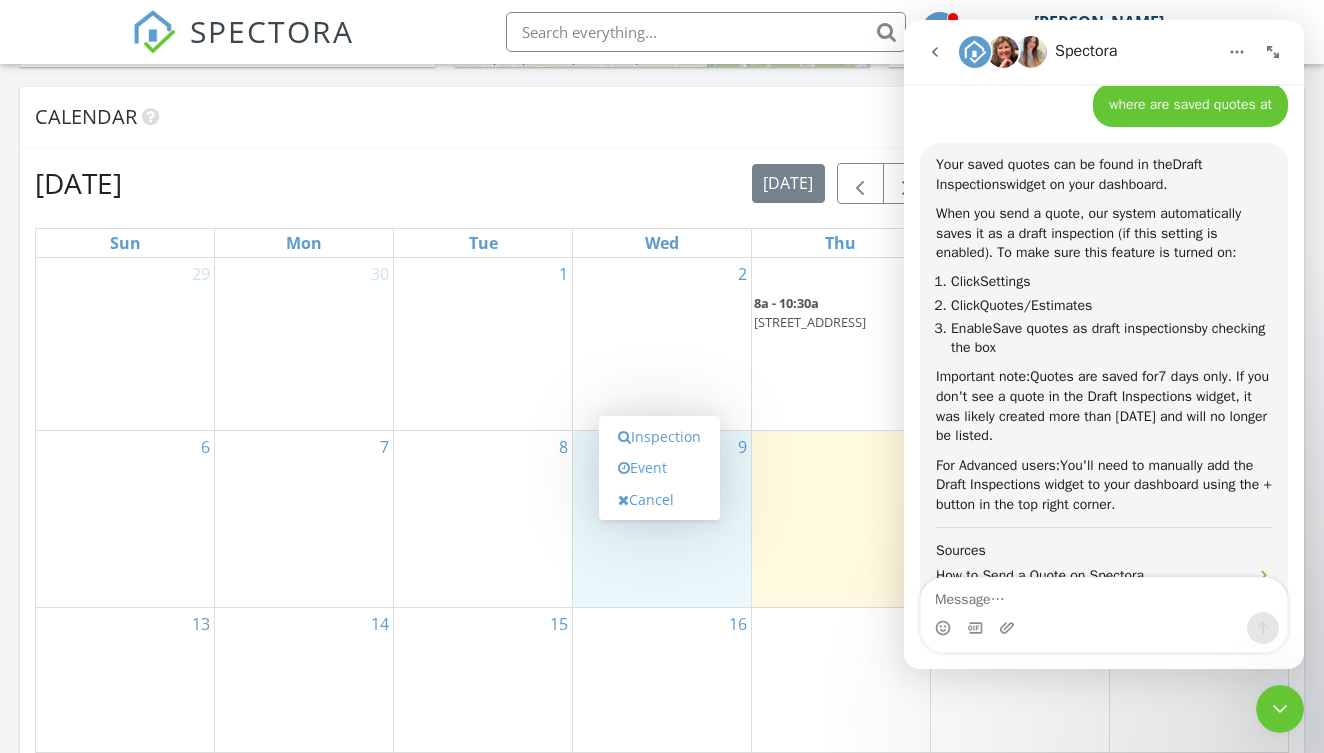scroll, scrollTop: 877, scrollLeft: 0, axis: vertical 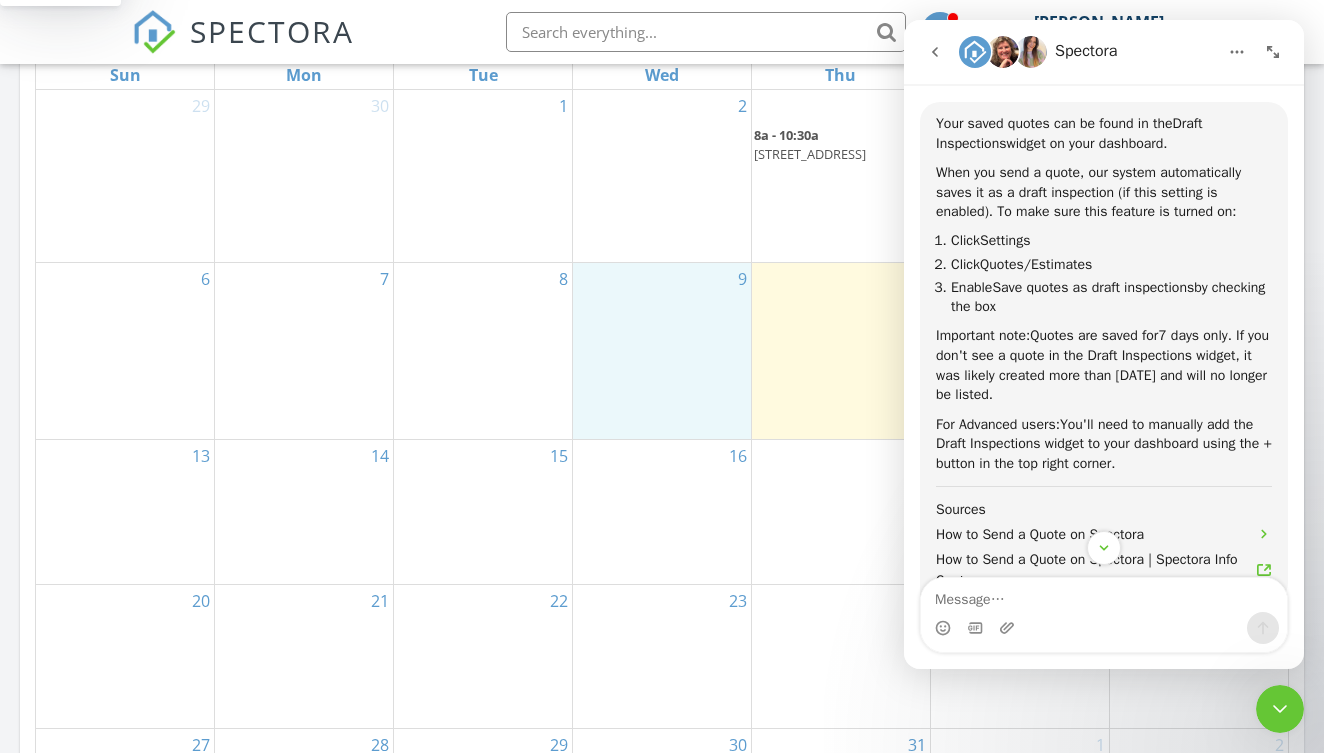 click at bounding box center [1280, 709] 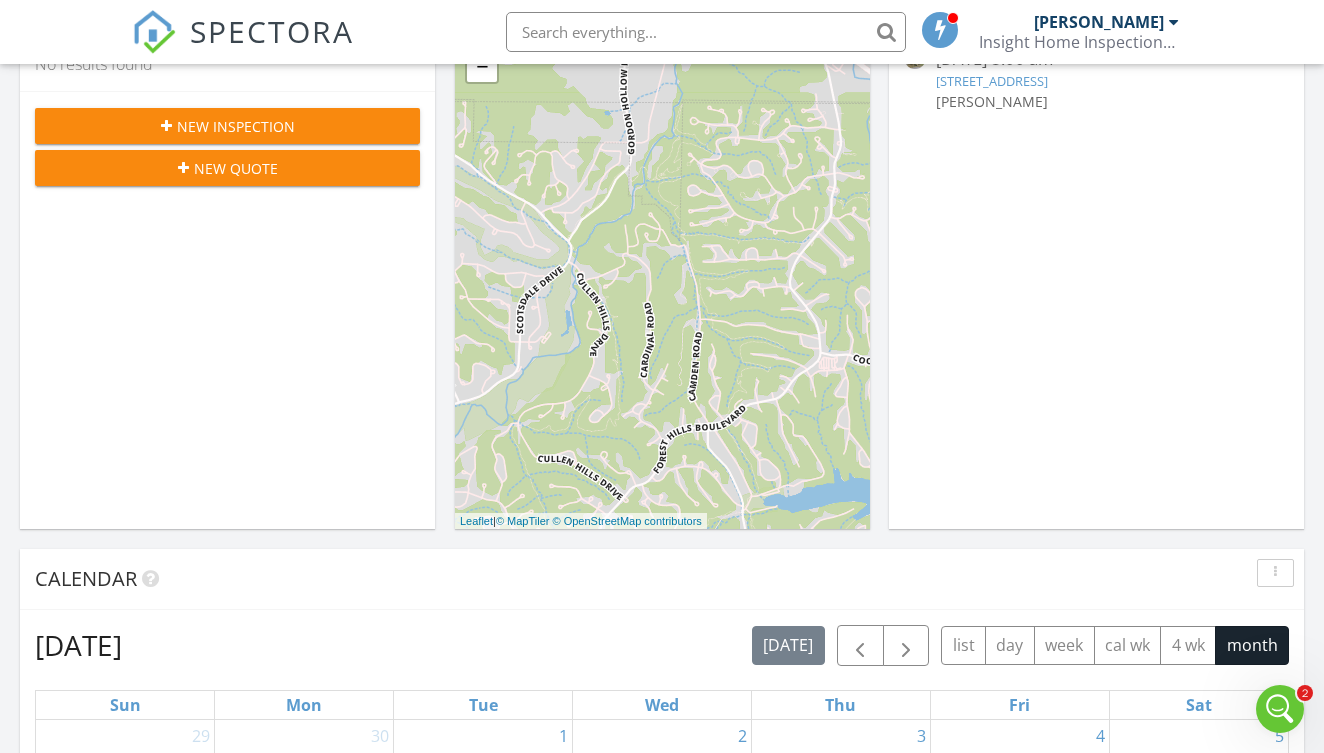 scroll, scrollTop: 63, scrollLeft: 0, axis: vertical 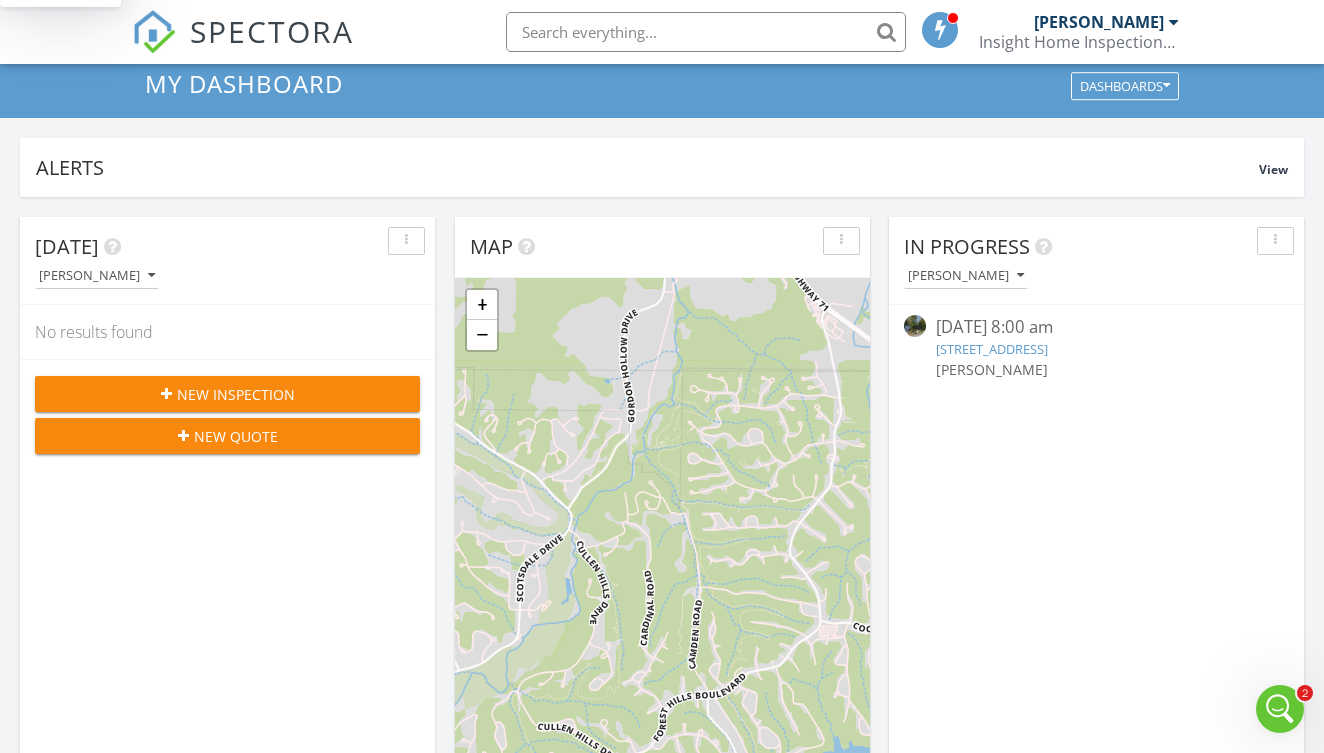 click on "[PERSON_NAME]" at bounding box center [1106, 22] 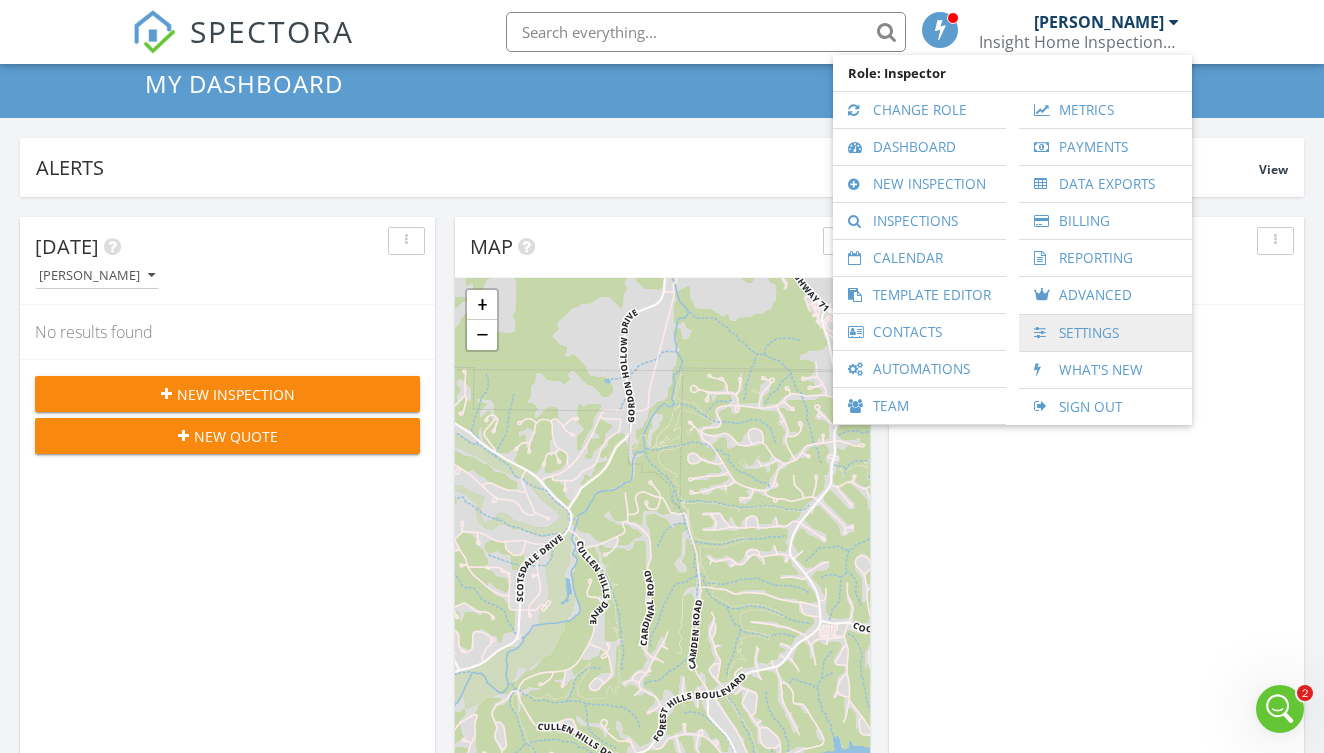 click on "Settings" at bounding box center [1105, 333] 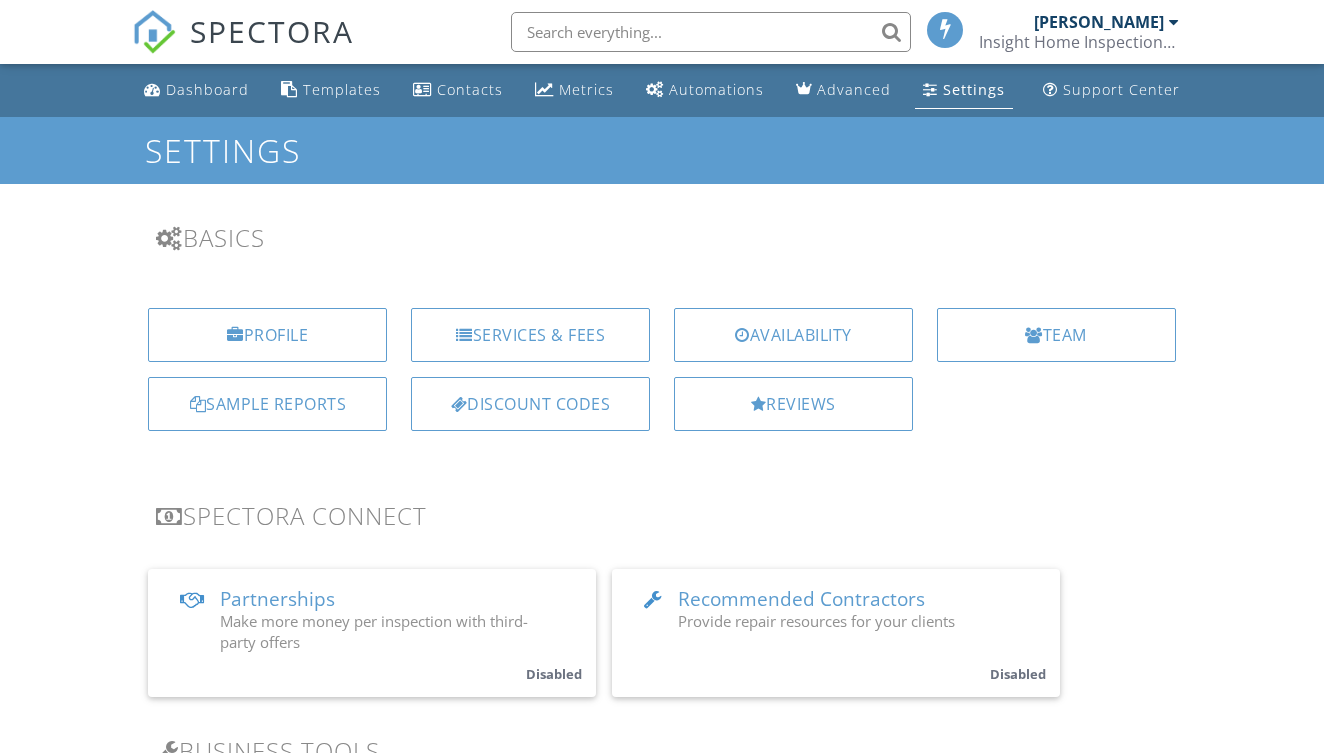 scroll, scrollTop: 0, scrollLeft: 0, axis: both 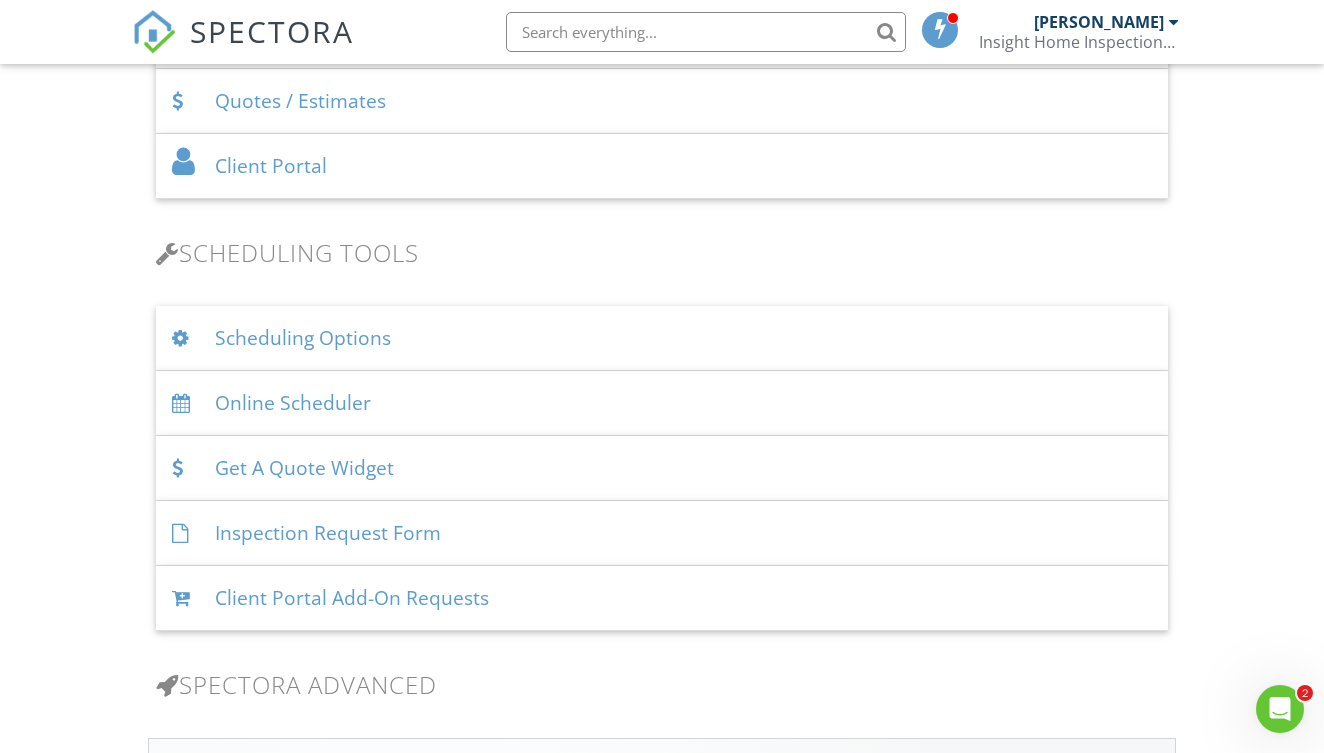 click 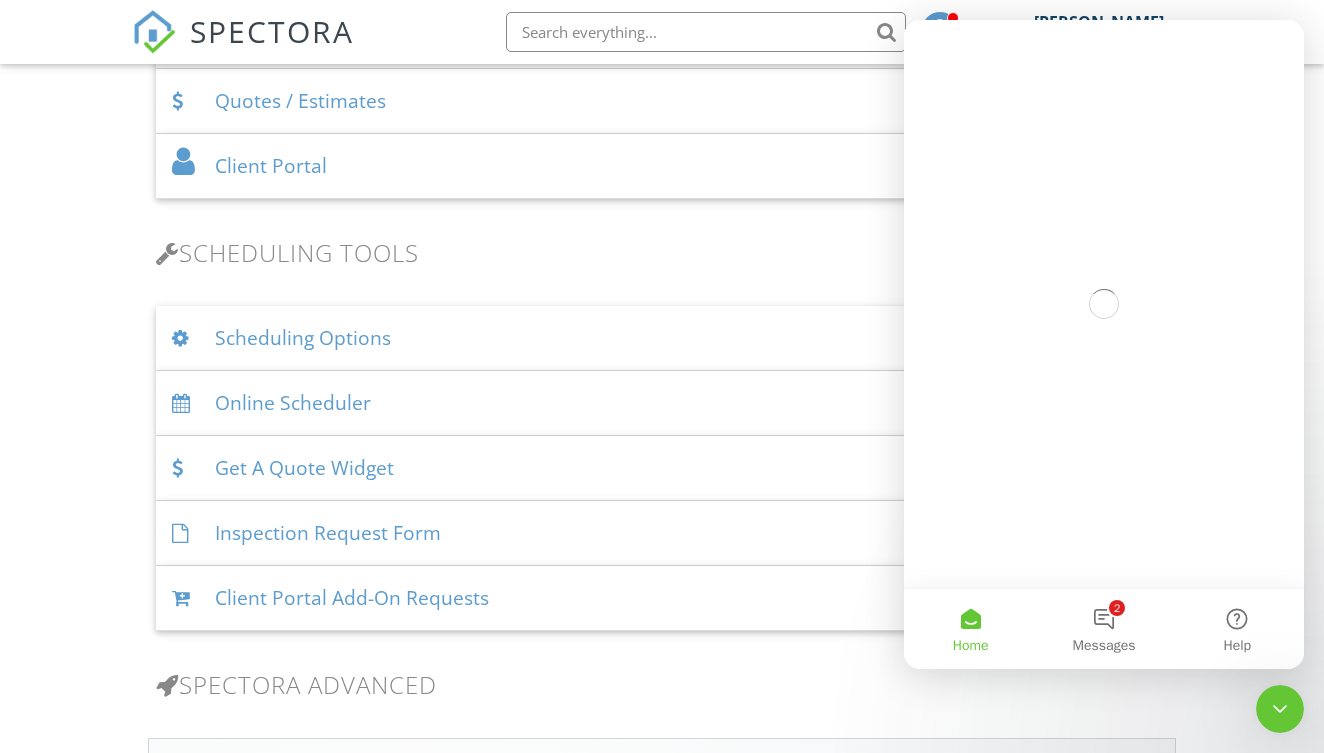 scroll, scrollTop: 0, scrollLeft: 0, axis: both 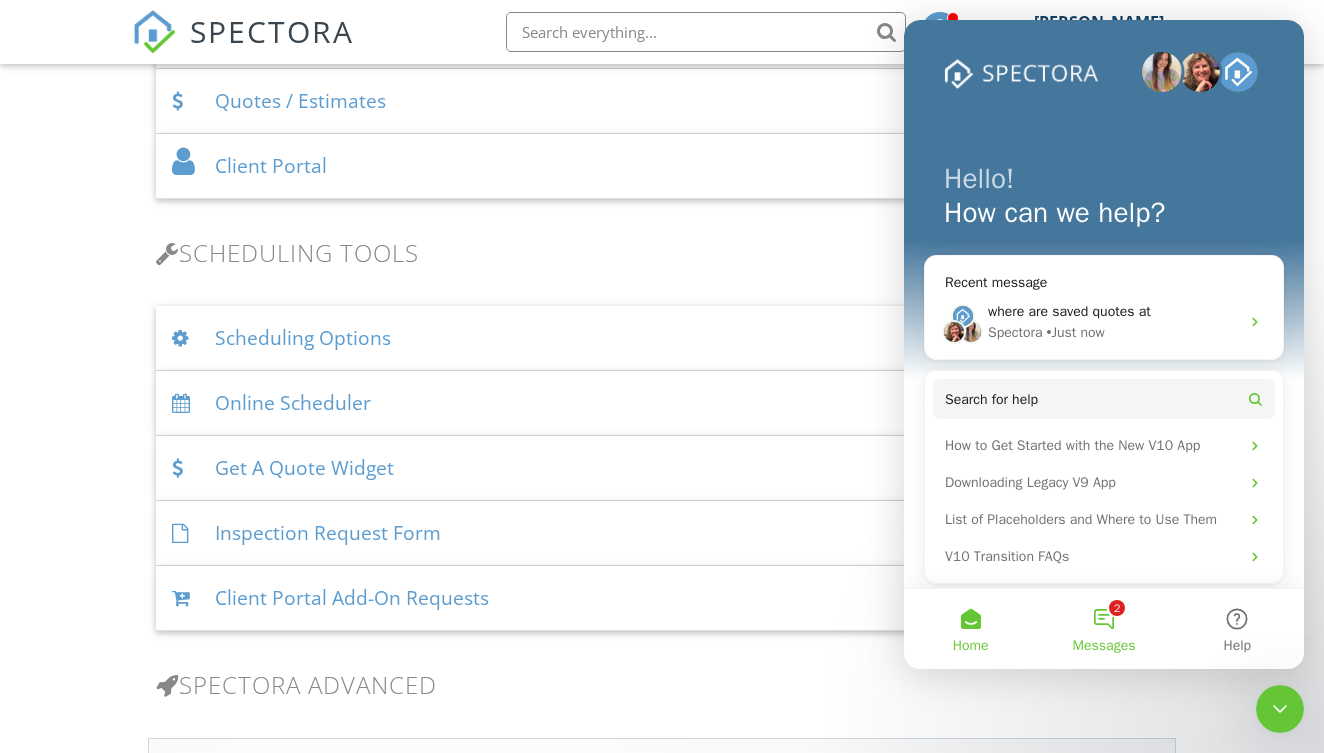 click on "2 Messages" at bounding box center (1103, 629) 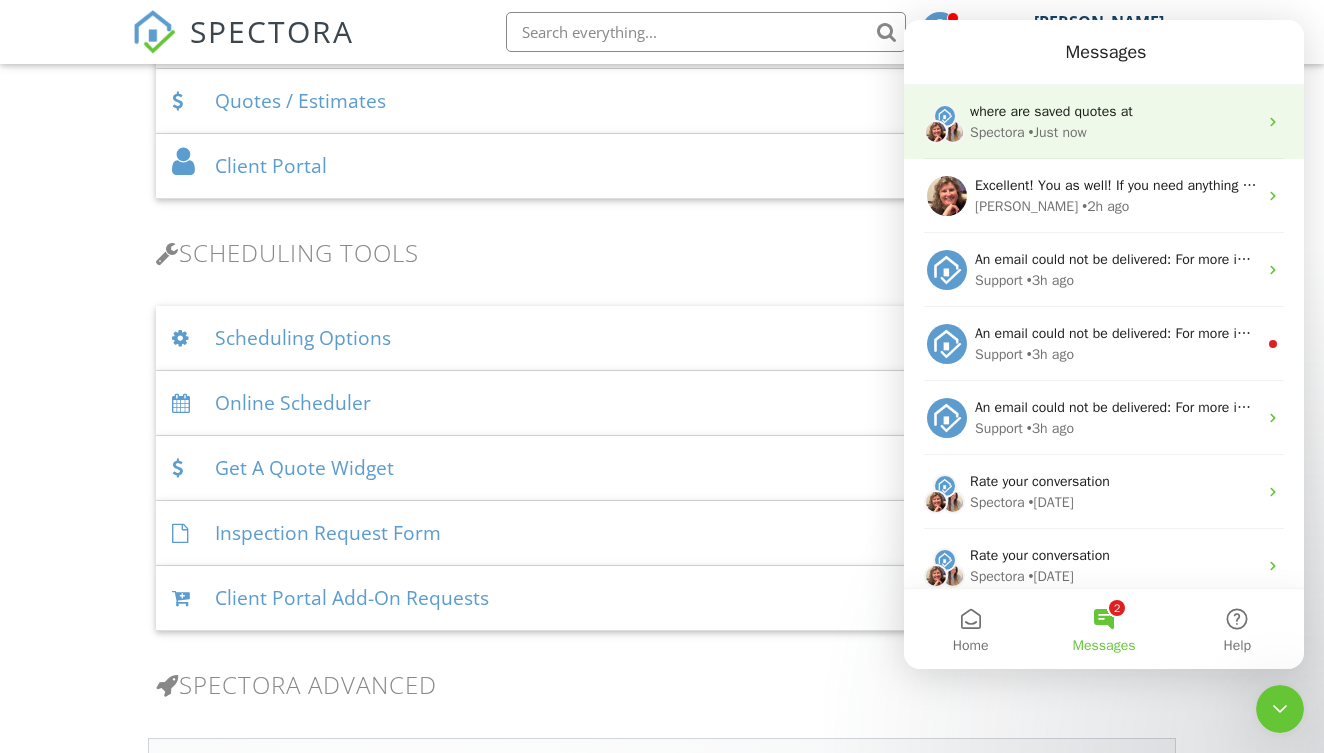 click on "•  Just now" at bounding box center (1058, 132) 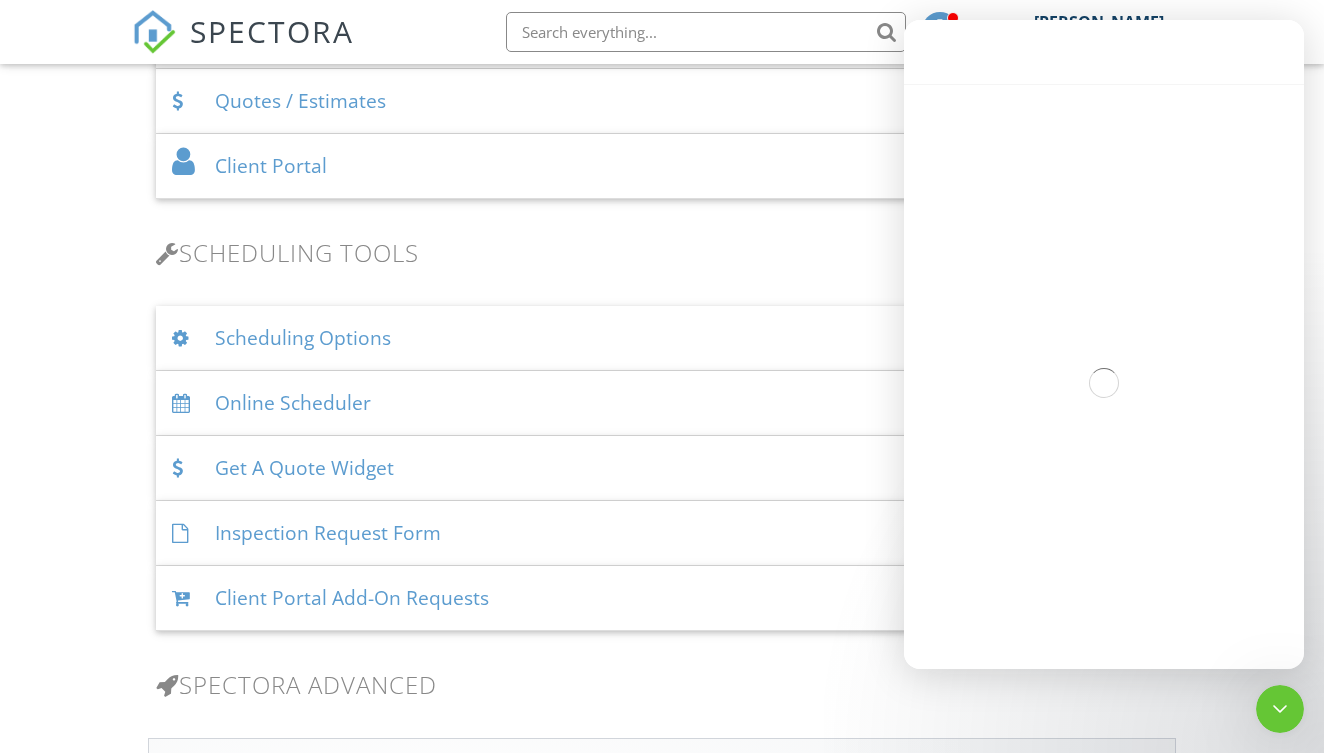 scroll, scrollTop: 969, scrollLeft: 0, axis: vertical 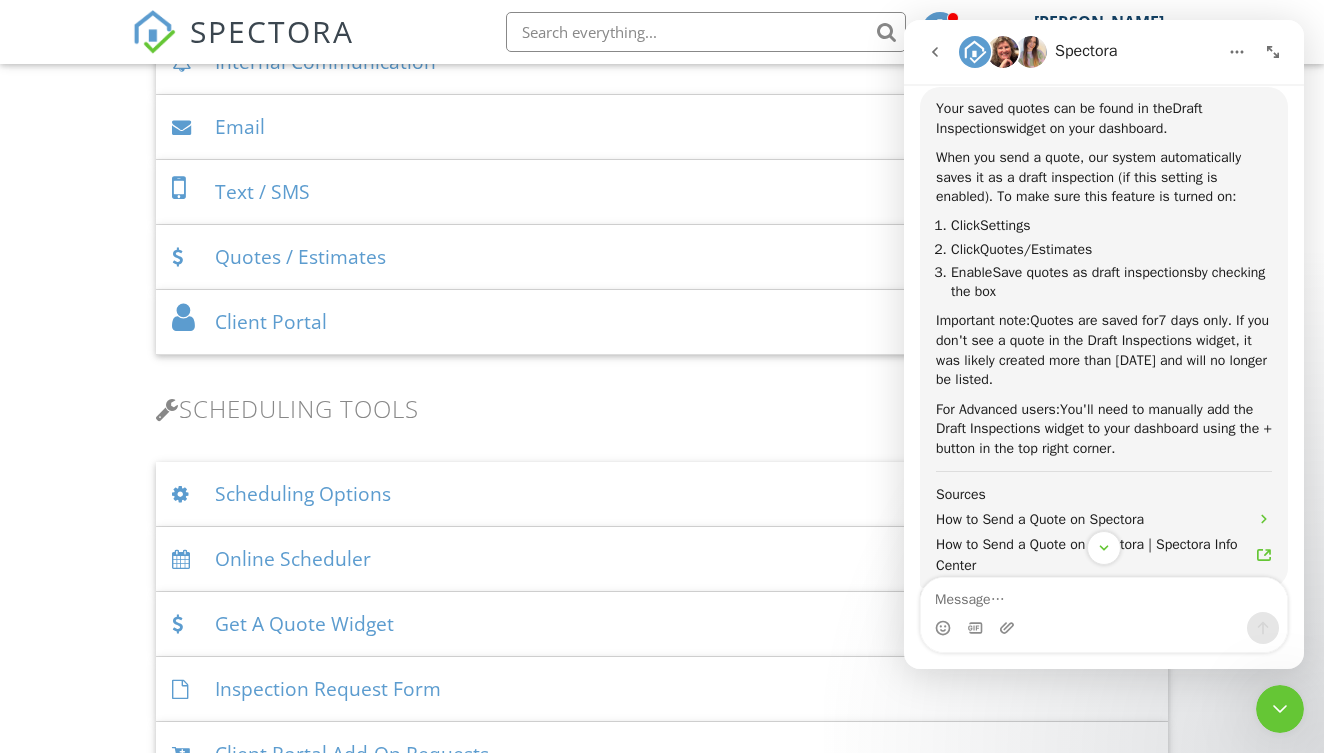 click on "Quotes / Estimates" at bounding box center (661, 257) 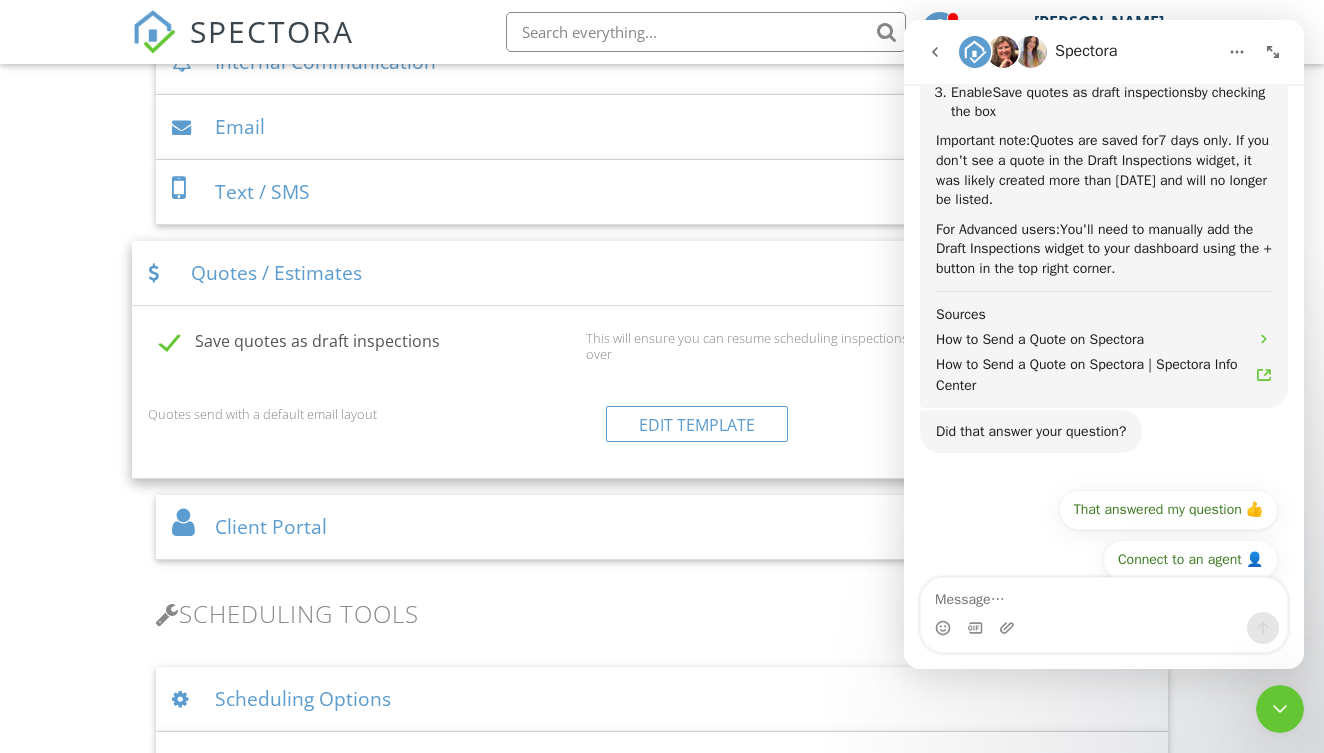 scroll, scrollTop: 747, scrollLeft: 0, axis: vertical 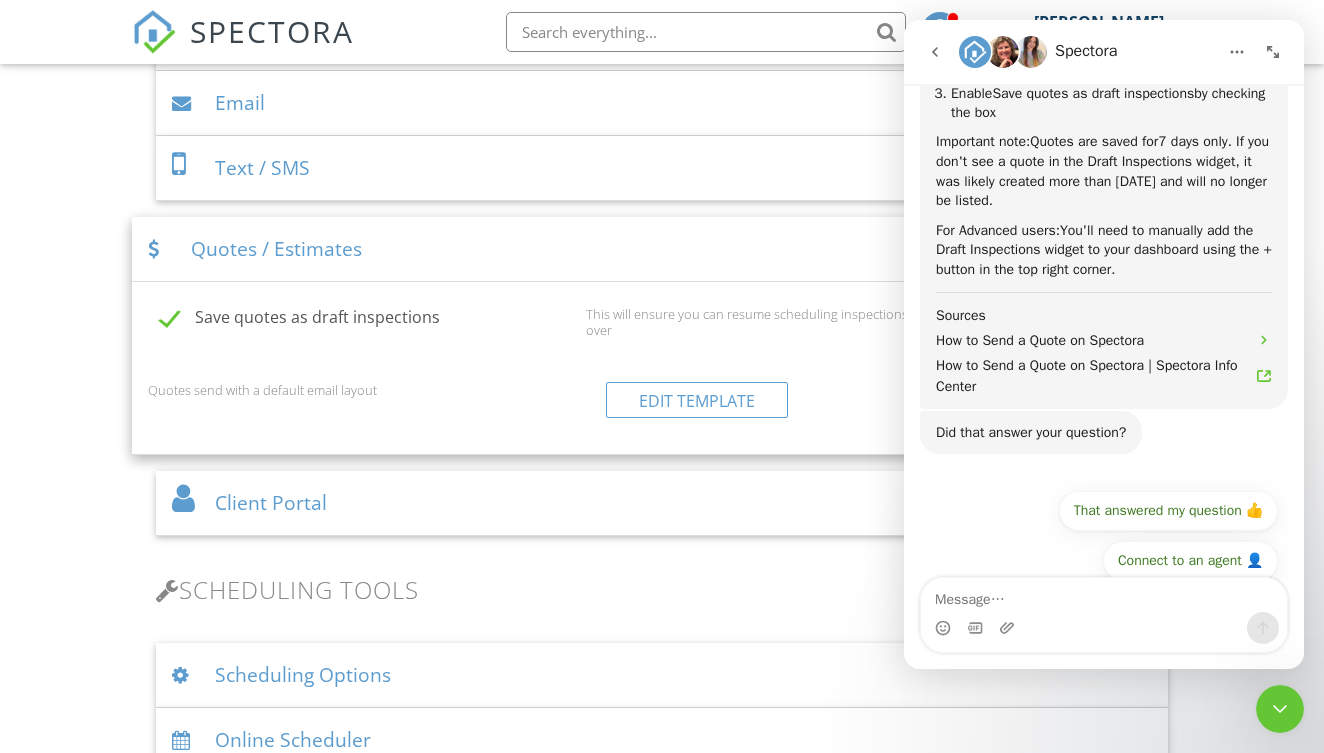 click on "This will ensure you can resume scheduling inspections from previously sent quotes without starting over" at bounding box center [880, 322] 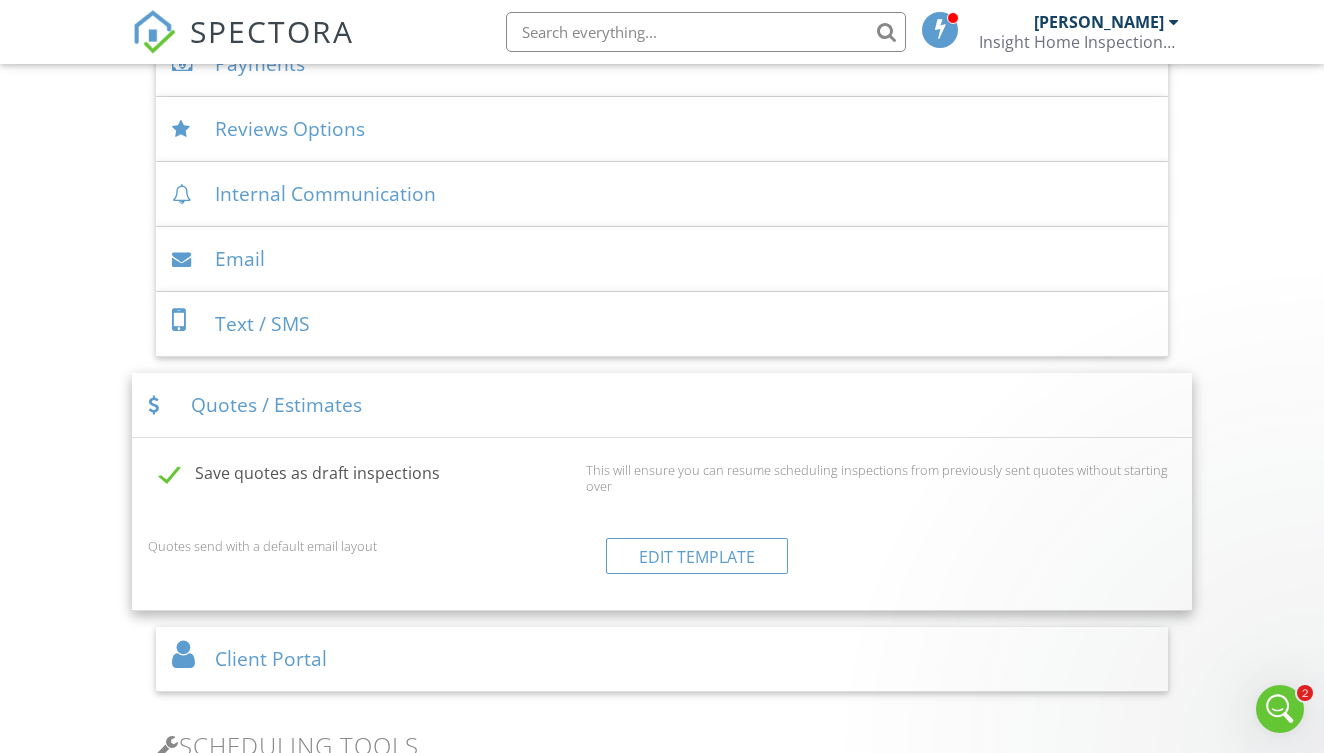 scroll, scrollTop: 0, scrollLeft: 0, axis: both 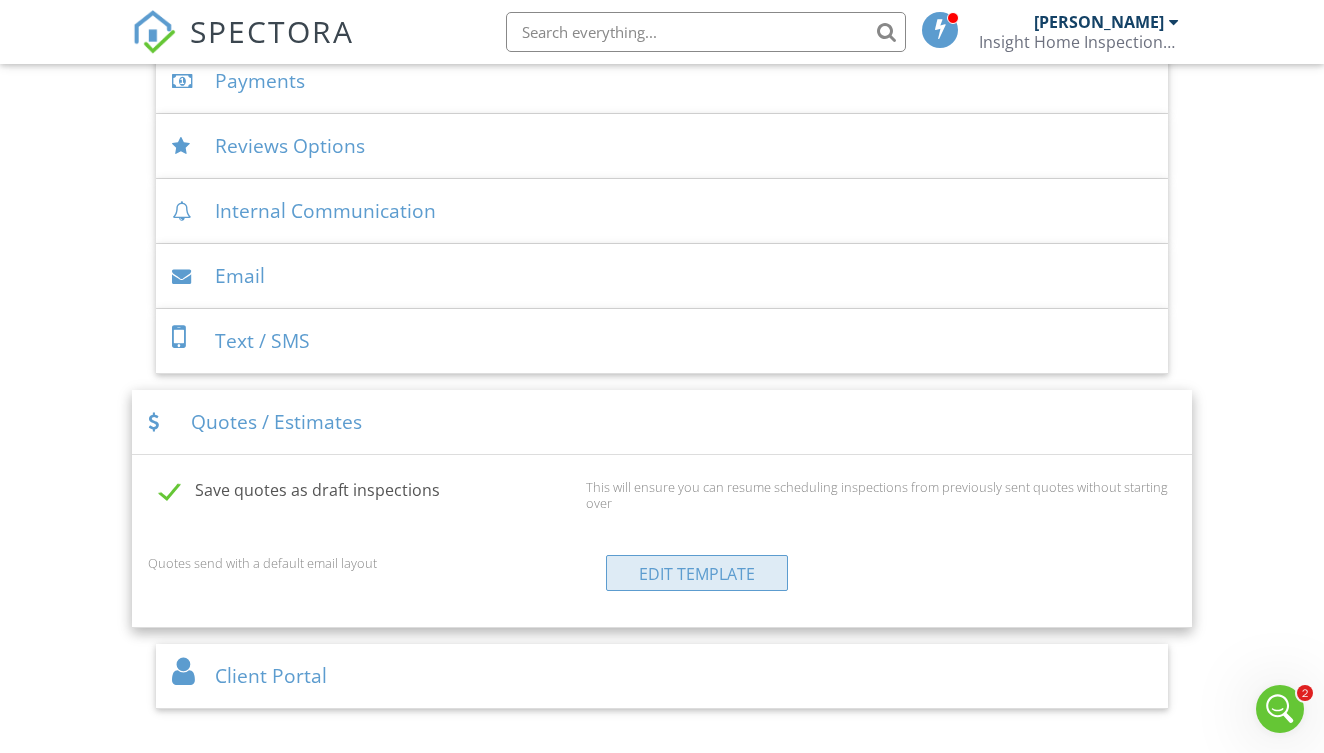 click on "Edit Template" at bounding box center [697, 573] 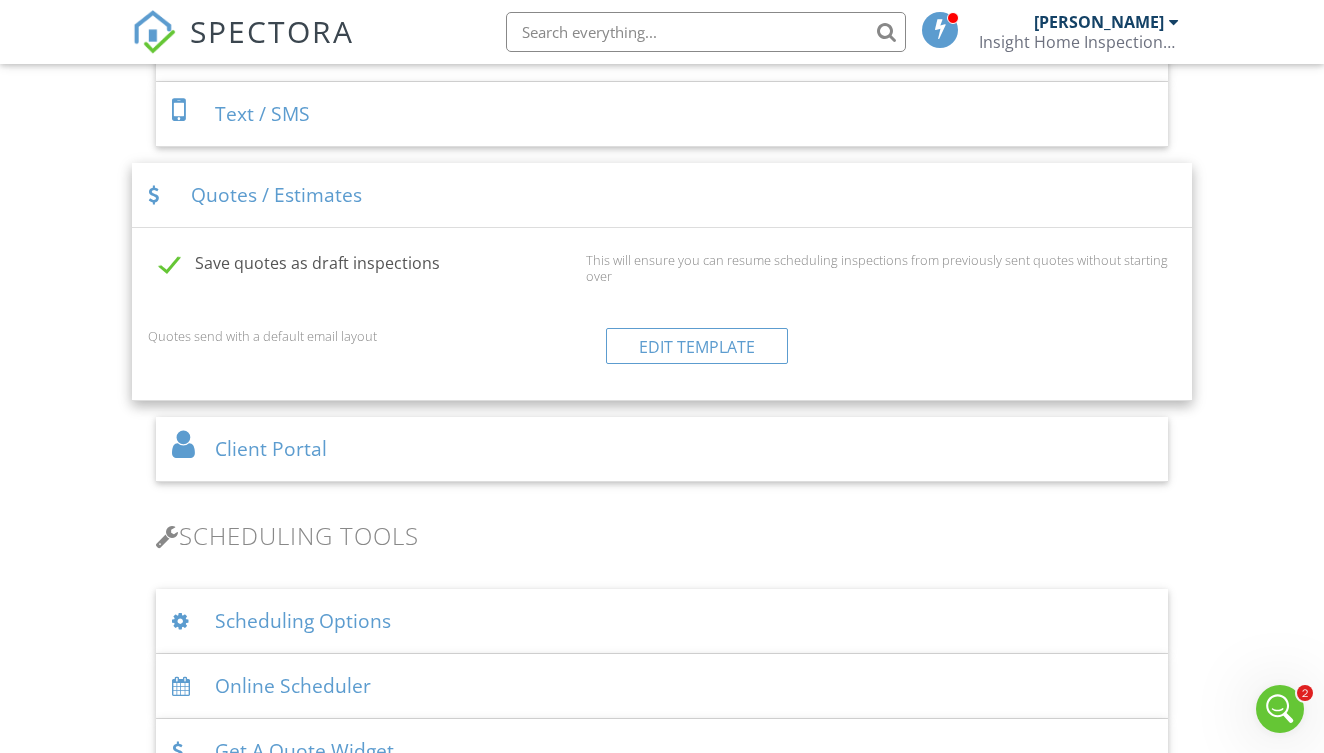 scroll, scrollTop: 1049, scrollLeft: 0, axis: vertical 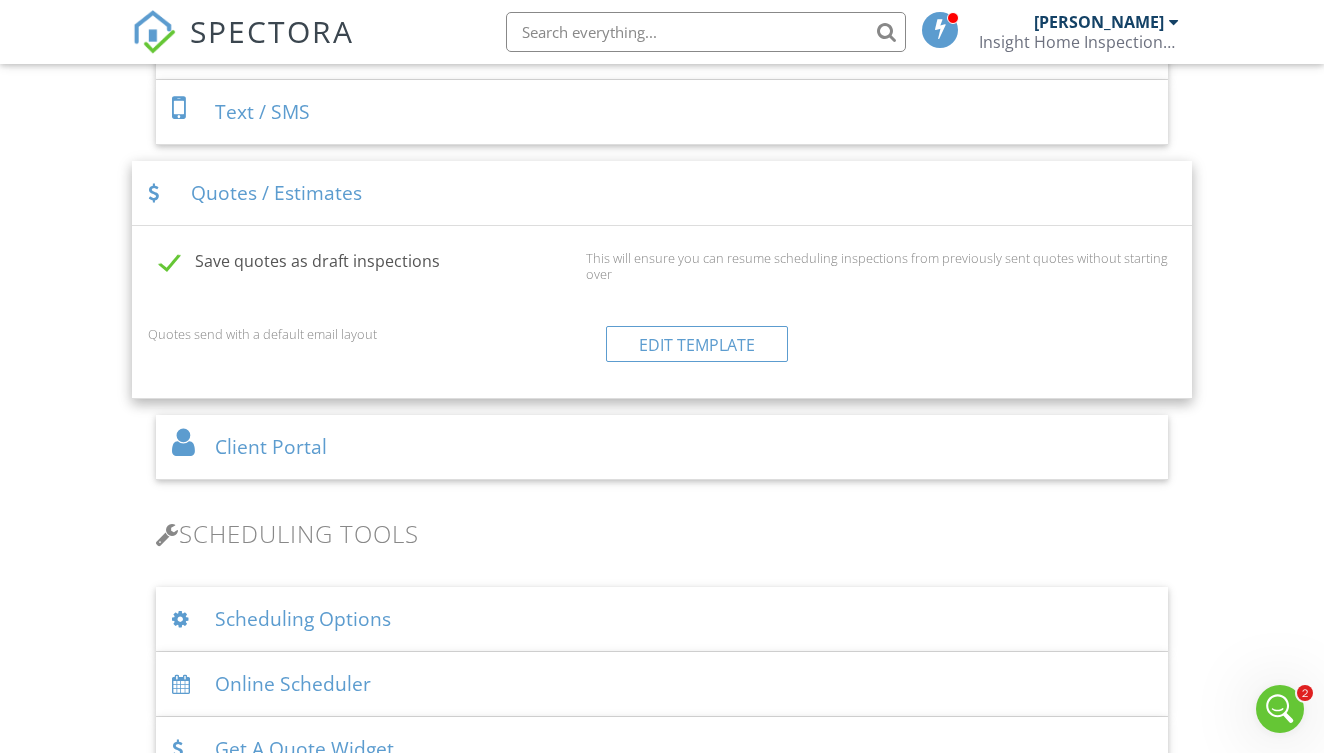 click on "Quotes / Estimates" at bounding box center [661, 193] 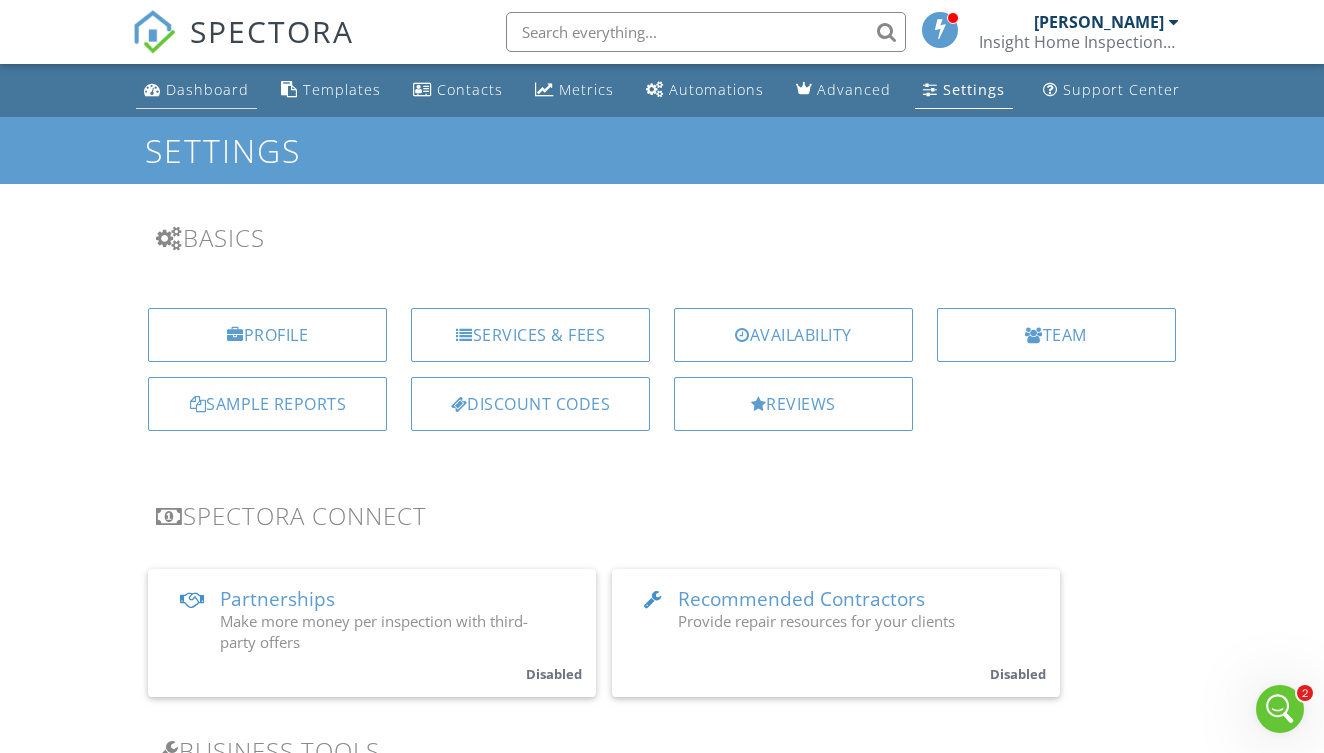 scroll, scrollTop: 0, scrollLeft: 0, axis: both 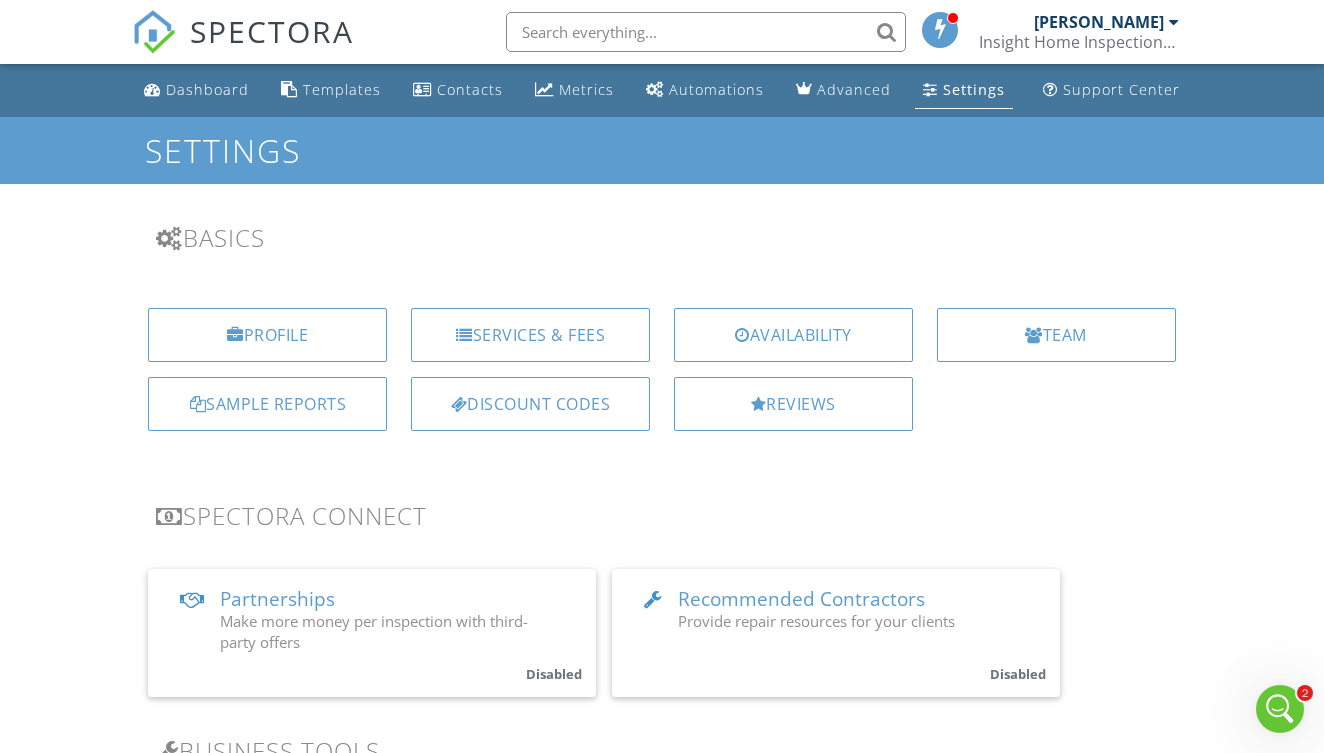 click on "SPECTORA" at bounding box center [243, 48] 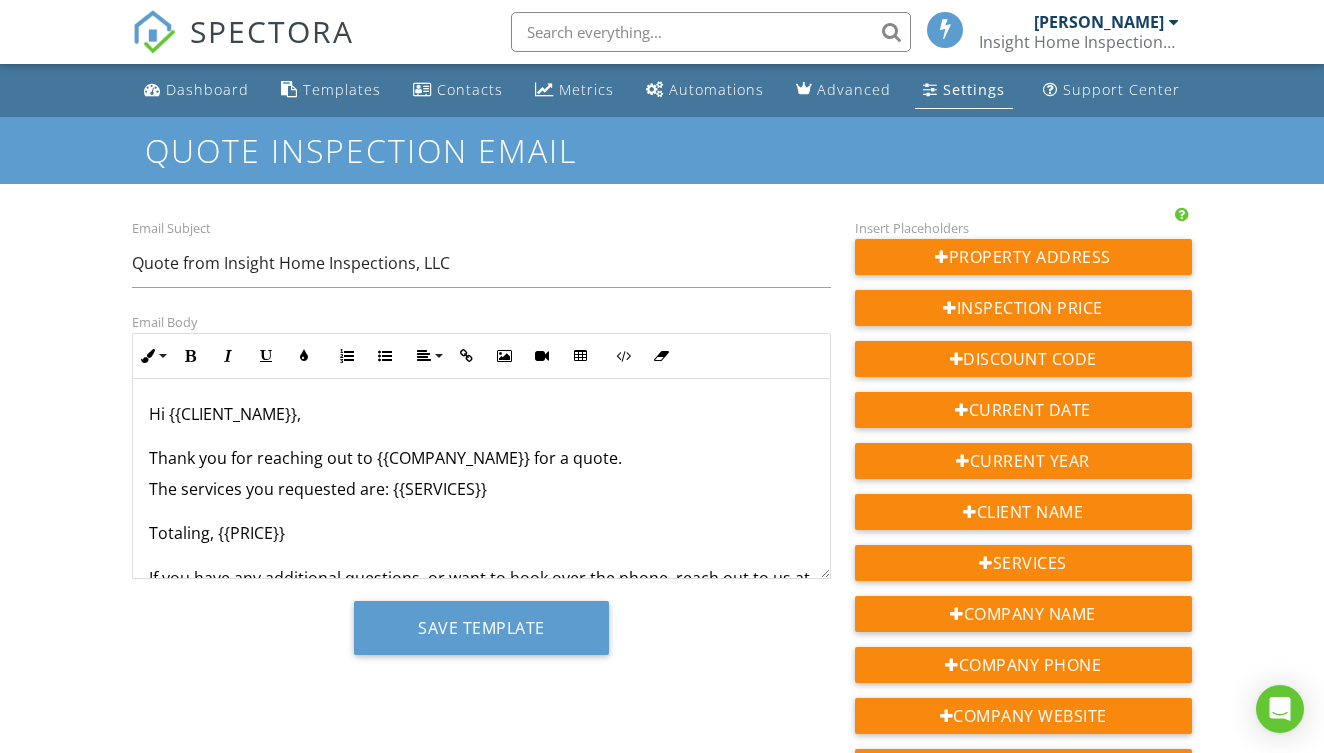 scroll, scrollTop: 0, scrollLeft: 0, axis: both 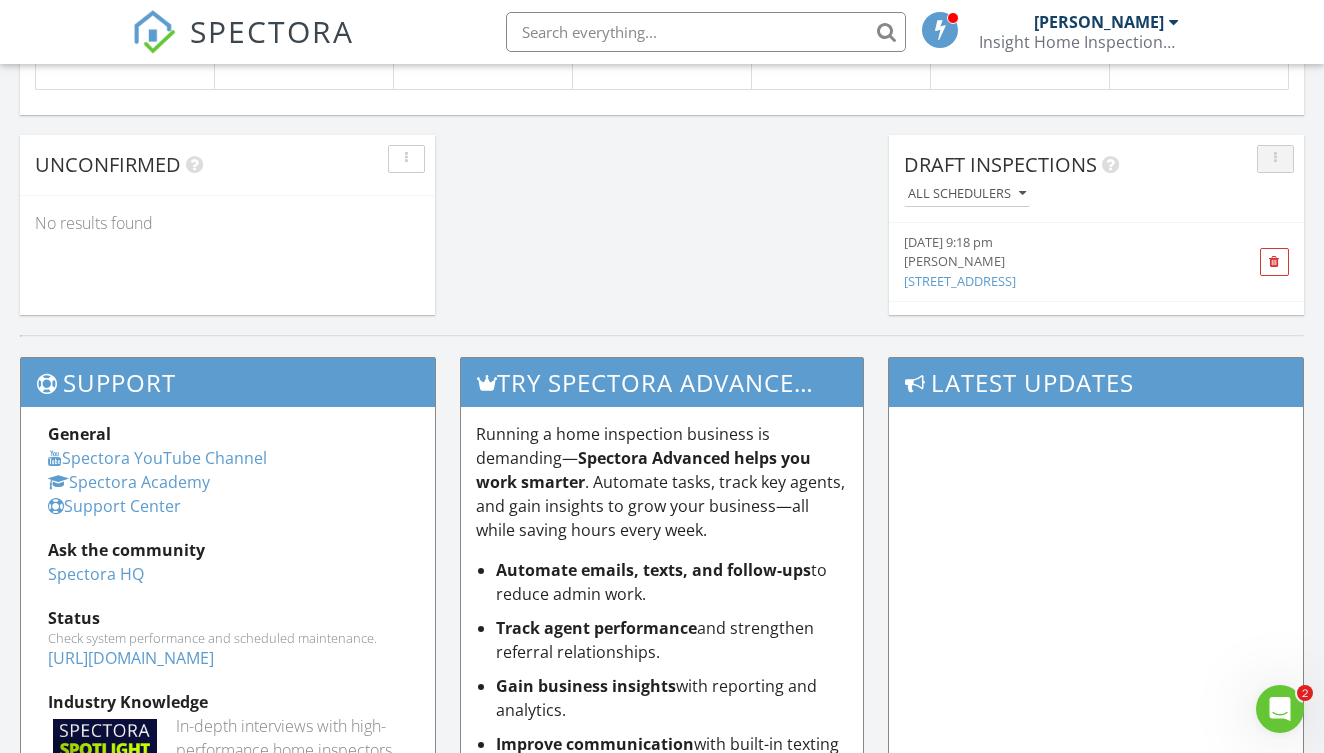 click at bounding box center [1275, 159] 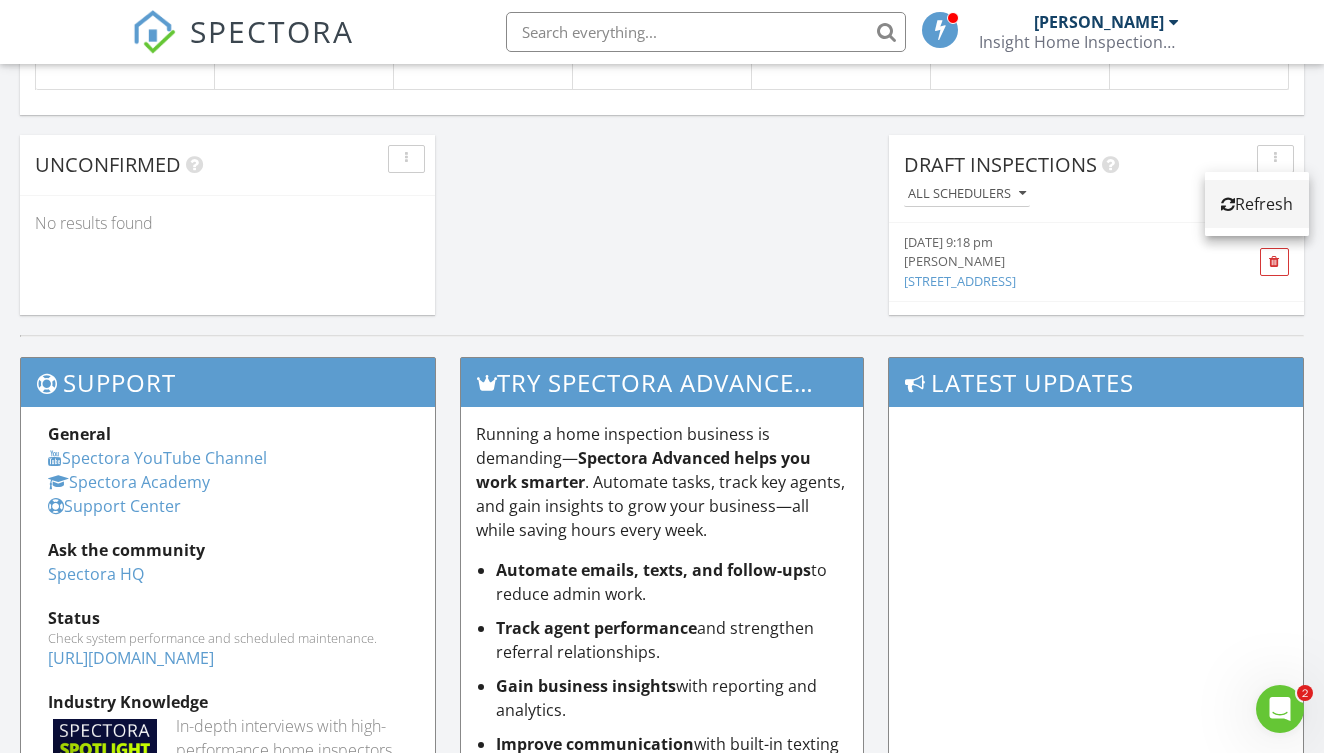 click on "Refresh" at bounding box center (1257, 204) 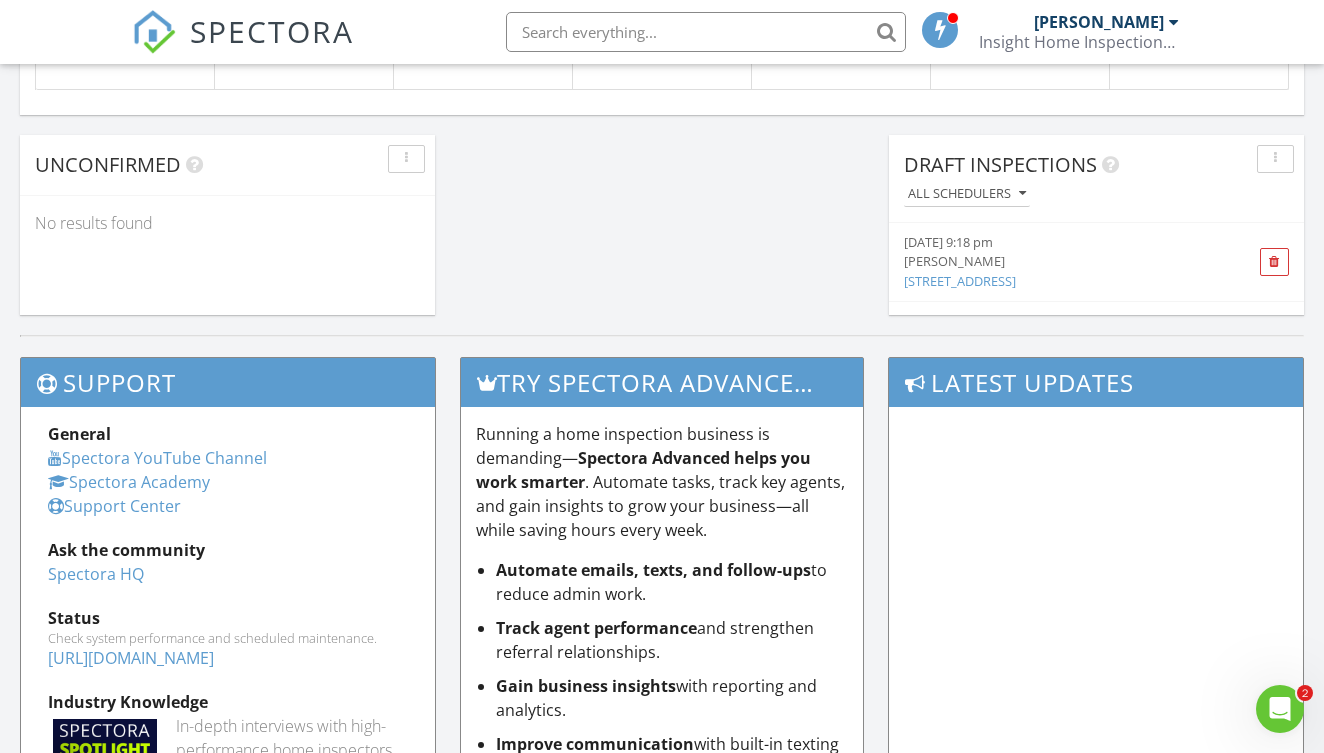 scroll, scrollTop: -1, scrollLeft: 0, axis: vertical 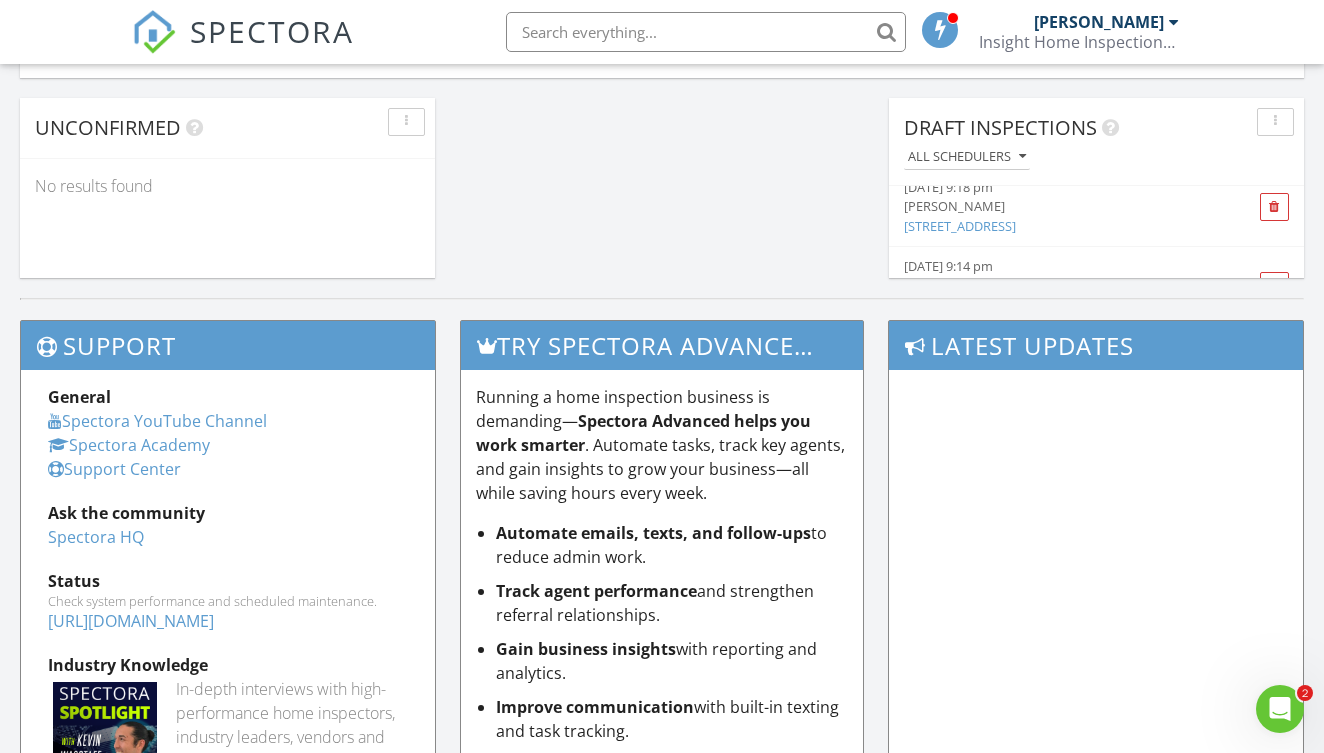 click on "[STREET_ADDRESS]" at bounding box center [960, 226] 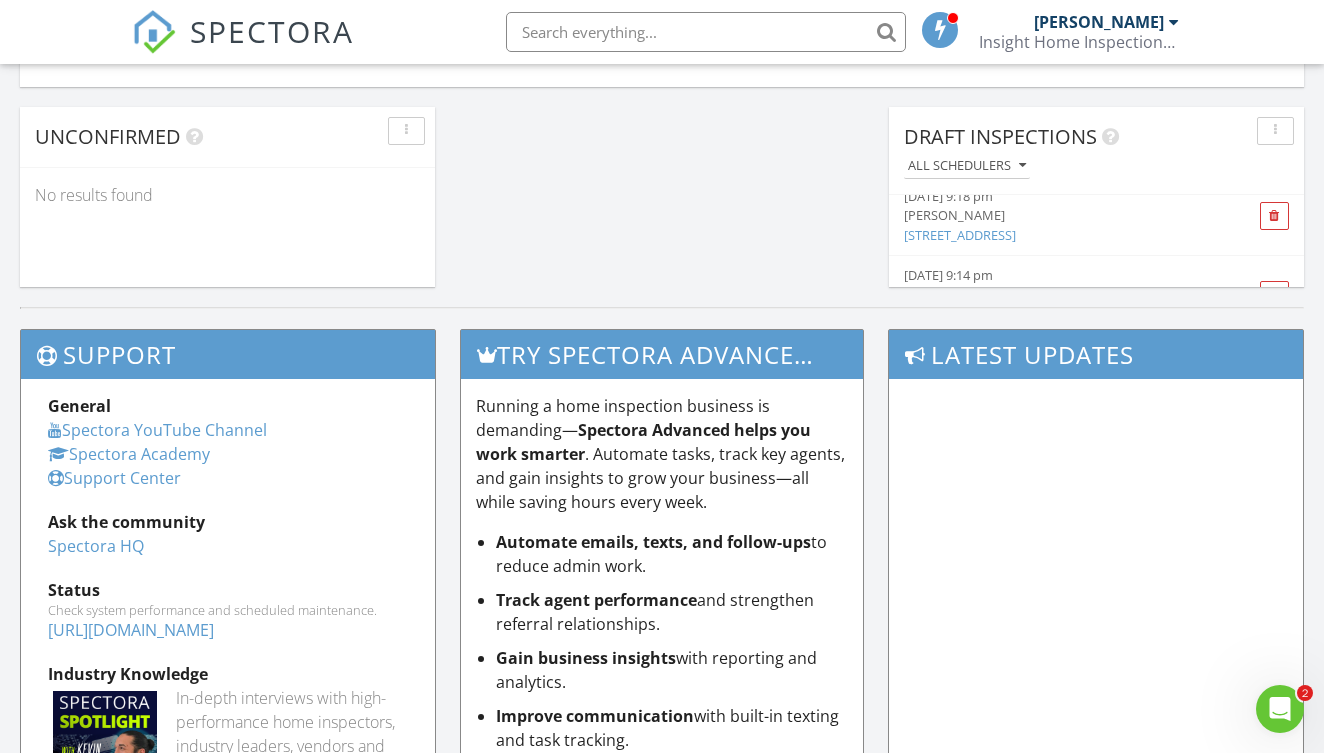scroll, scrollTop: 1746, scrollLeft: 0, axis: vertical 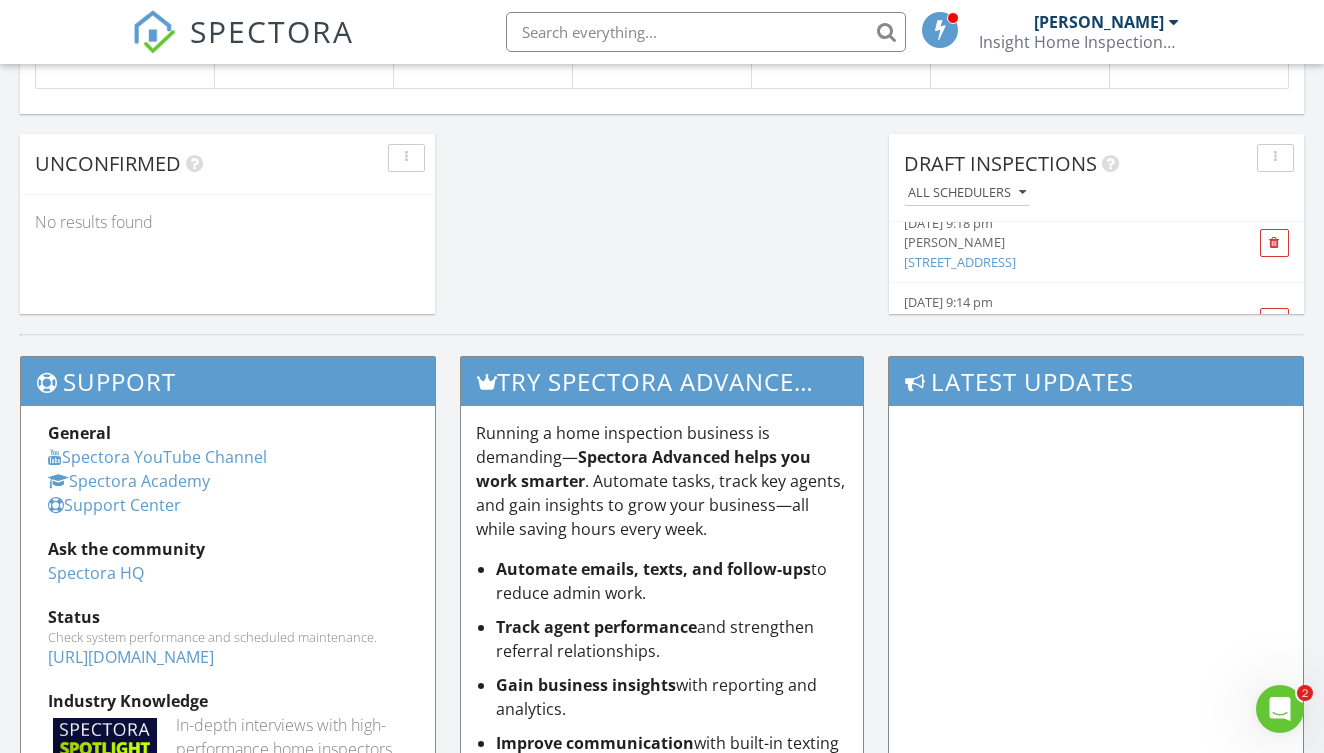click on "[DATE]
[PERSON_NAME]
No results found       New Inspection     New Quote         Map               + − Leaflet  |  © MapTiler   © OpenStreetMap contributors     In Progress
[PERSON_NAME]
[DATE] 8:00 am   [STREET_ADDRESS]
[PERSON_NAME]
Calendar                 [DATE] [DATE] list day week cal wk 4 wk month Sun Mon Tue Wed Thu Fri Sat 29 30 1 2 3
8a - 10:30a
[STREET_ADDRESS]
4 5 6 7 8 9 10 11
8a - 11:15a
[STREET_ADDRESS]
12 13 14 15 16 17 18 19 20 21 22 23 24 25 26 27 28 29 30 31 1 2         Unconfirmed             No results found       Draft Inspections
All schedulers" at bounding box center [662, -576] 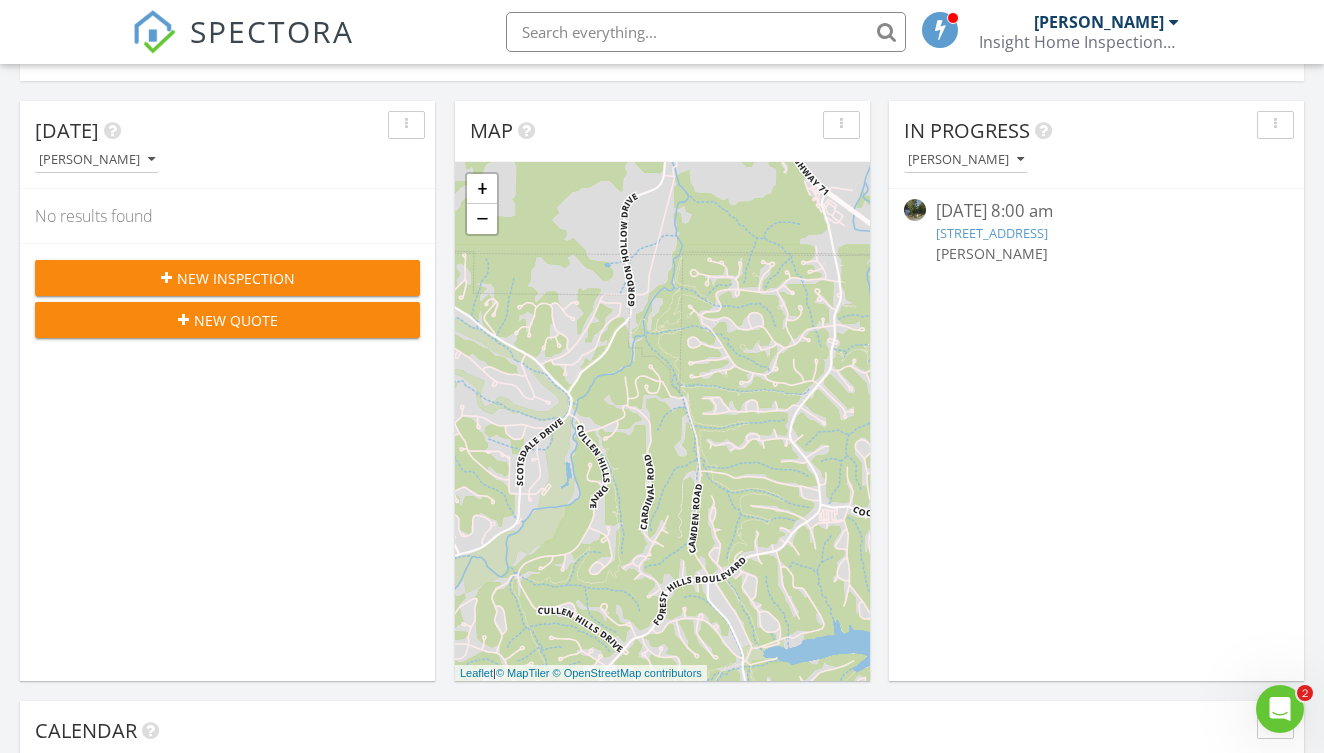 scroll, scrollTop: 39, scrollLeft: 0, axis: vertical 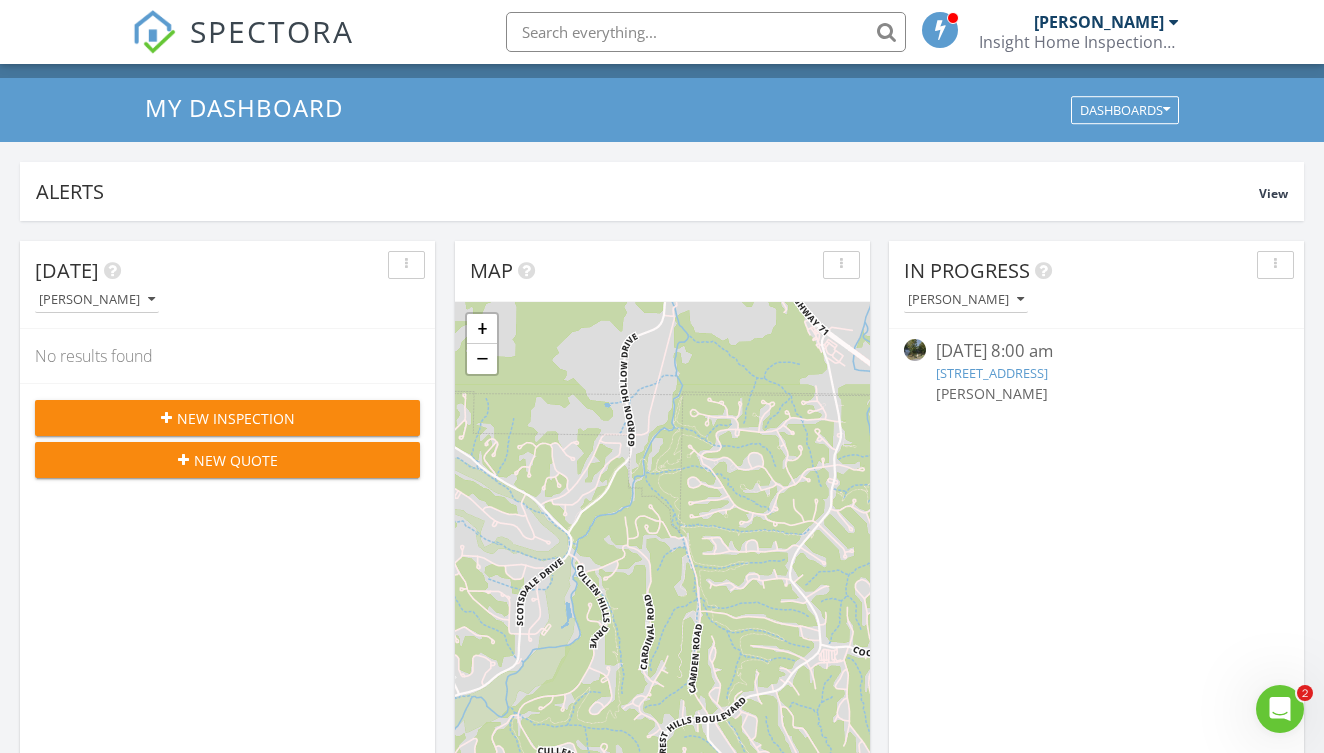 click 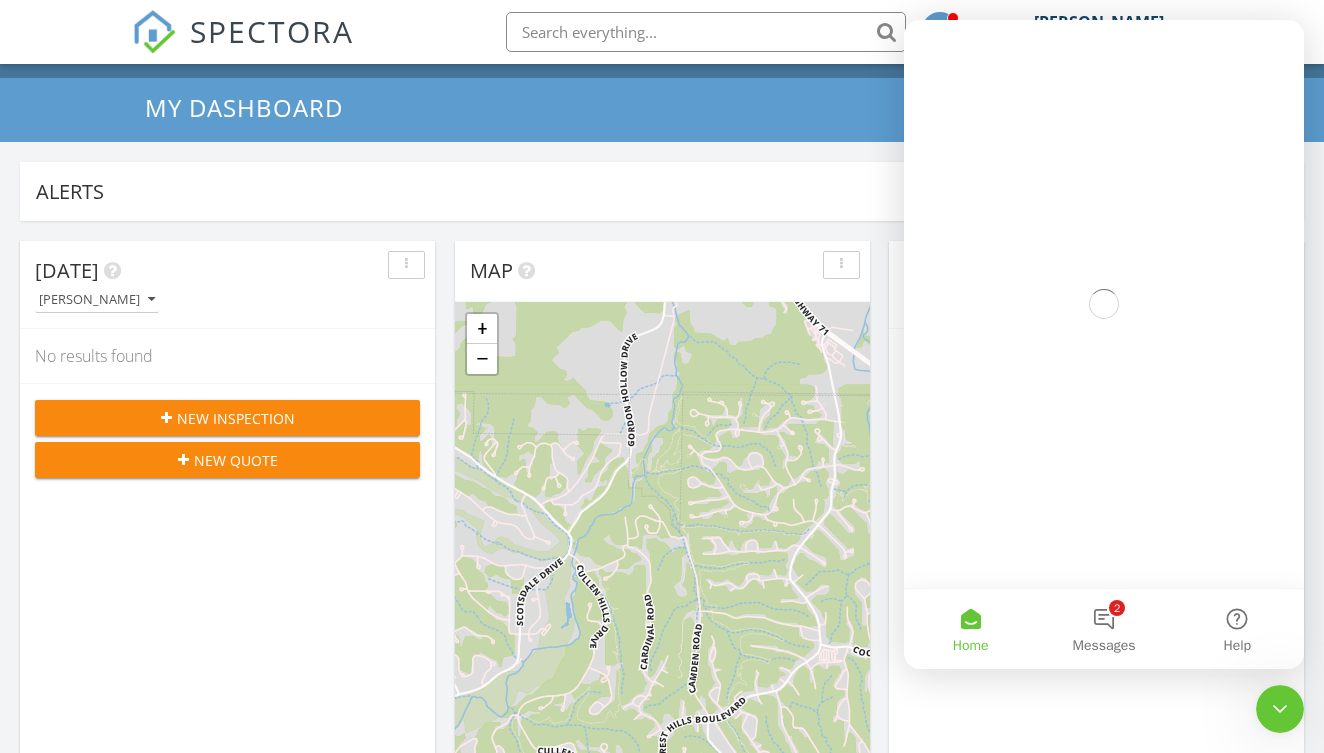 scroll, scrollTop: 0, scrollLeft: 0, axis: both 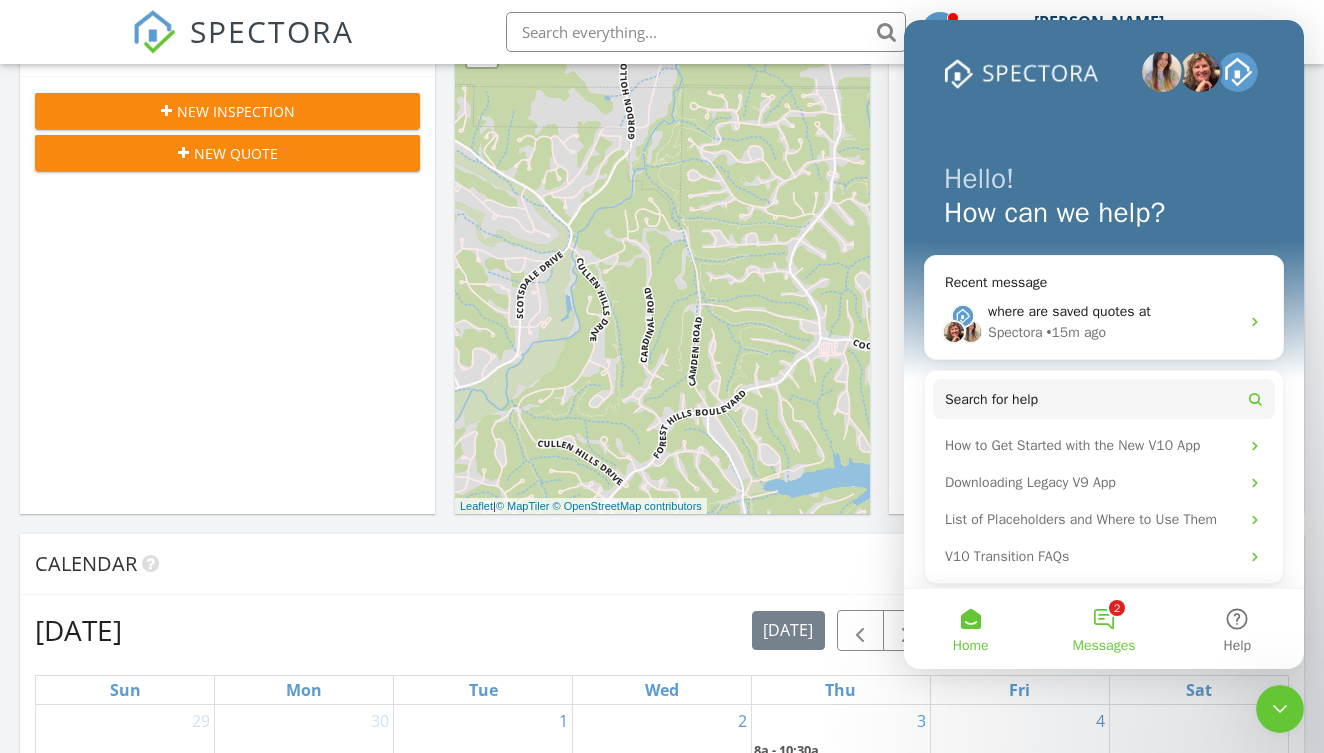 click on "Messages" at bounding box center (1104, 646) 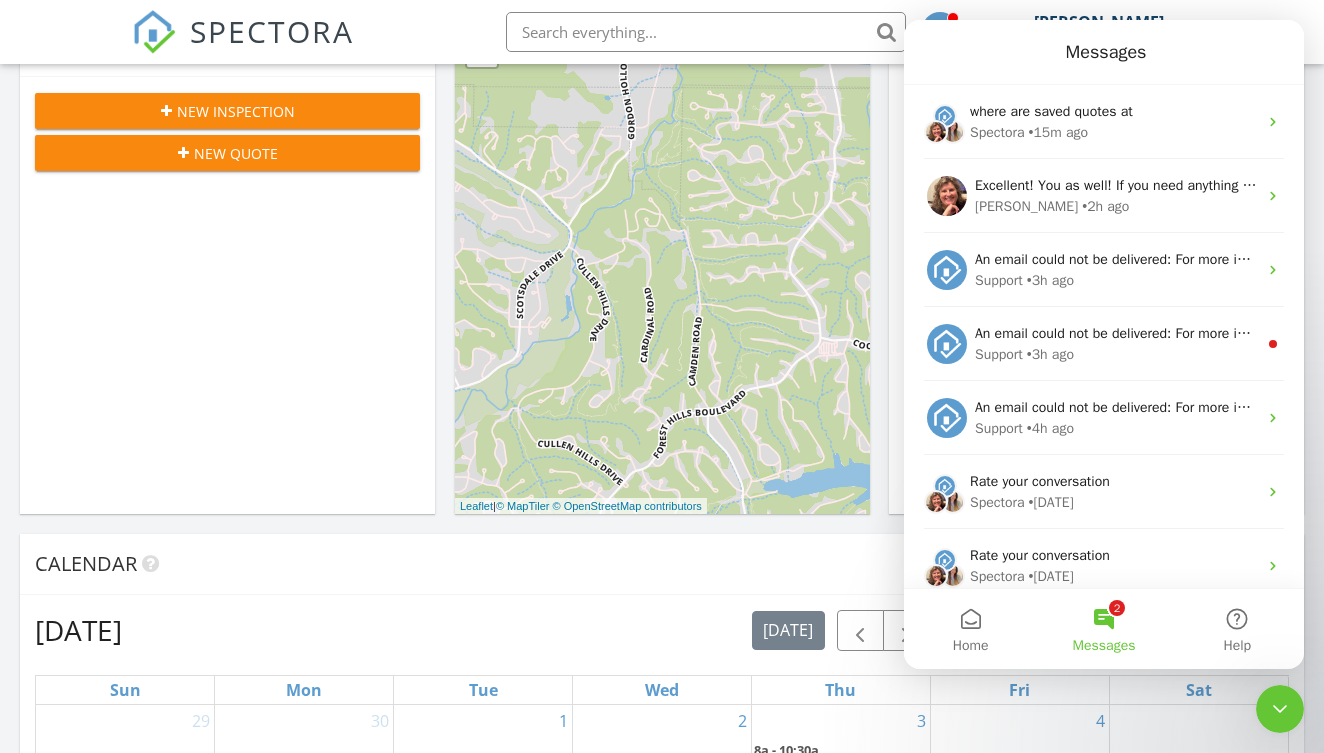 click on "2 Messages" at bounding box center [1103, 629] 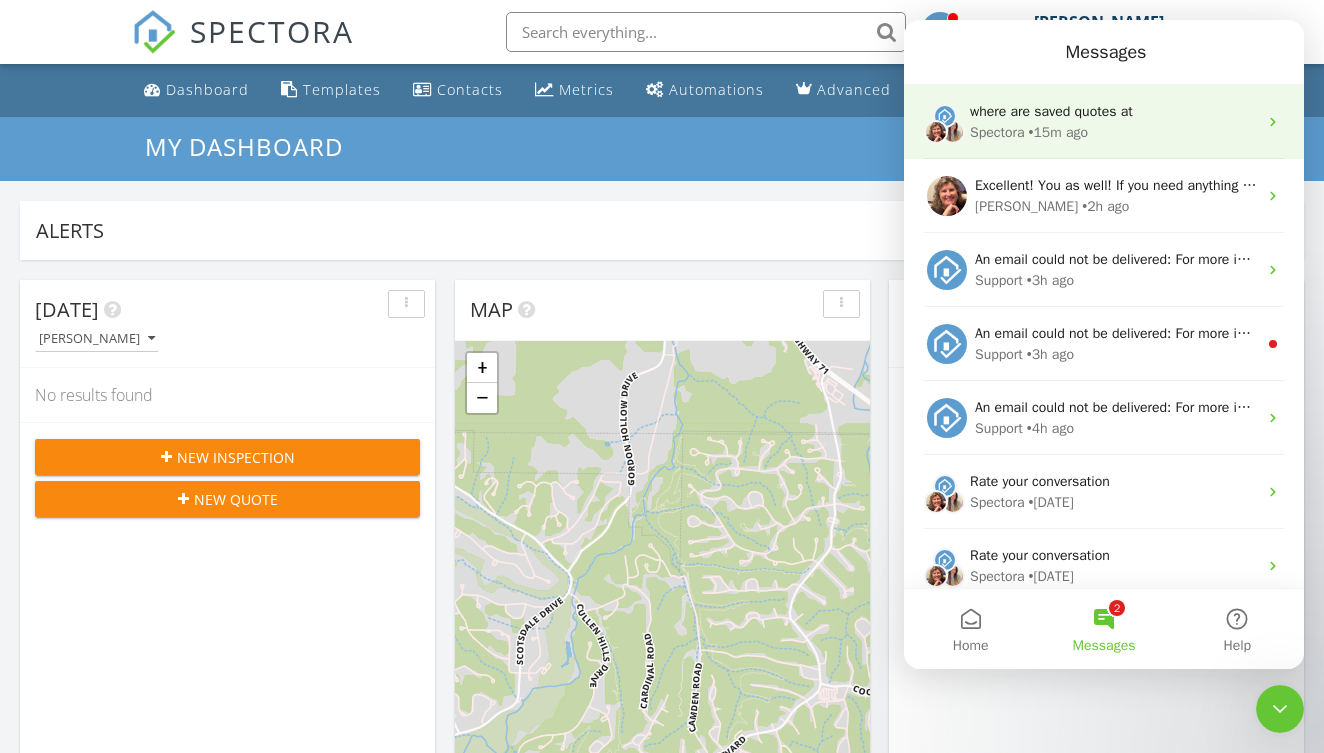 scroll, scrollTop: 0, scrollLeft: 0, axis: both 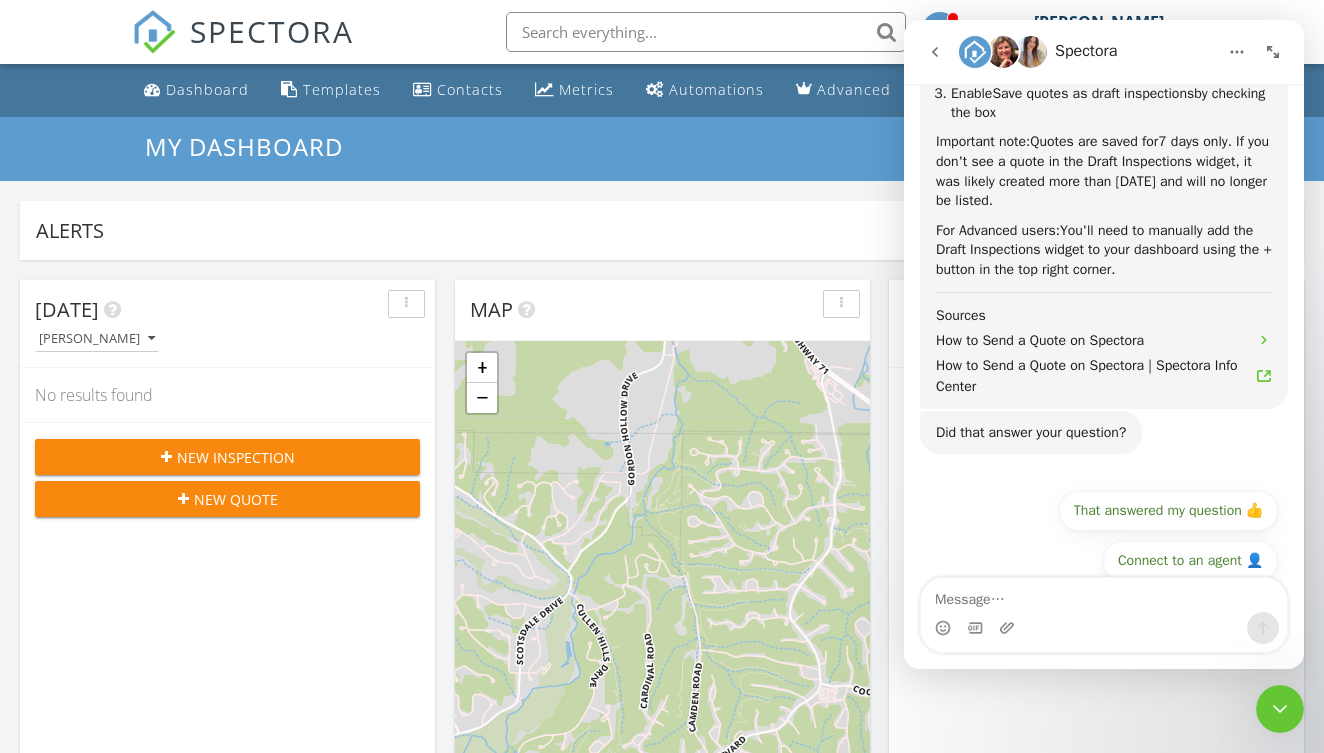 click at bounding box center [1104, 628] 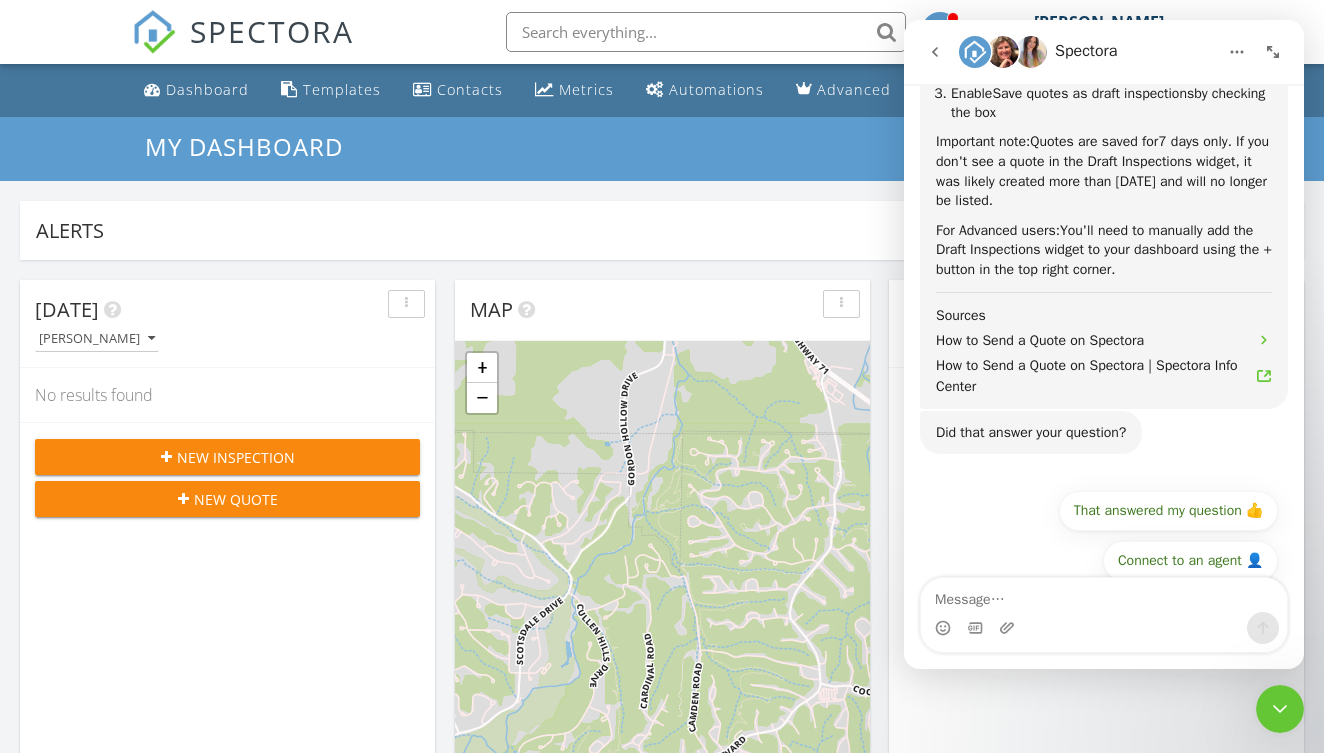 click at bounding box center (1104, 628) 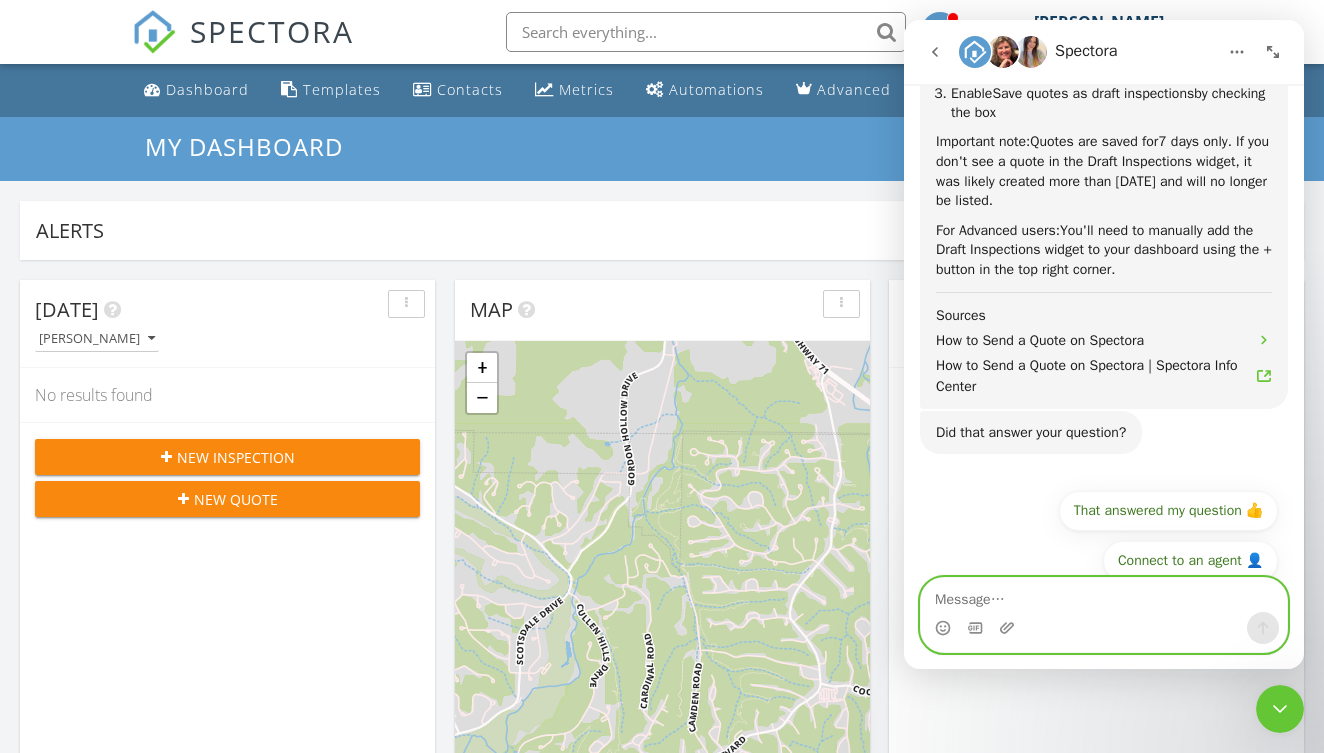 click at bounding box center [1104, 595] 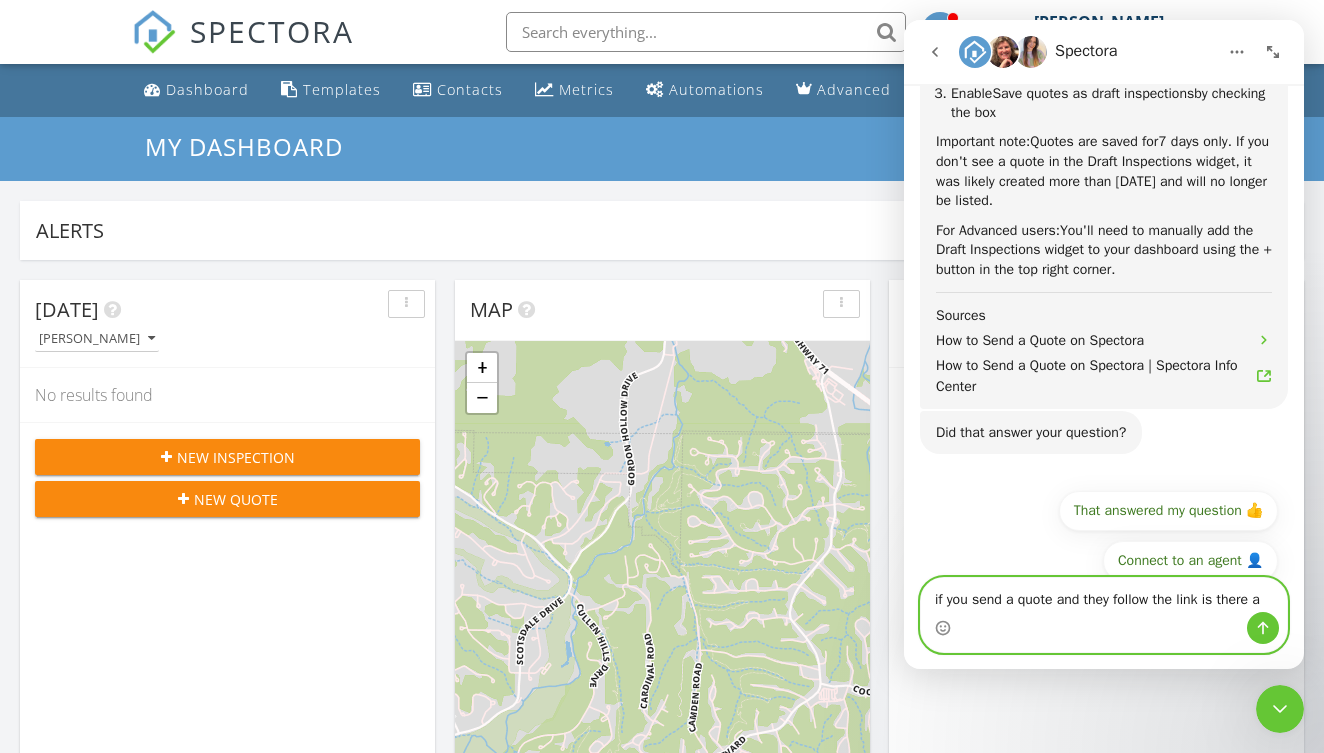 scroll, scrollTop: 767, scrollLeft: 0, axis: vertical 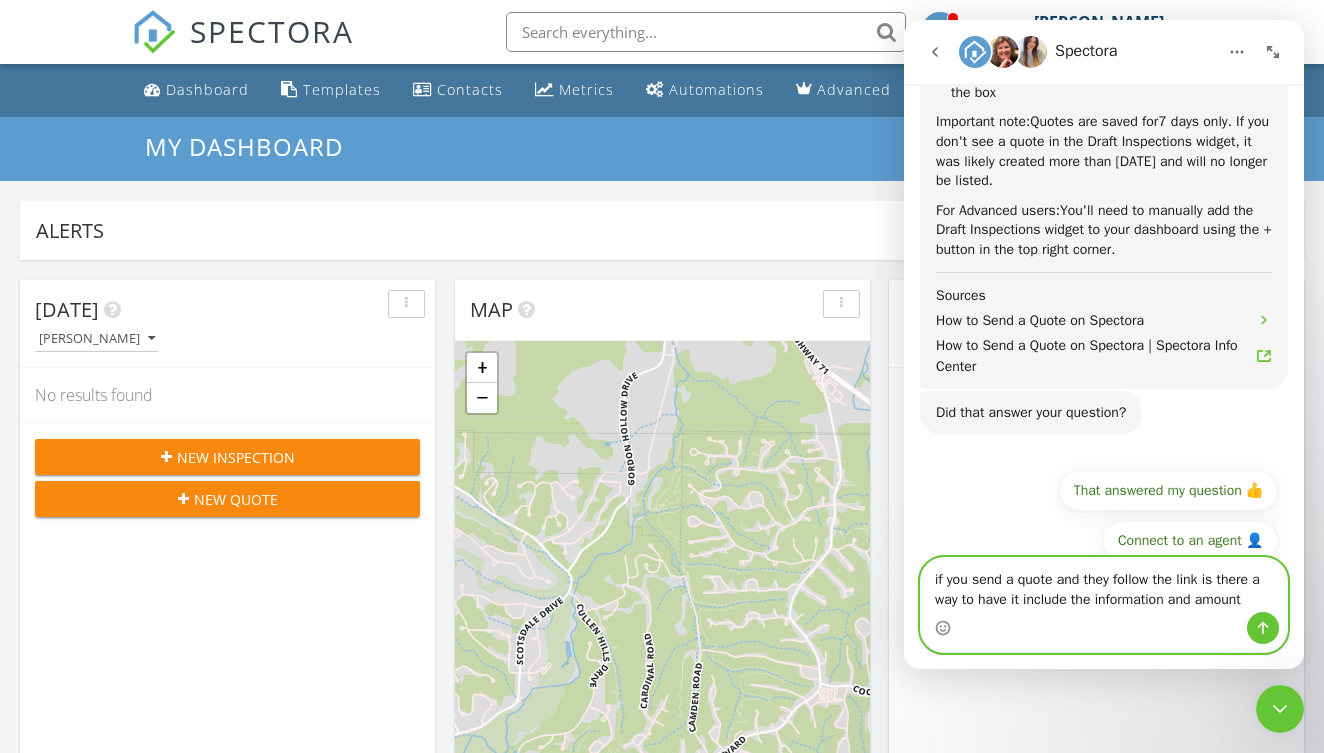type on "if you send a quote and they follow the link is there a way to have it include the information and amount" 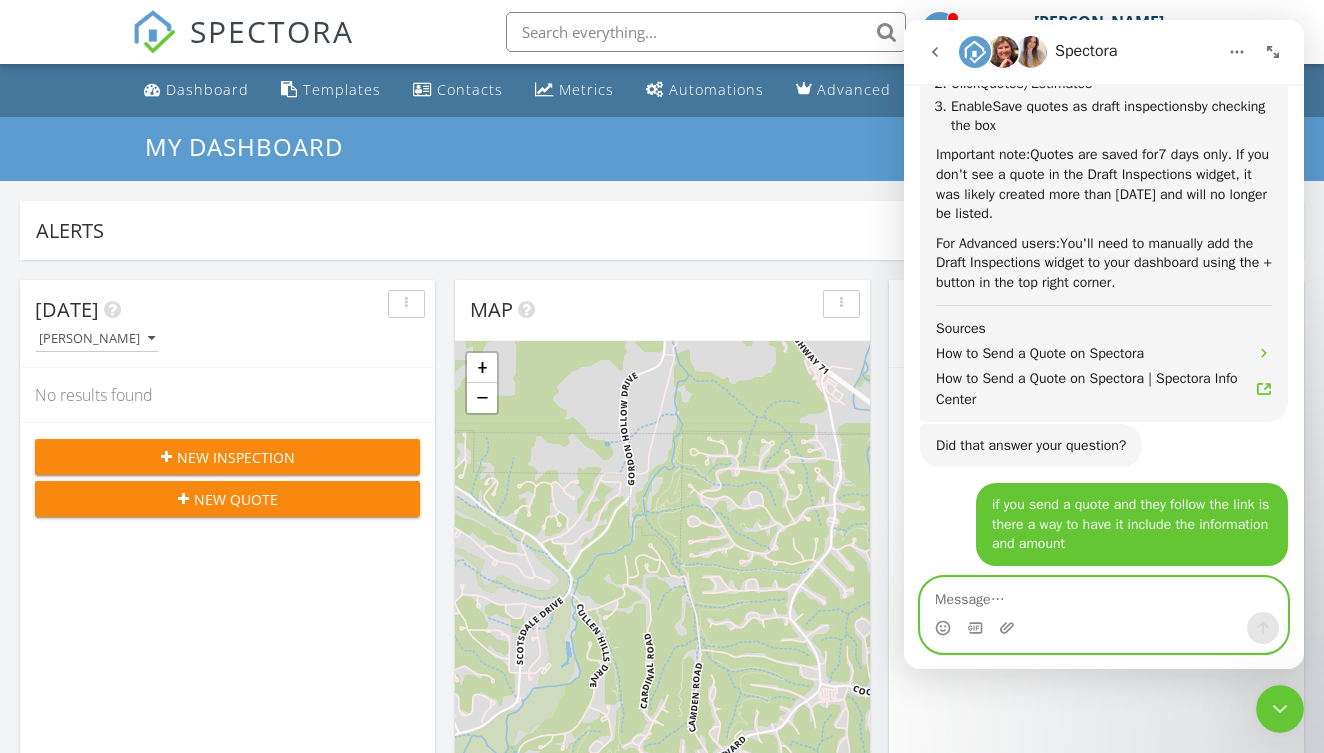 scroll, scrollTop: 790, scrollLeft: 0, axis: vertical 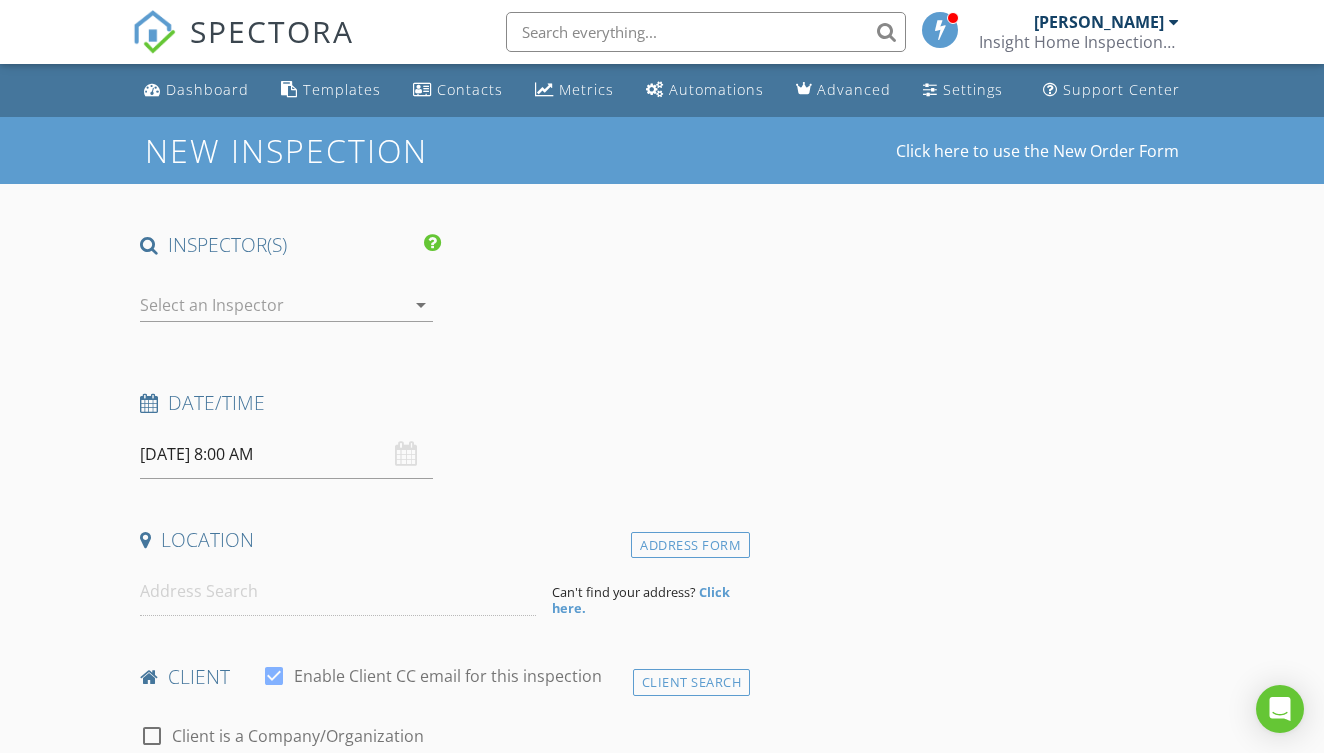 type on "testing KC" 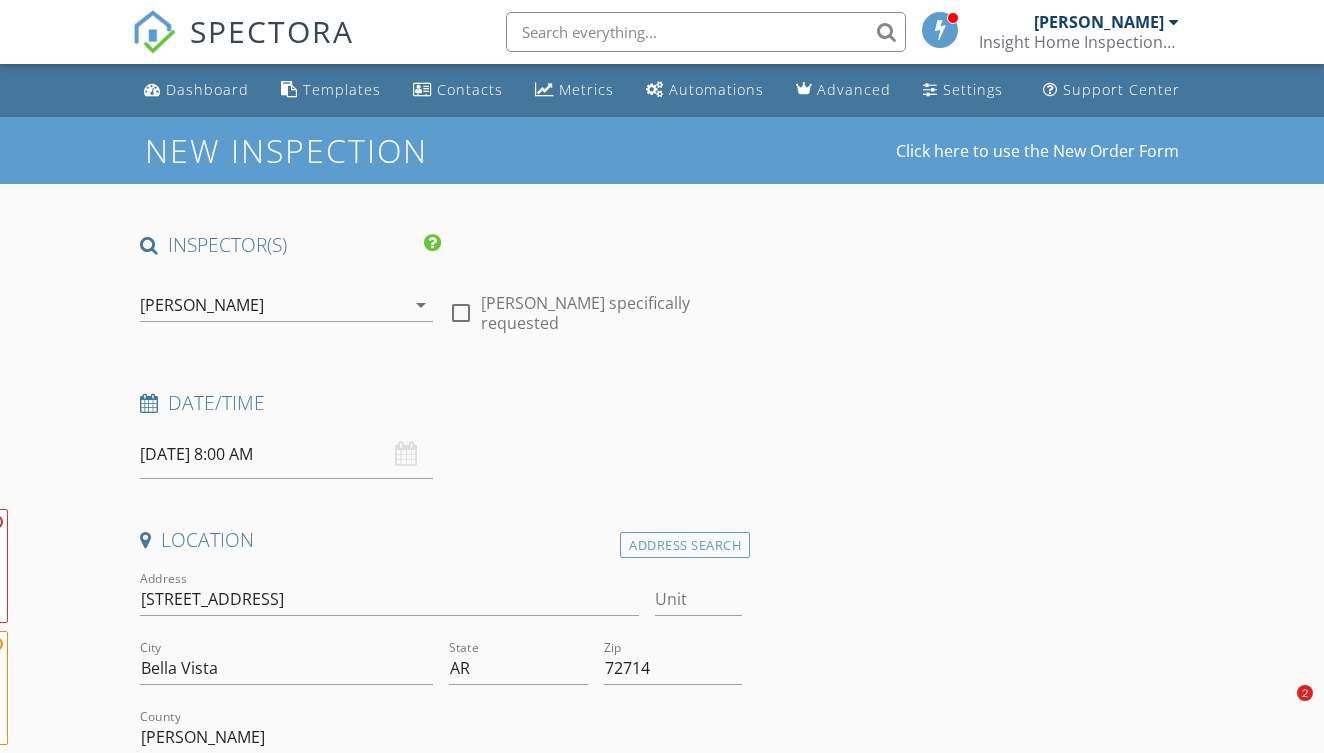 scroll, scrollTop: 0, scrollLeft: 0, axis: both 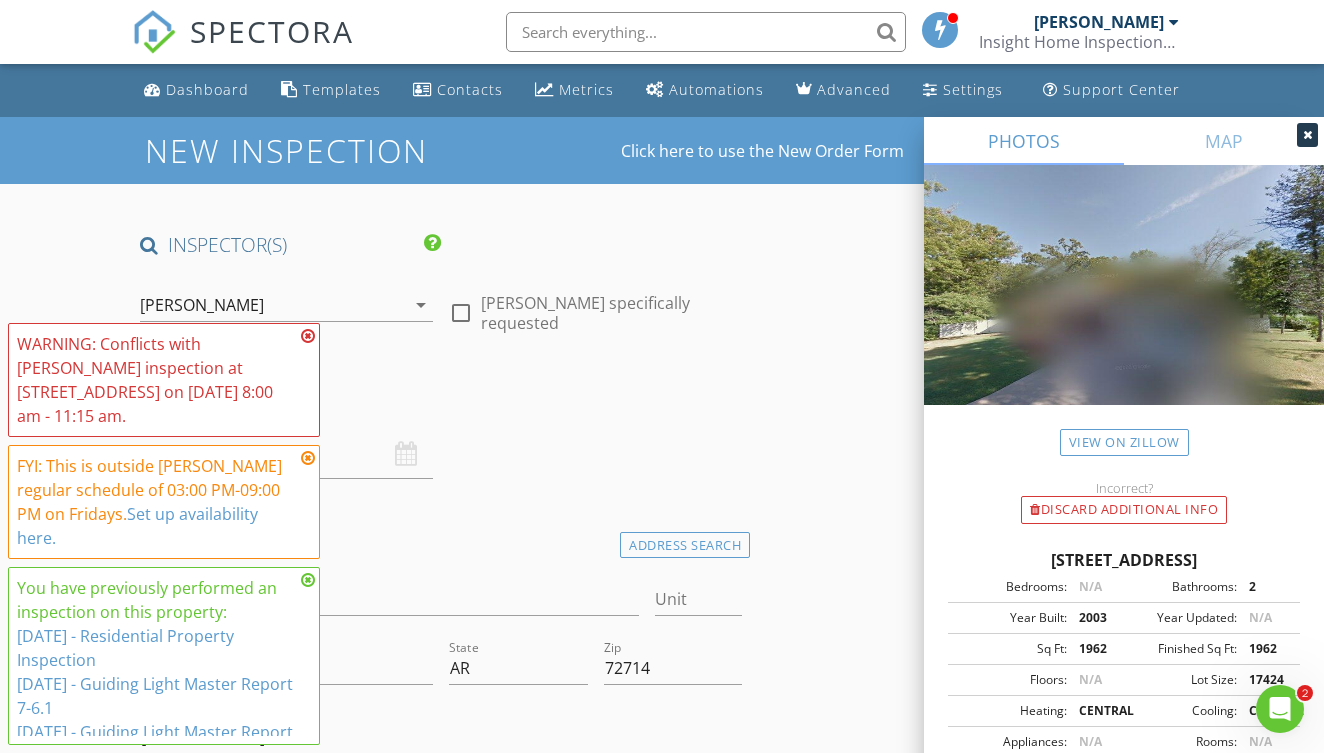 click at bounding box center [308, 336] 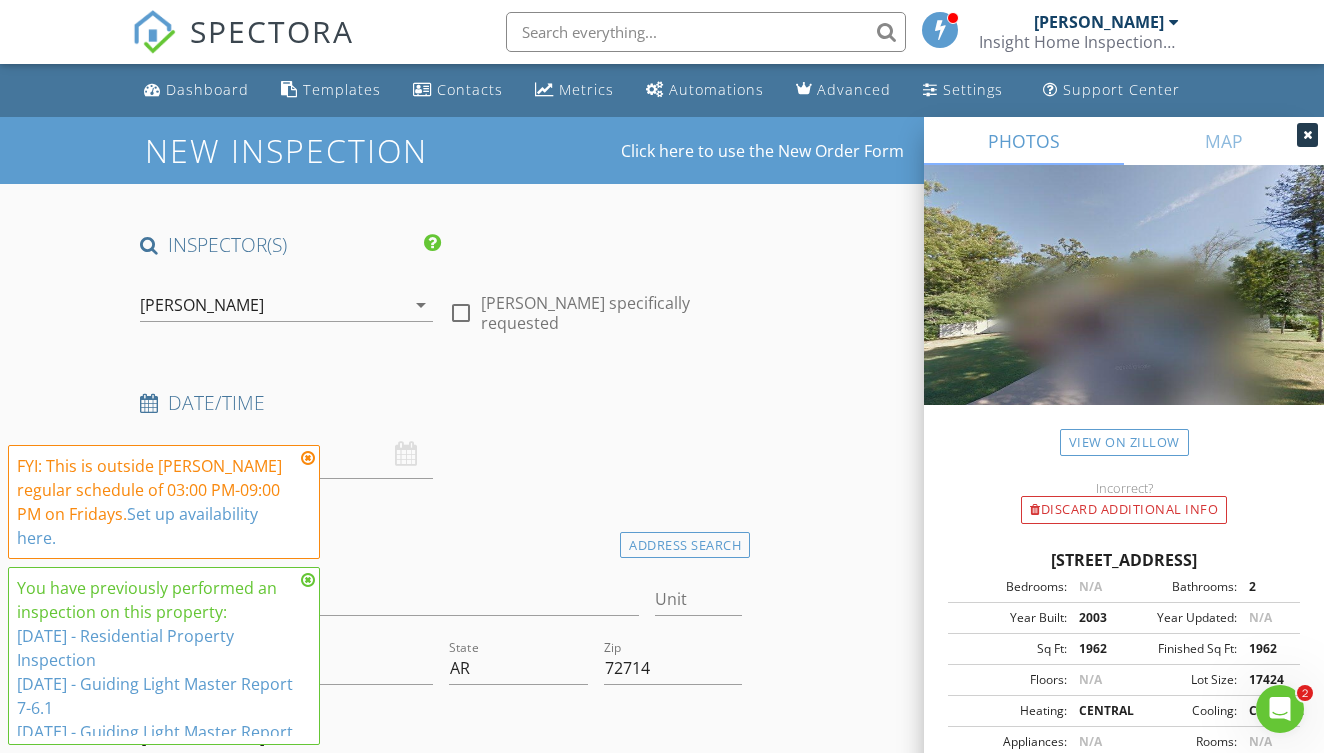 click at bounding box center (308, 458) 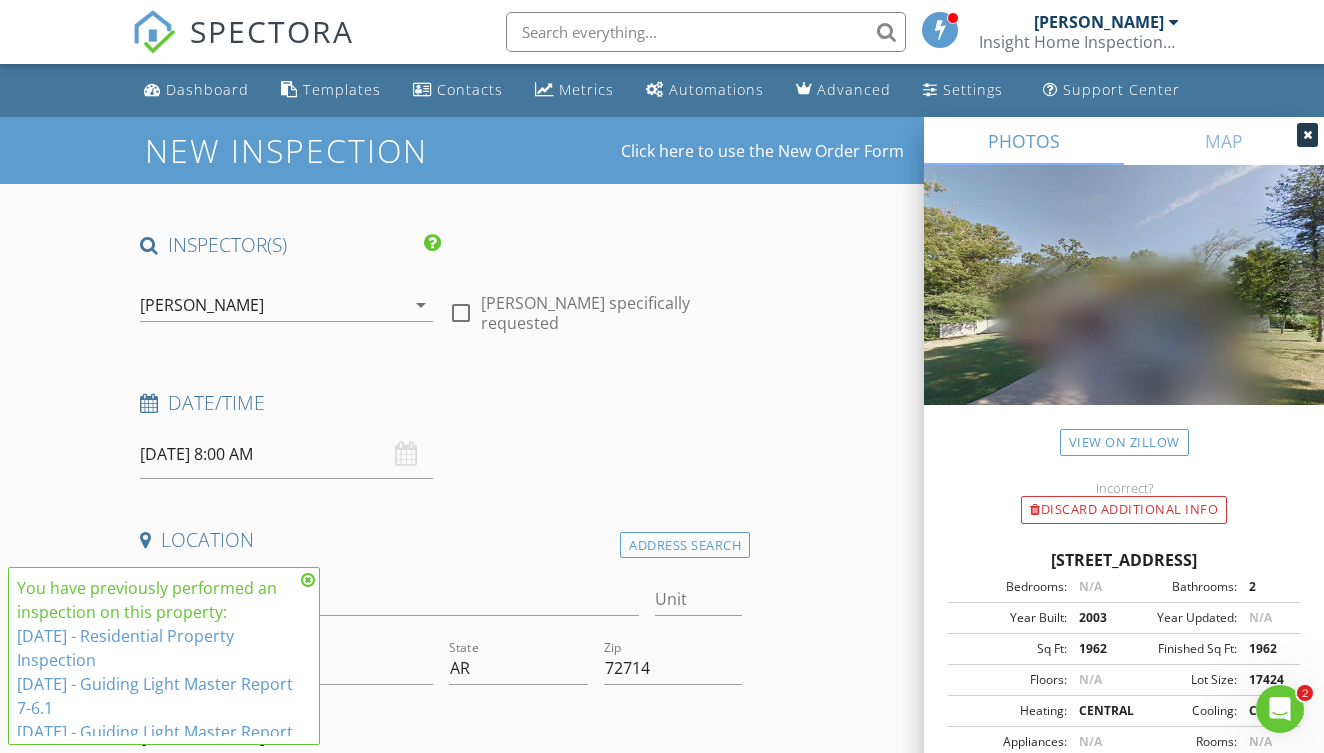 click at bounding box center [308, 580] 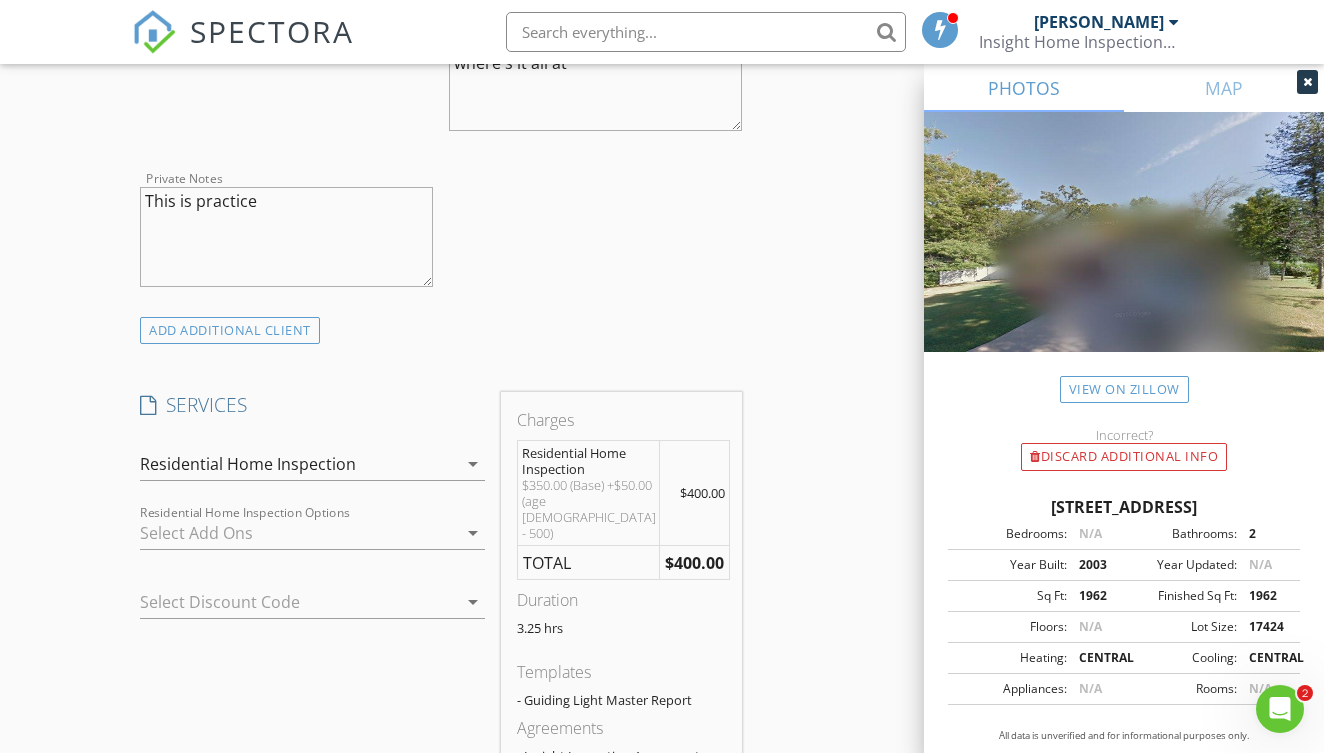 scroll, scrollTop: 1168, scrollLeft: 0, axis: vertical 